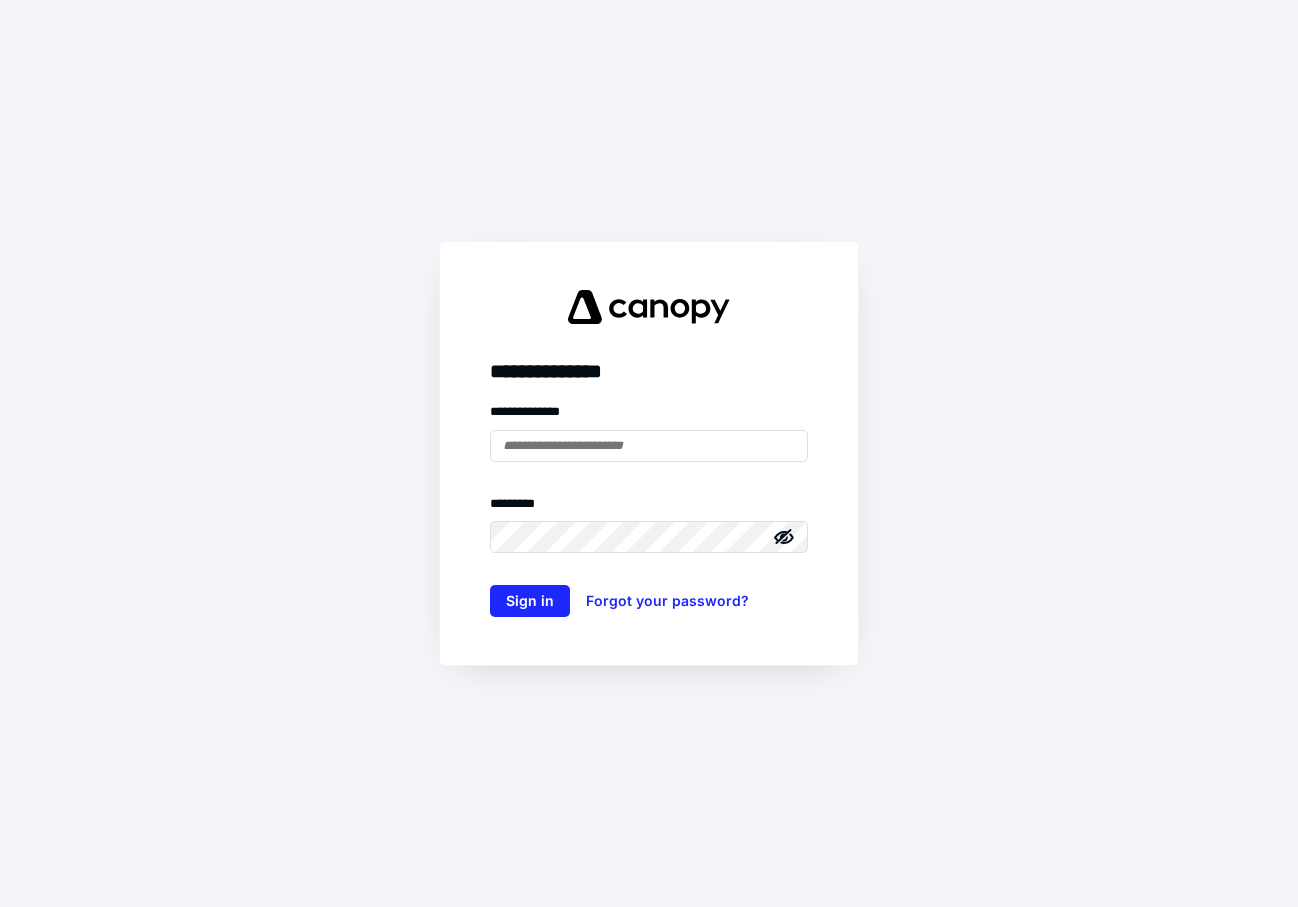 scroll, scrollTop: 0, scrollLeft: 0, axis: both 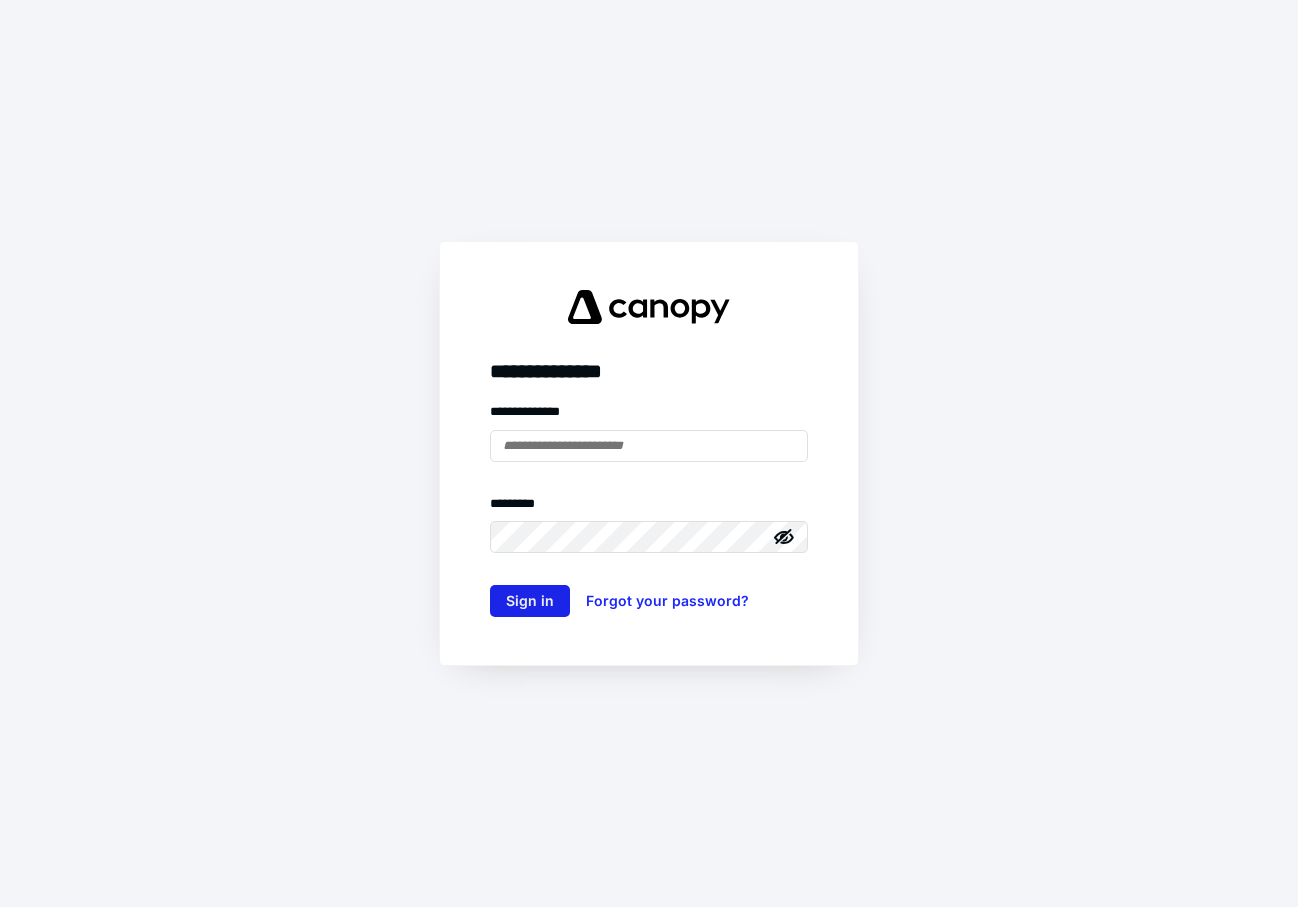 type on "**********" 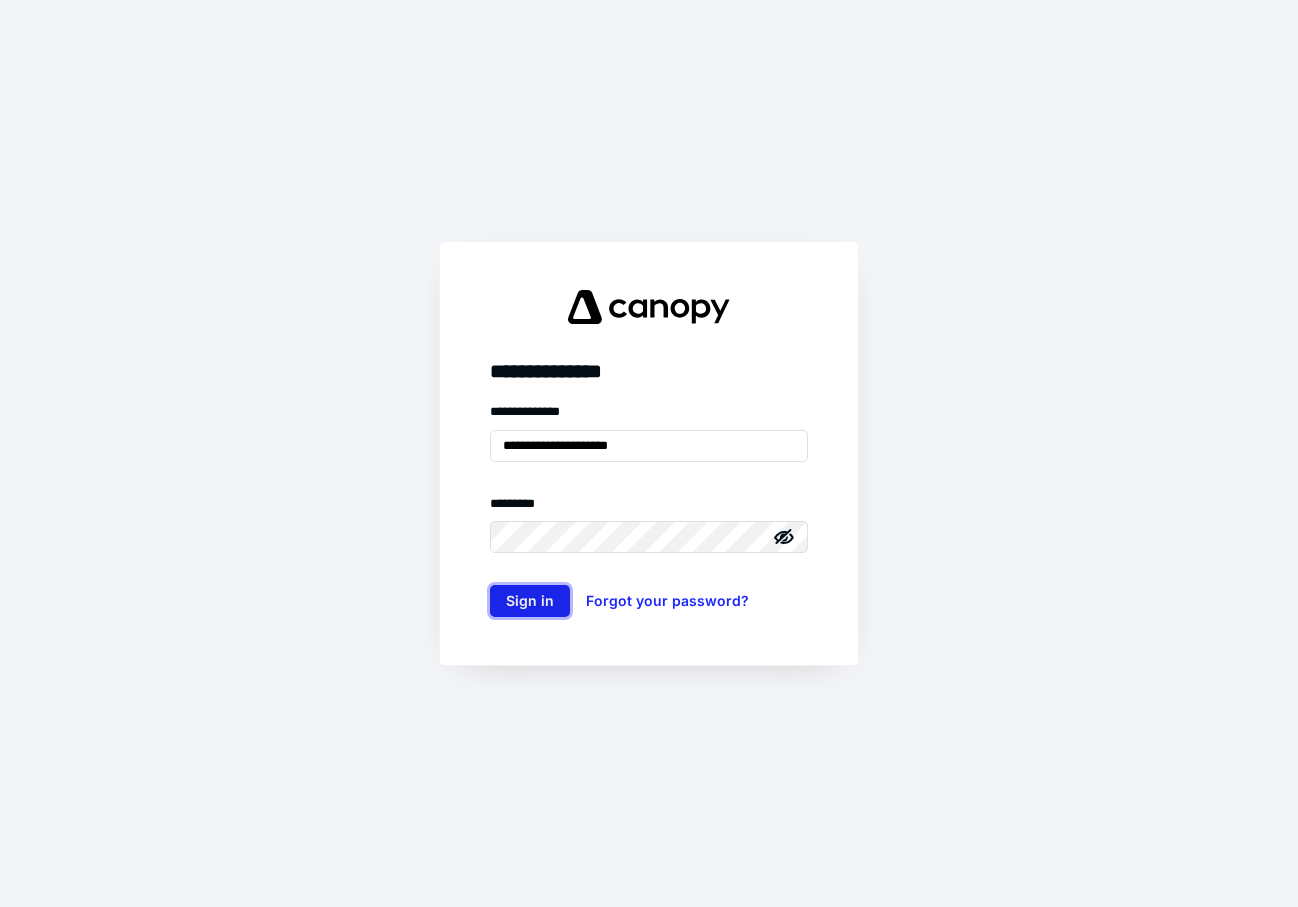 click on "Sign in" at bounding box center (530, 601) 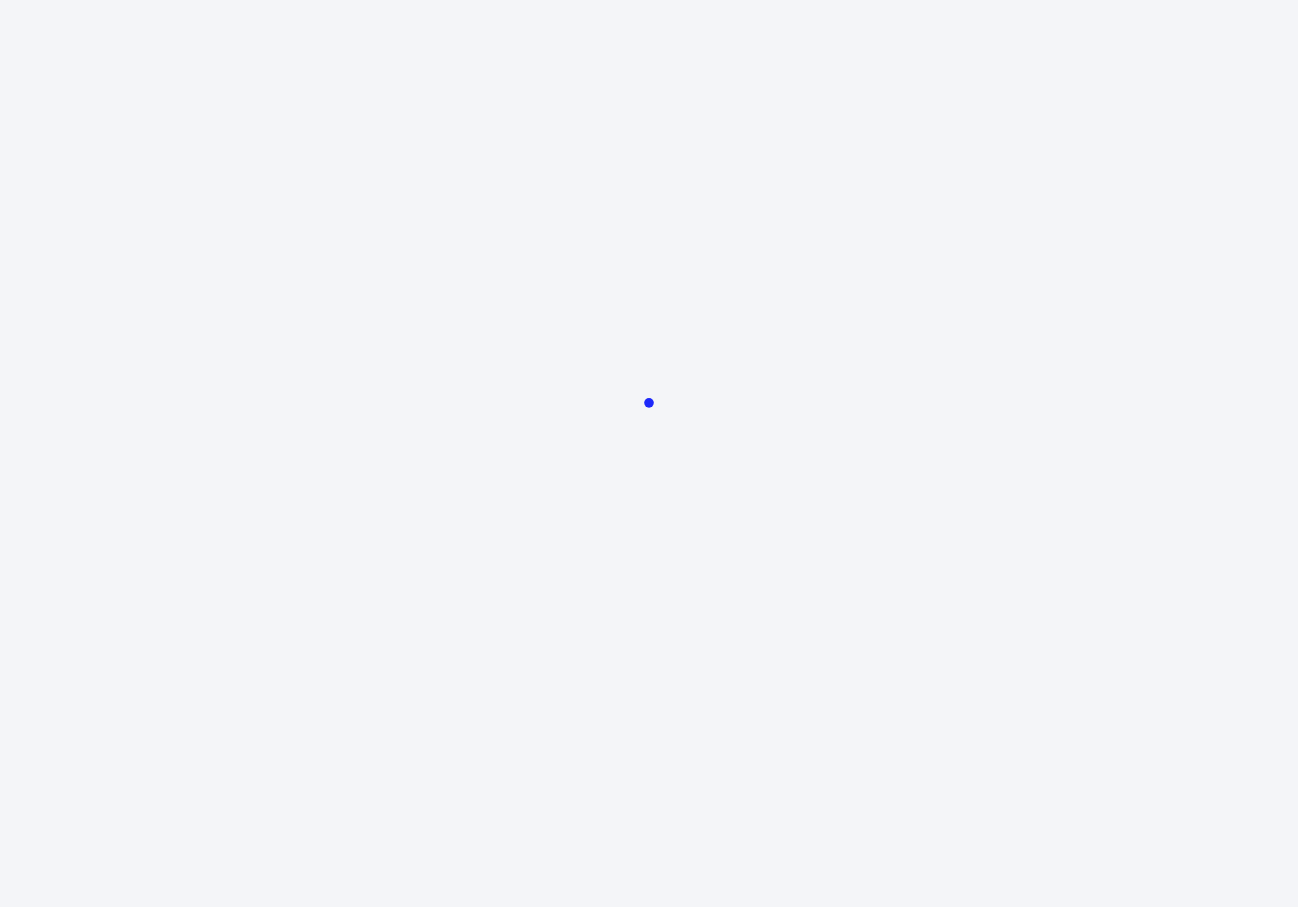 scroll, scrollTop: 0, scrollLeft: 0, axis: both 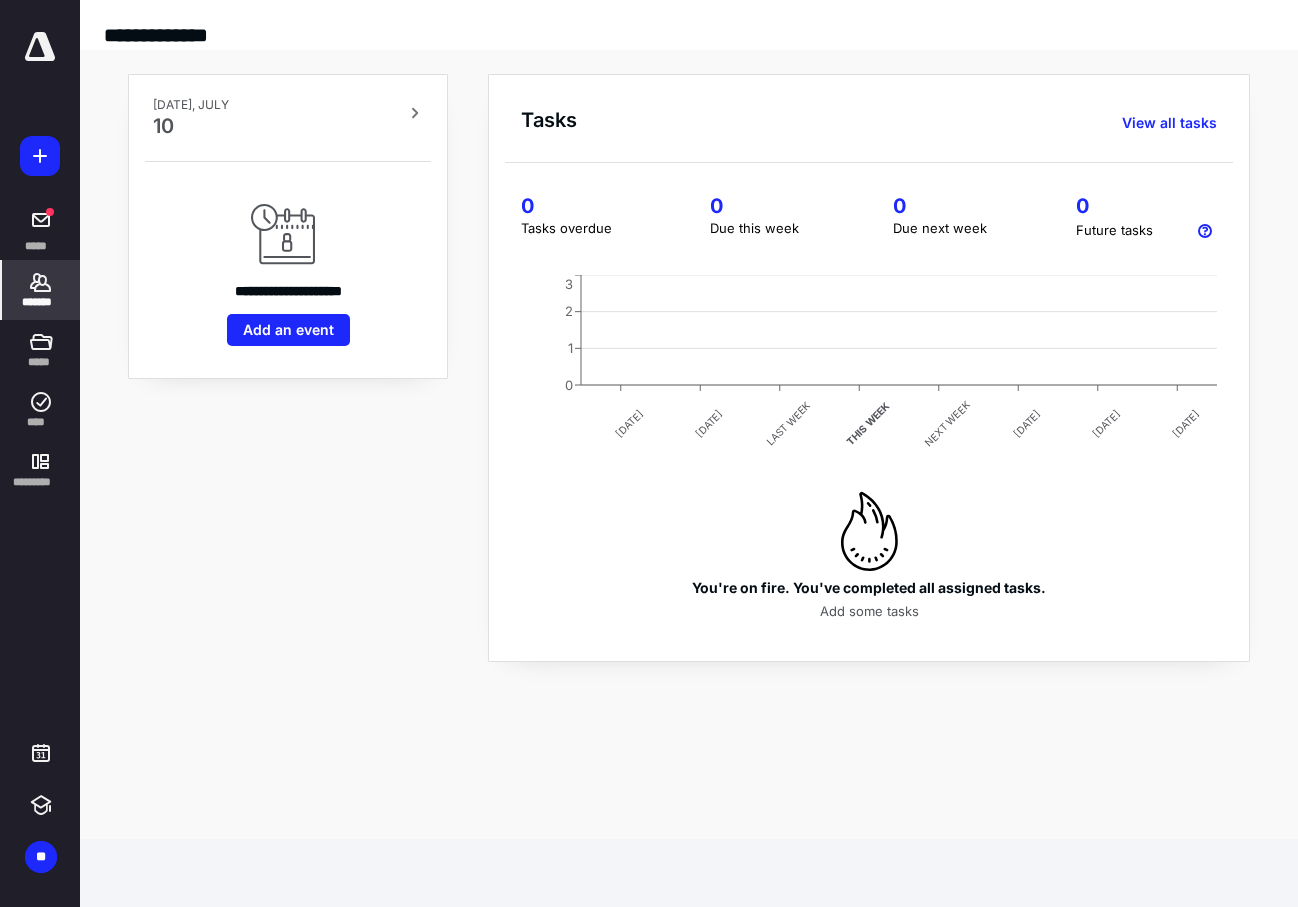 click on "*******" at bounding box center [41, 302] 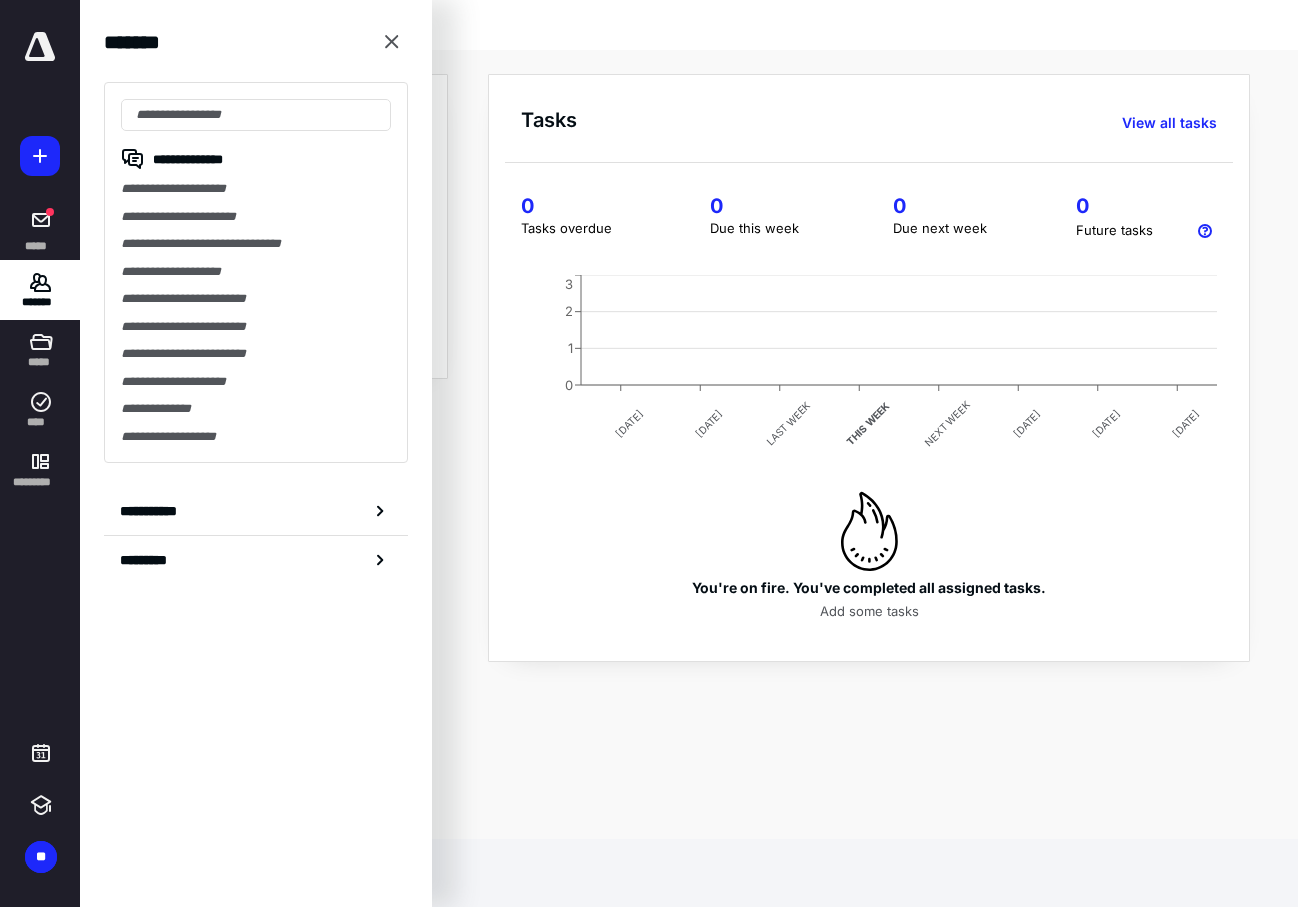 click on "**********" at bounding box center (689, 368) 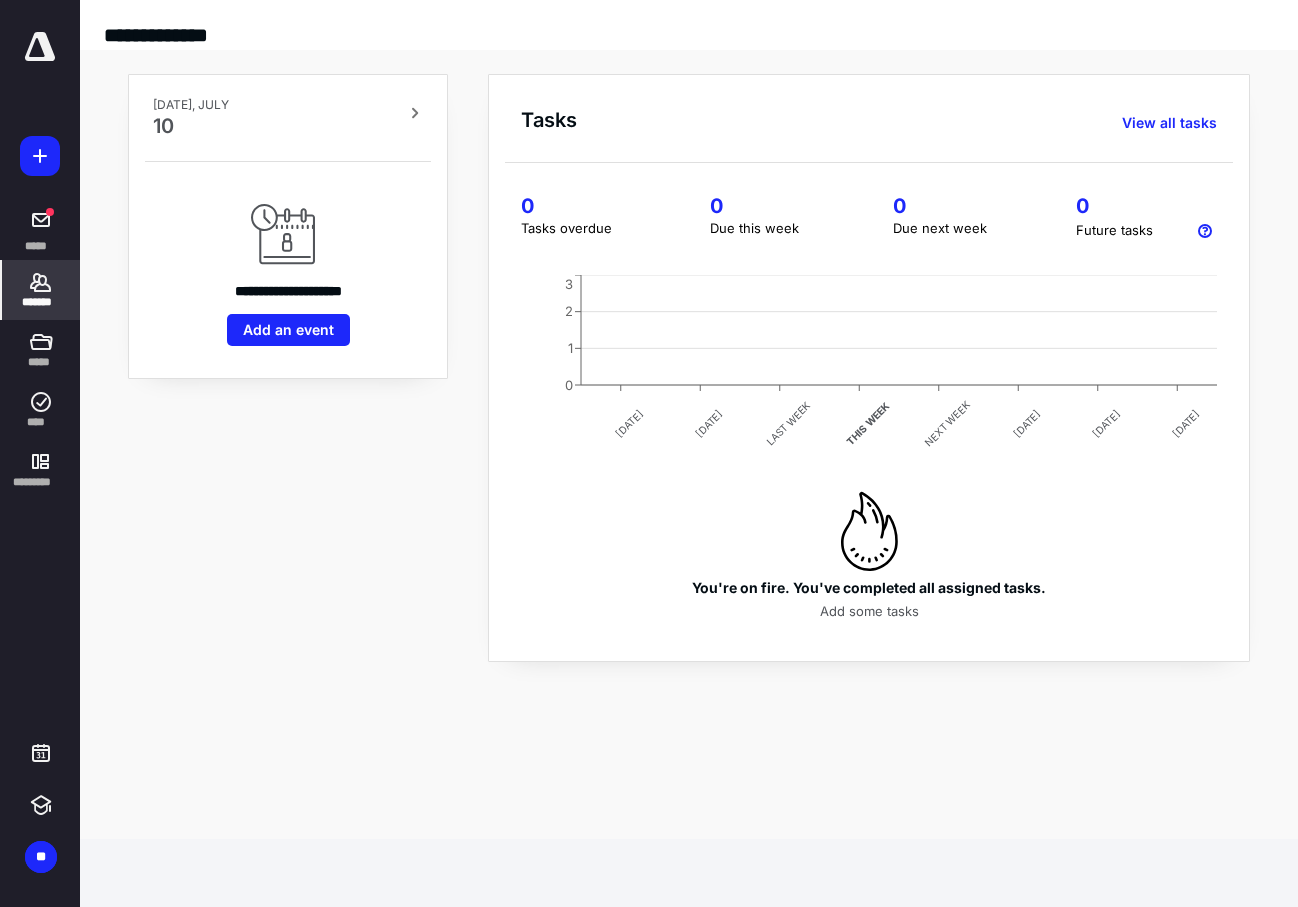 click on "*******" at bounding box center [41, 302] 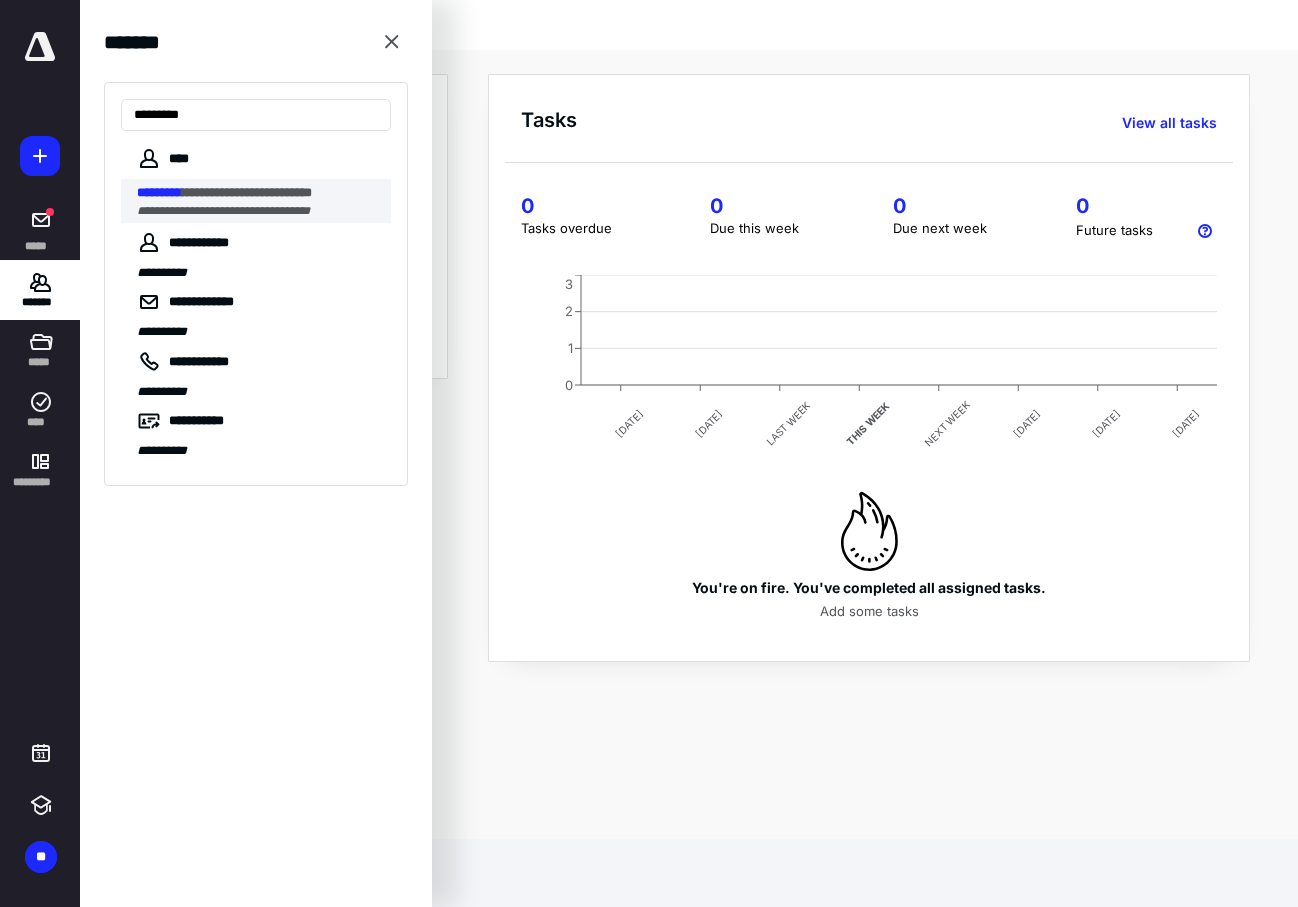 type on "*********" 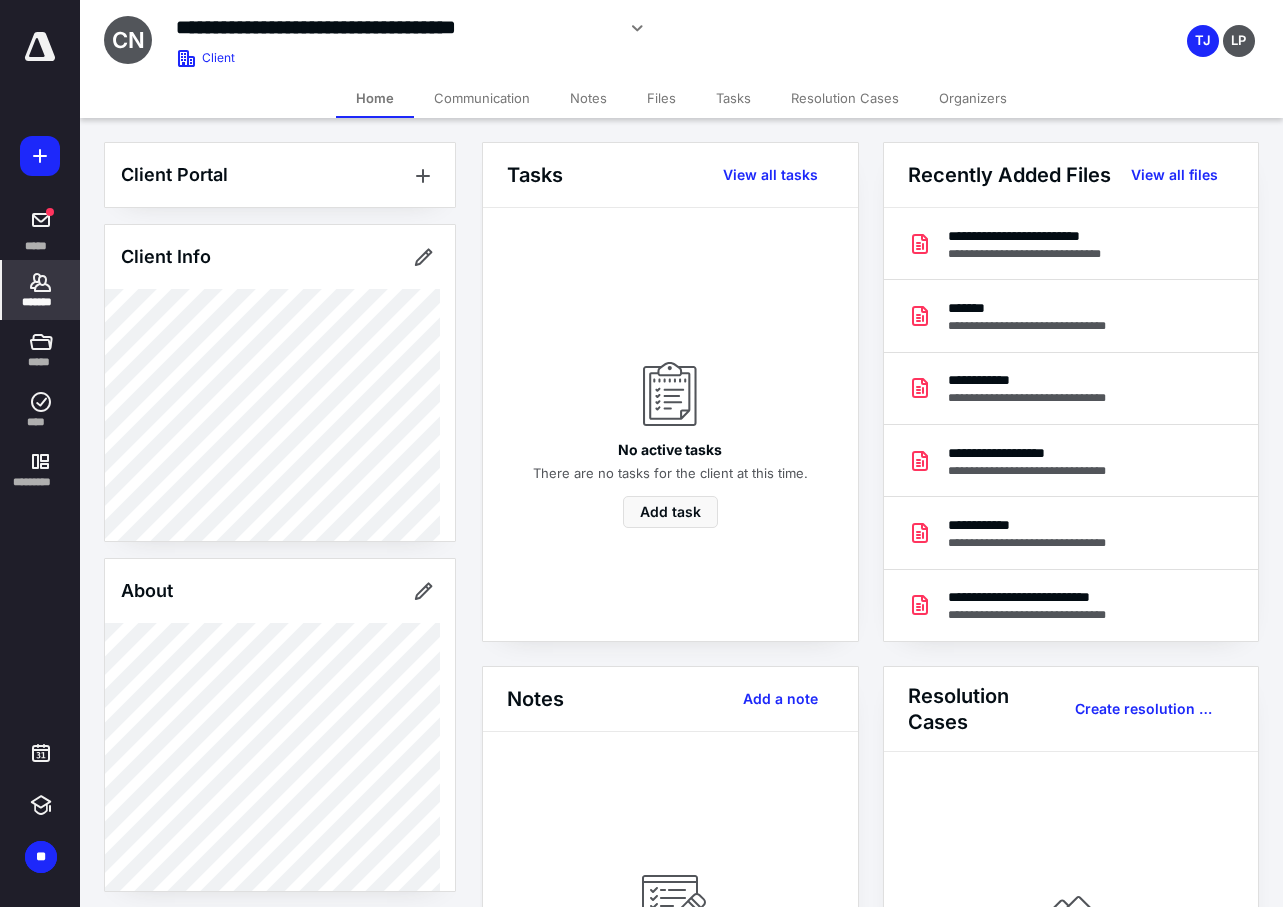 click on "Files" at bounding box center (661, 98) 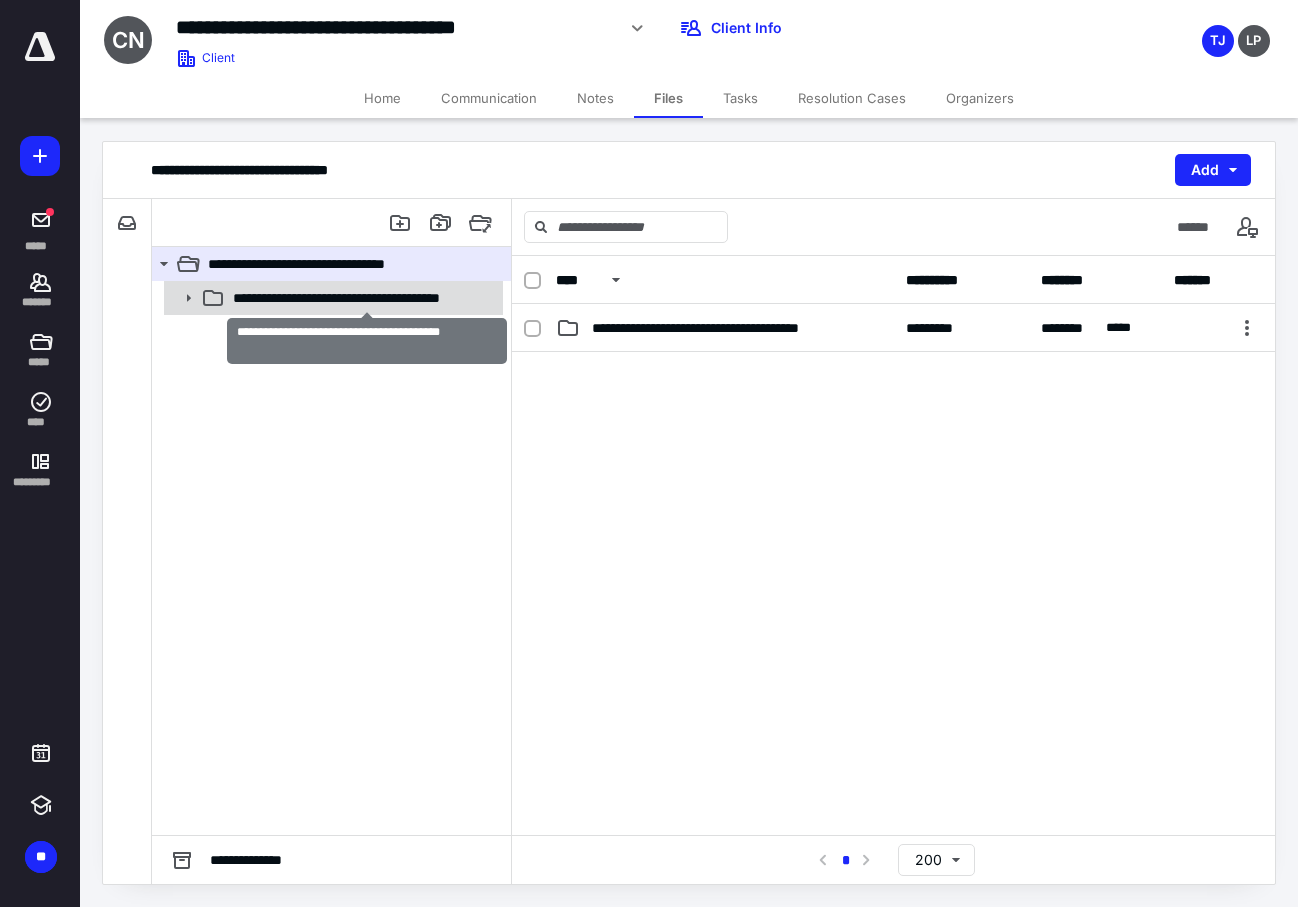 click on "**********" at bounding box center [366, 298] 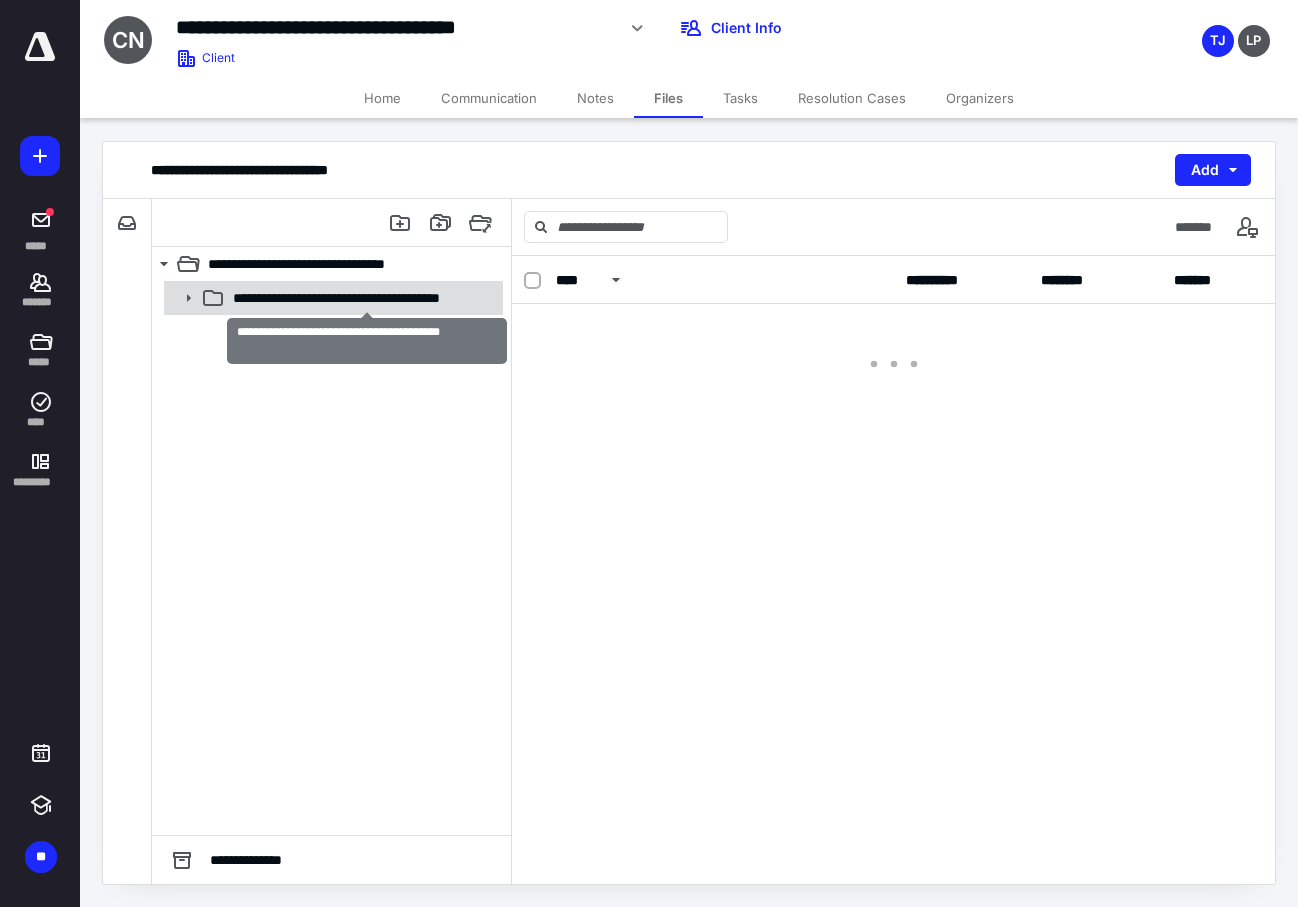 click on "**********" at bounding box center (366, 298) 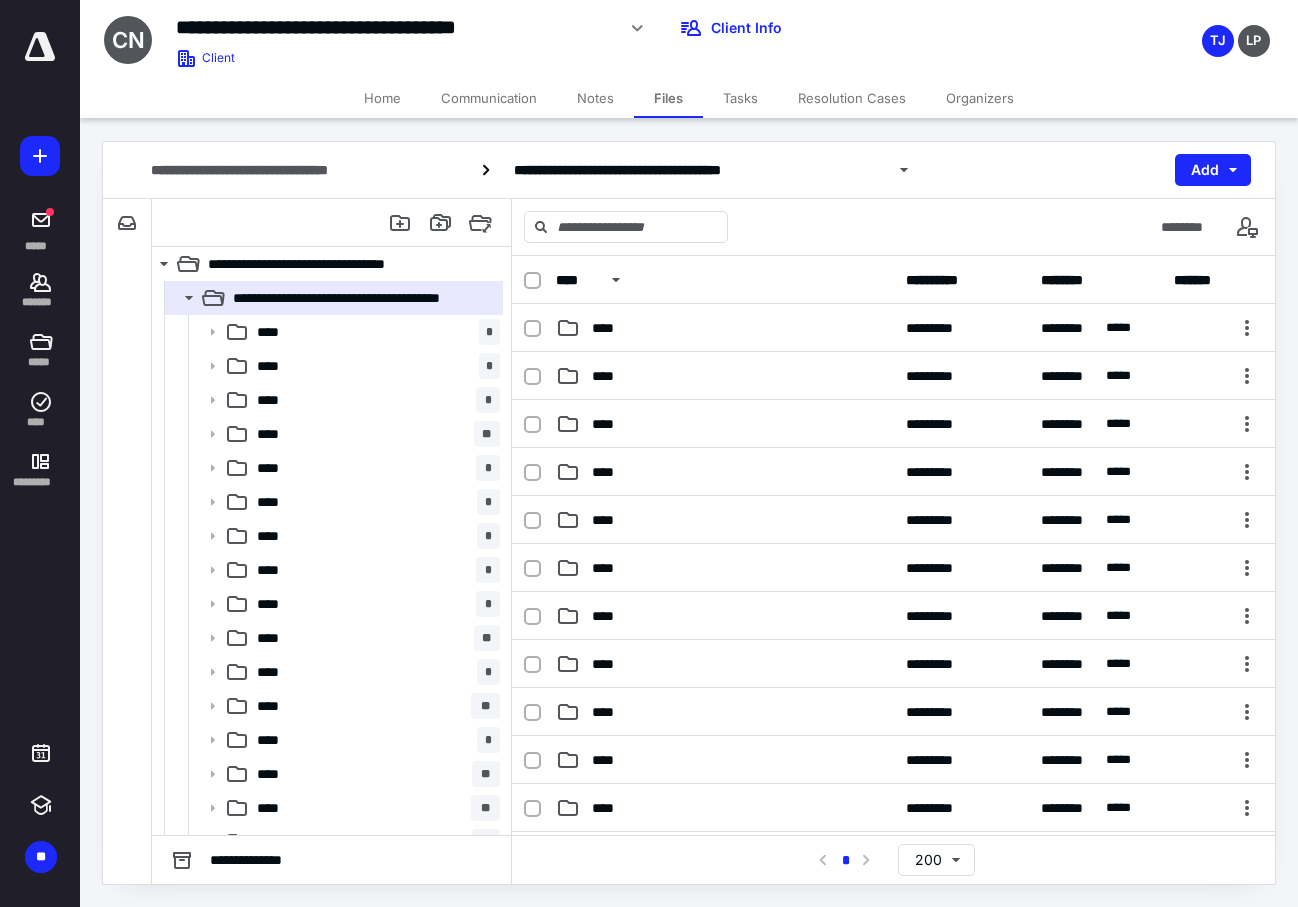 scroll, scrollTop: 92, scrollLeft: 0, axis: vertical 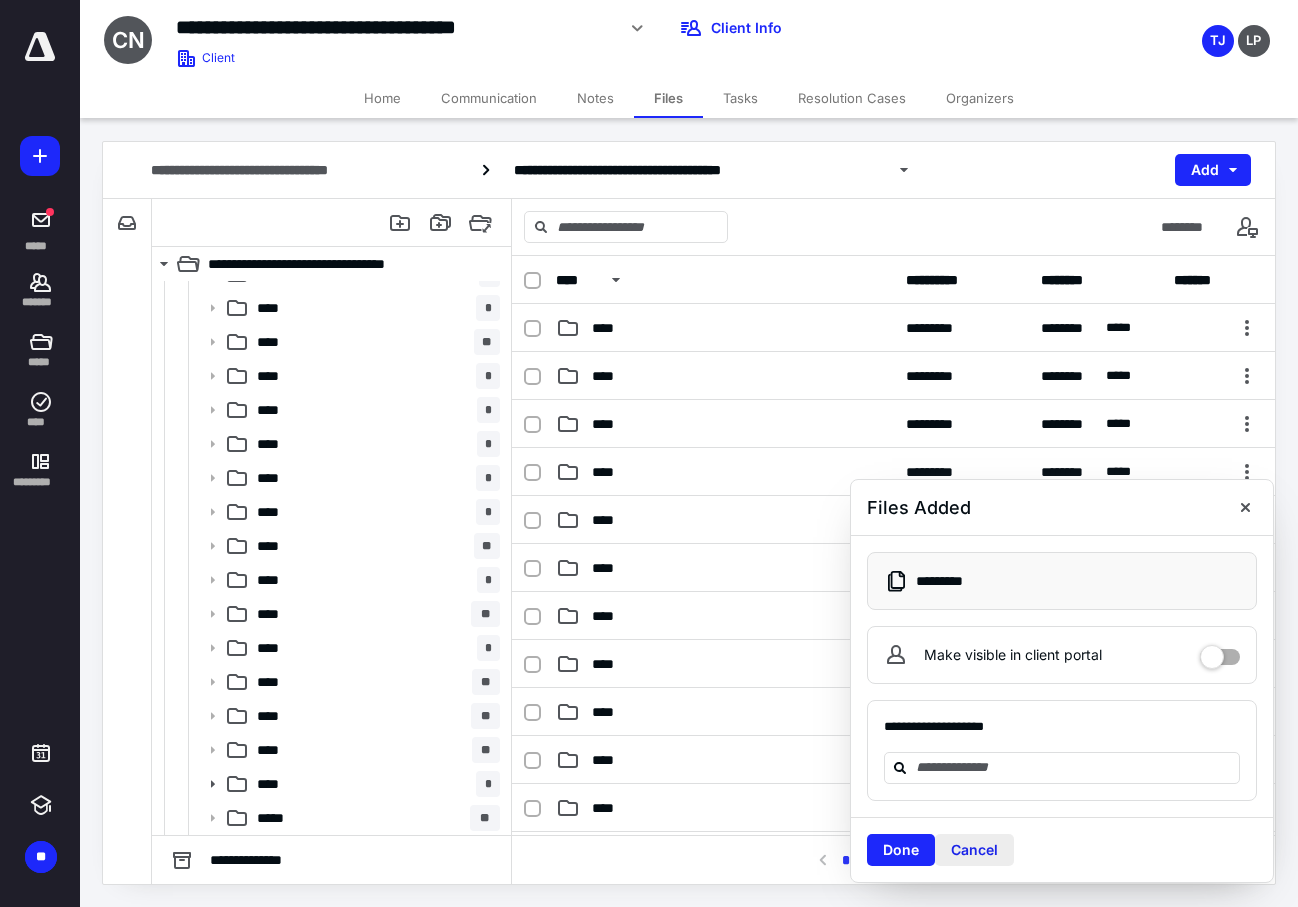 click on "Cancel" at bounding box center [974, 850] 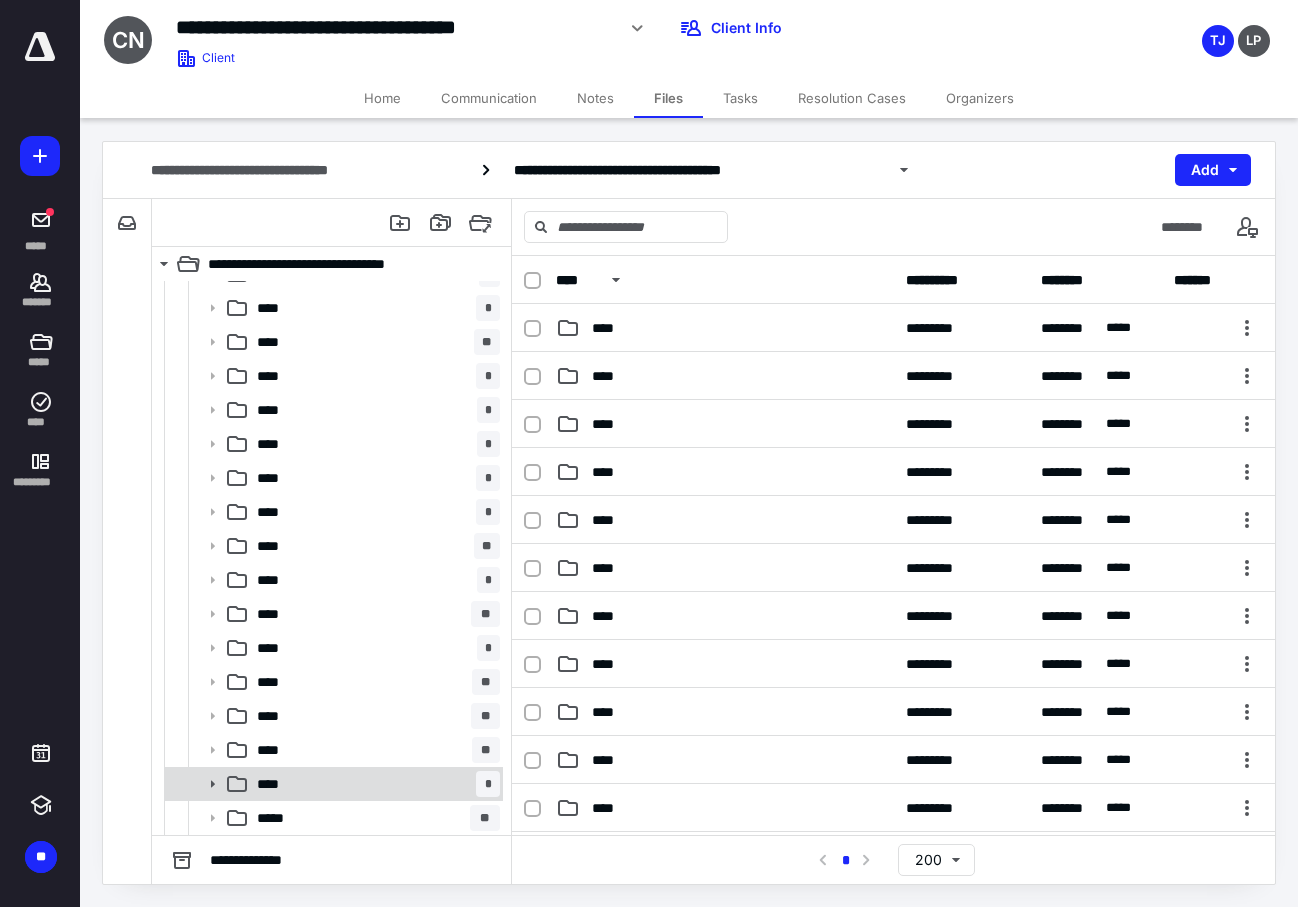 click on "****" at bounding box center (274, 784) 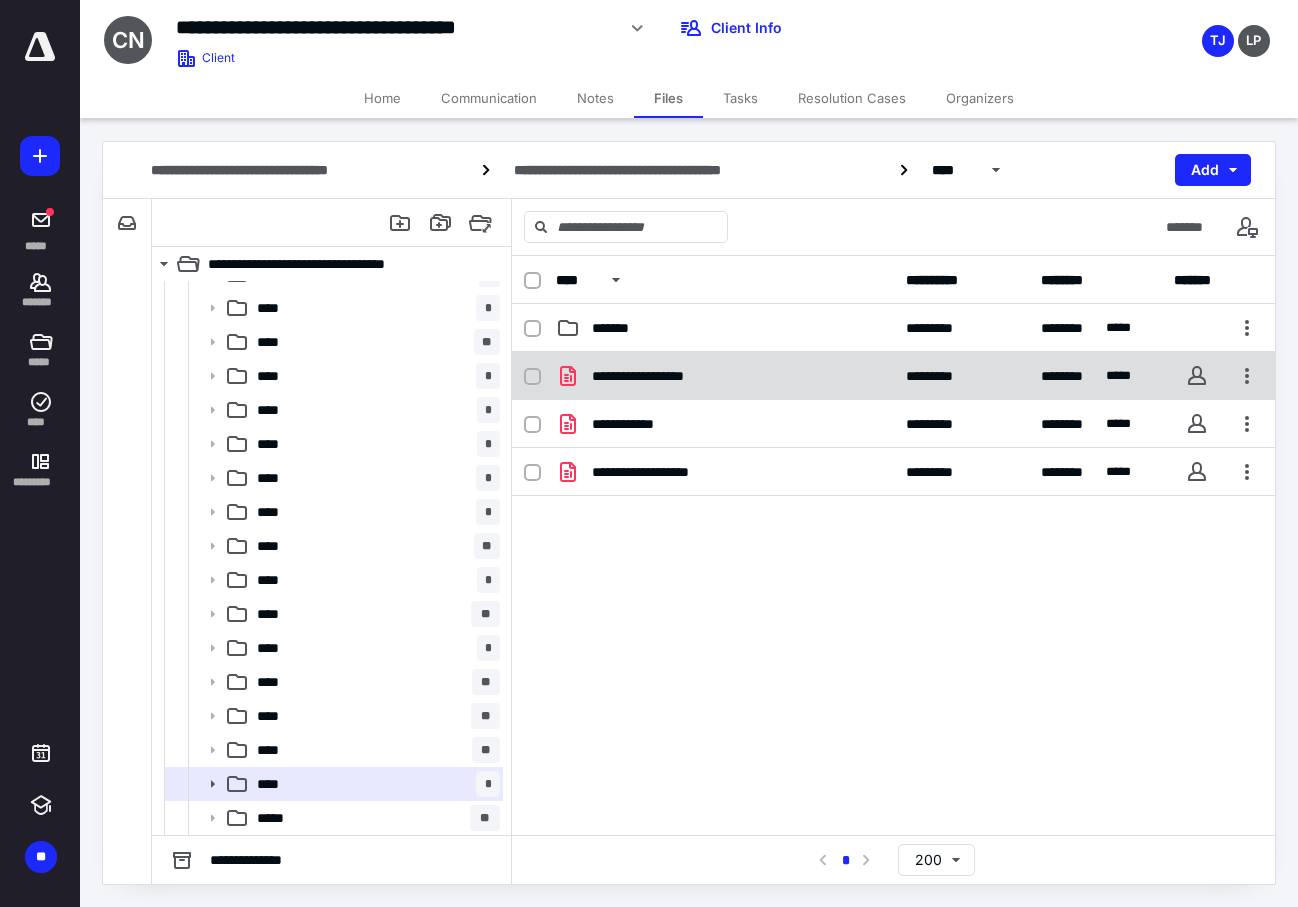 click on "**********" at bounding box center (662, 376) 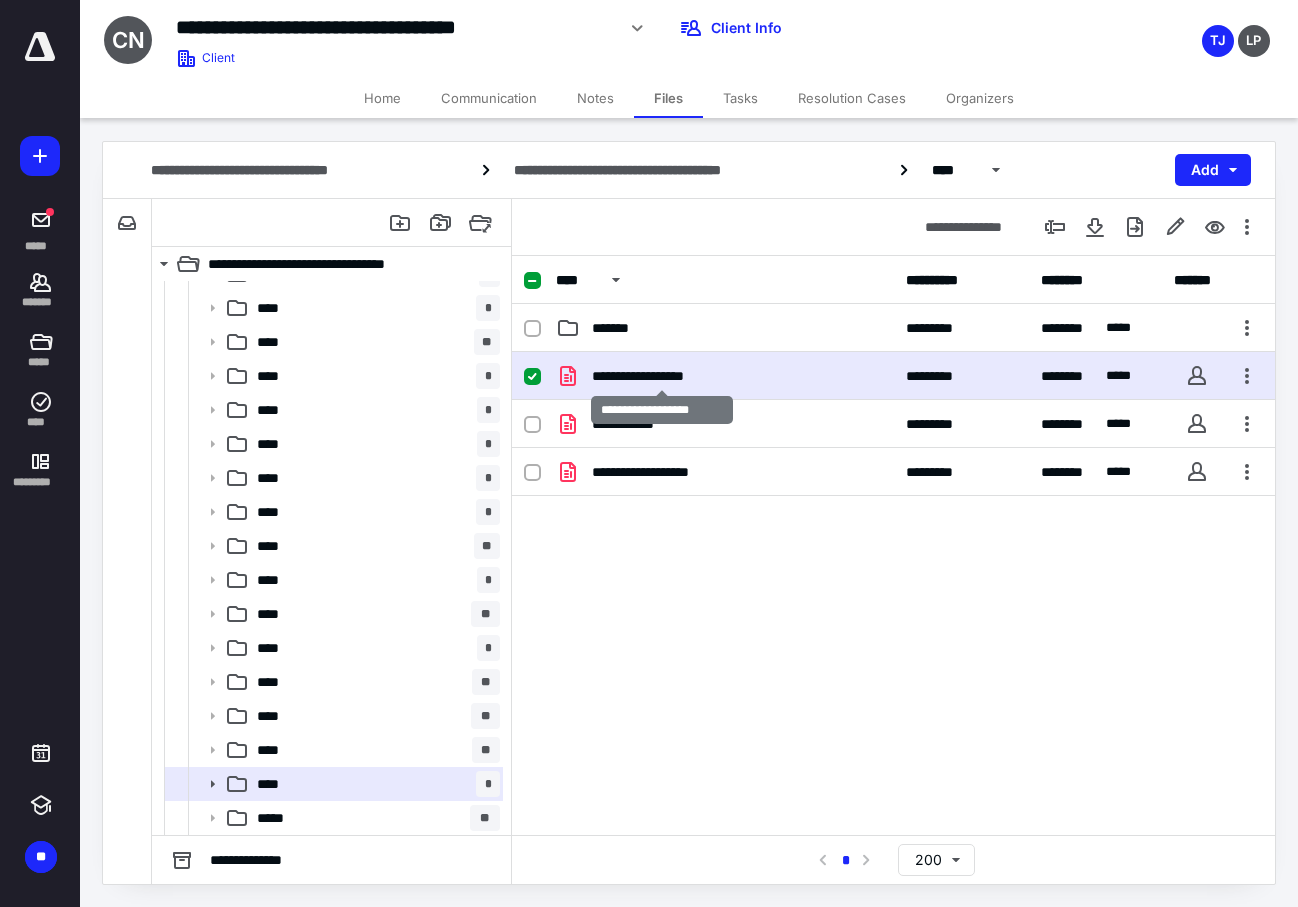 click on "**********" at bounding box center (662, 376) 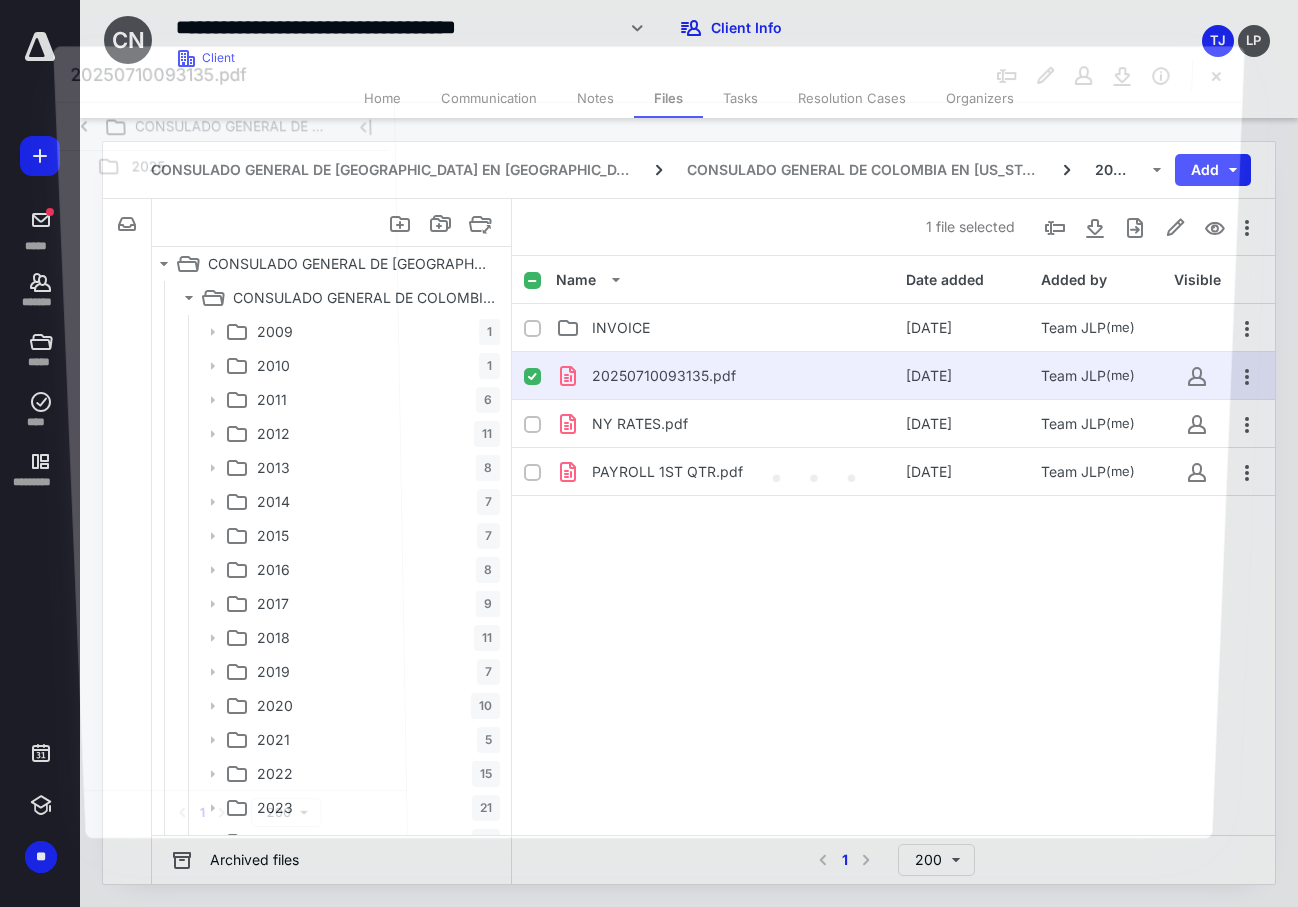 scroll, scrollTop: 92, scrollLeft: 0, axis: vertical 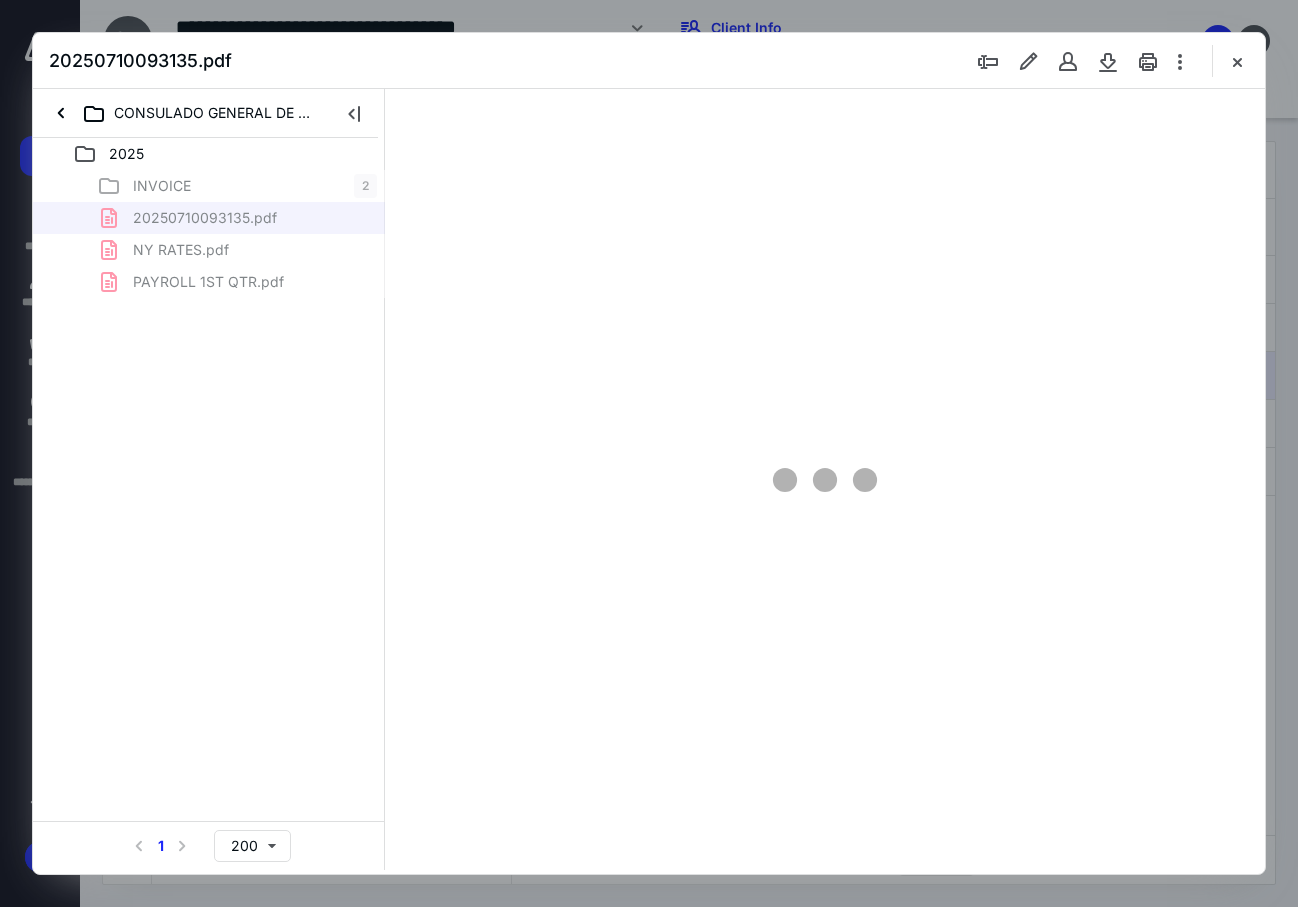 type on "85" 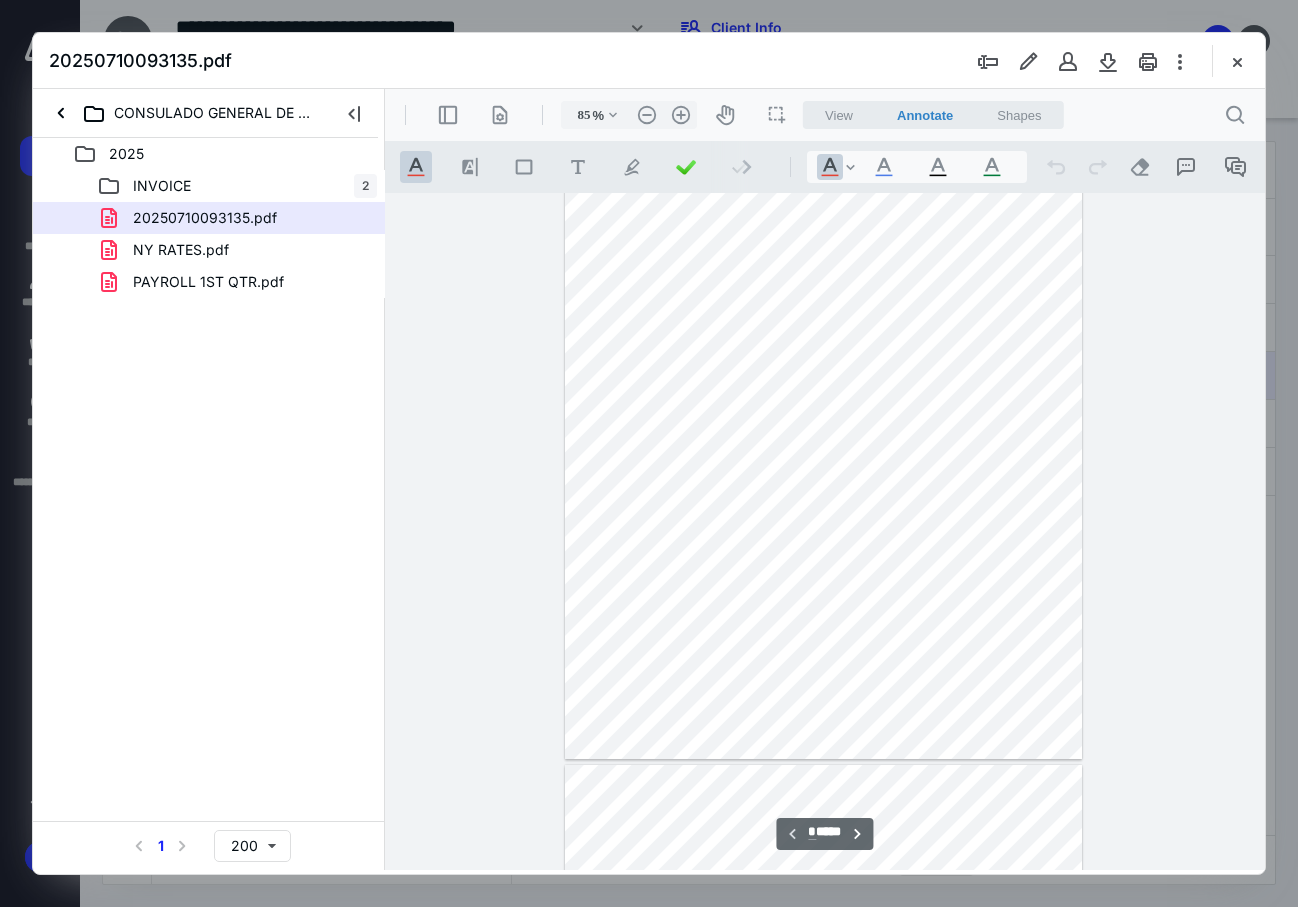scroll, scrollTop: 0, scrollLeft: 0, axis: both 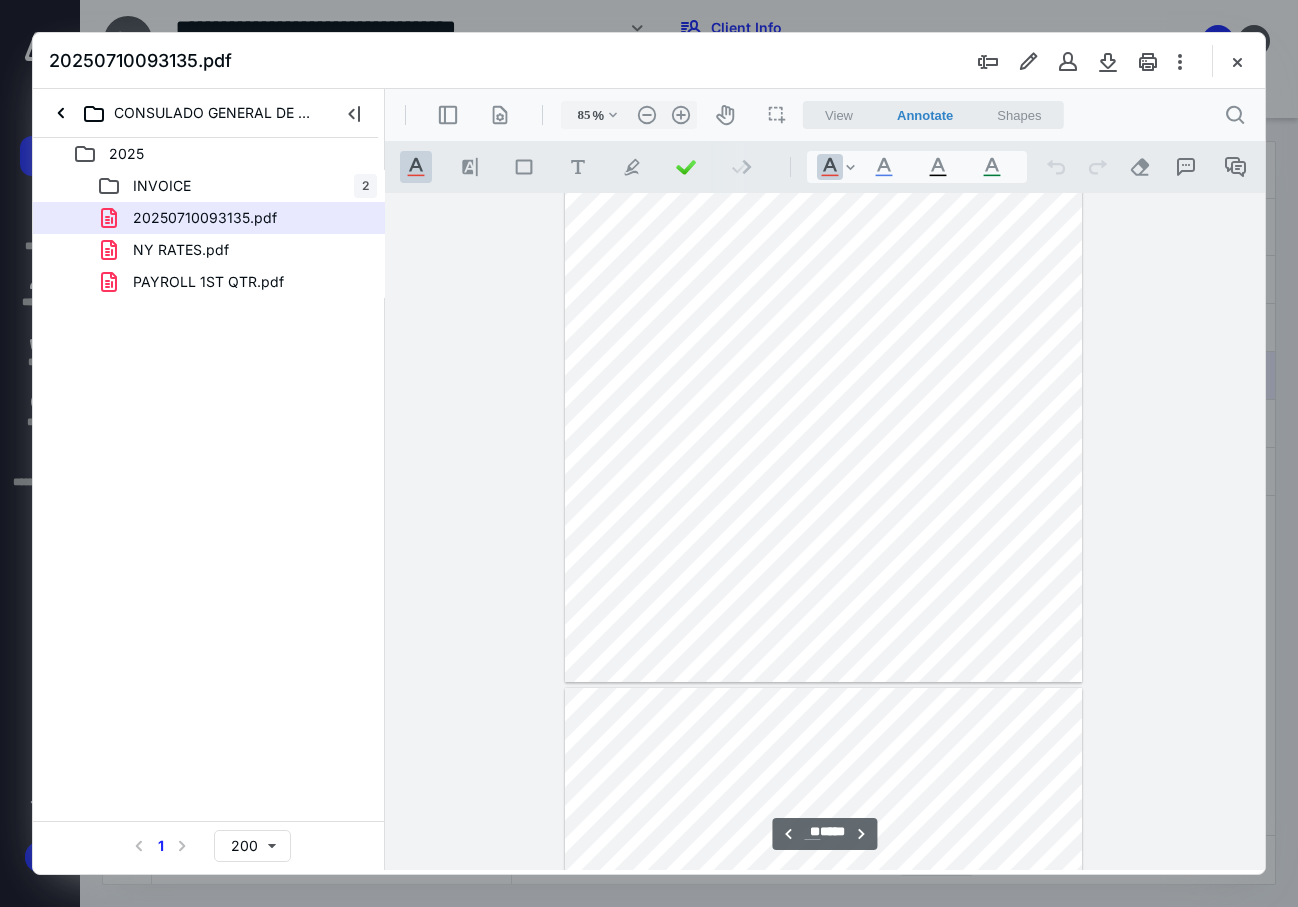 type on "**" 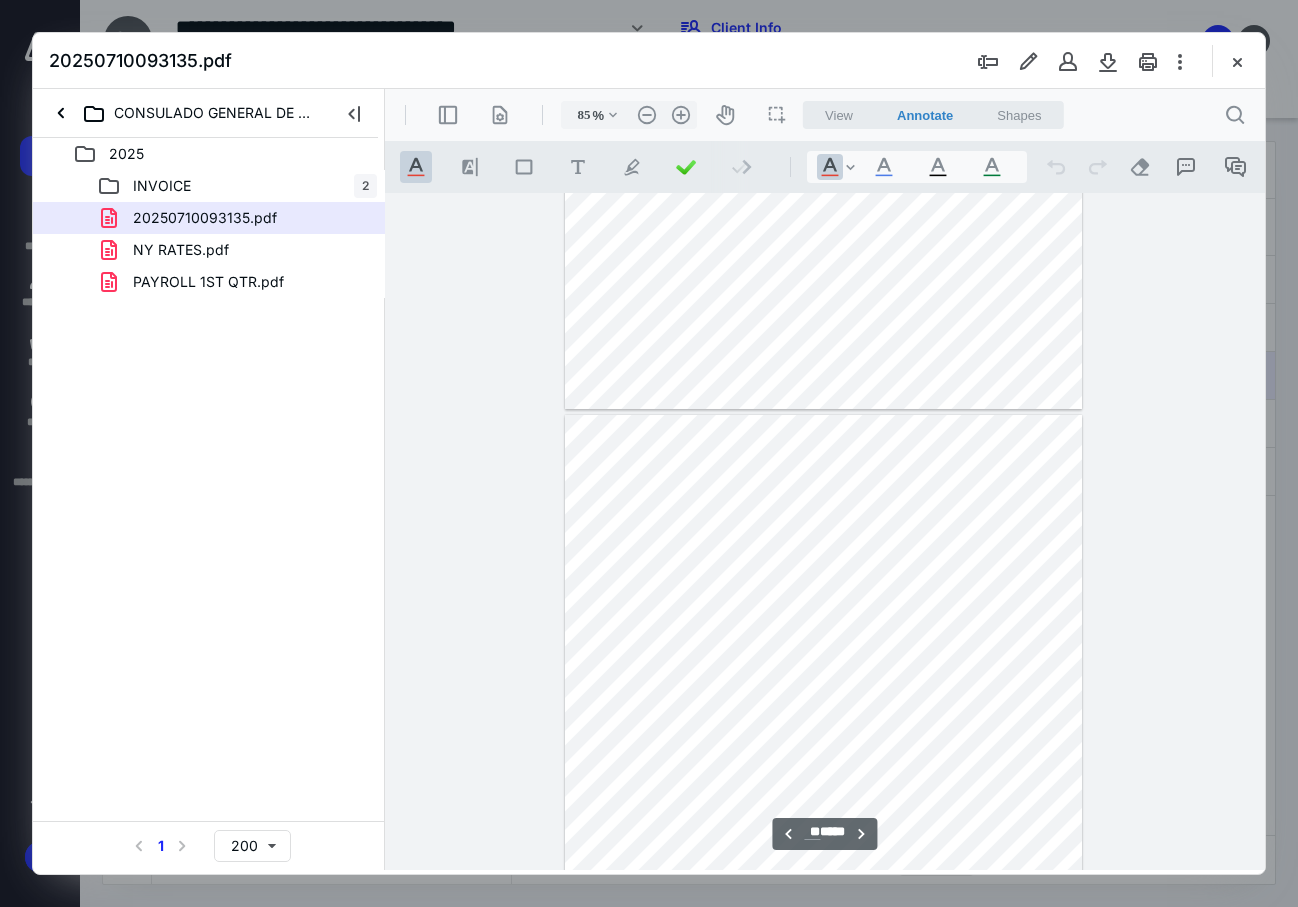 scroll, scrollTop: 11500, scrollLeft: 0, axis: vertical 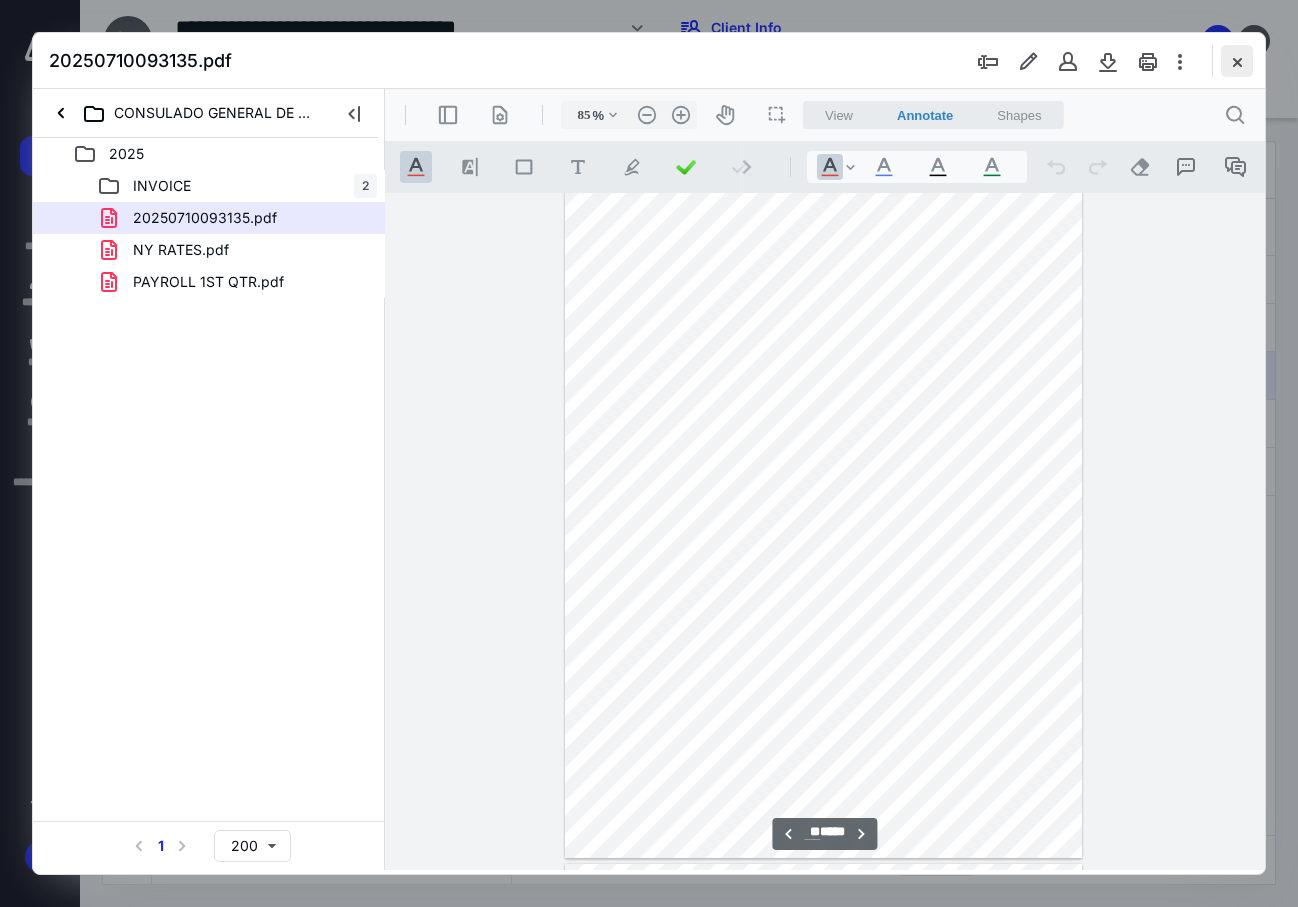 click at bounding box center [1237, 61] 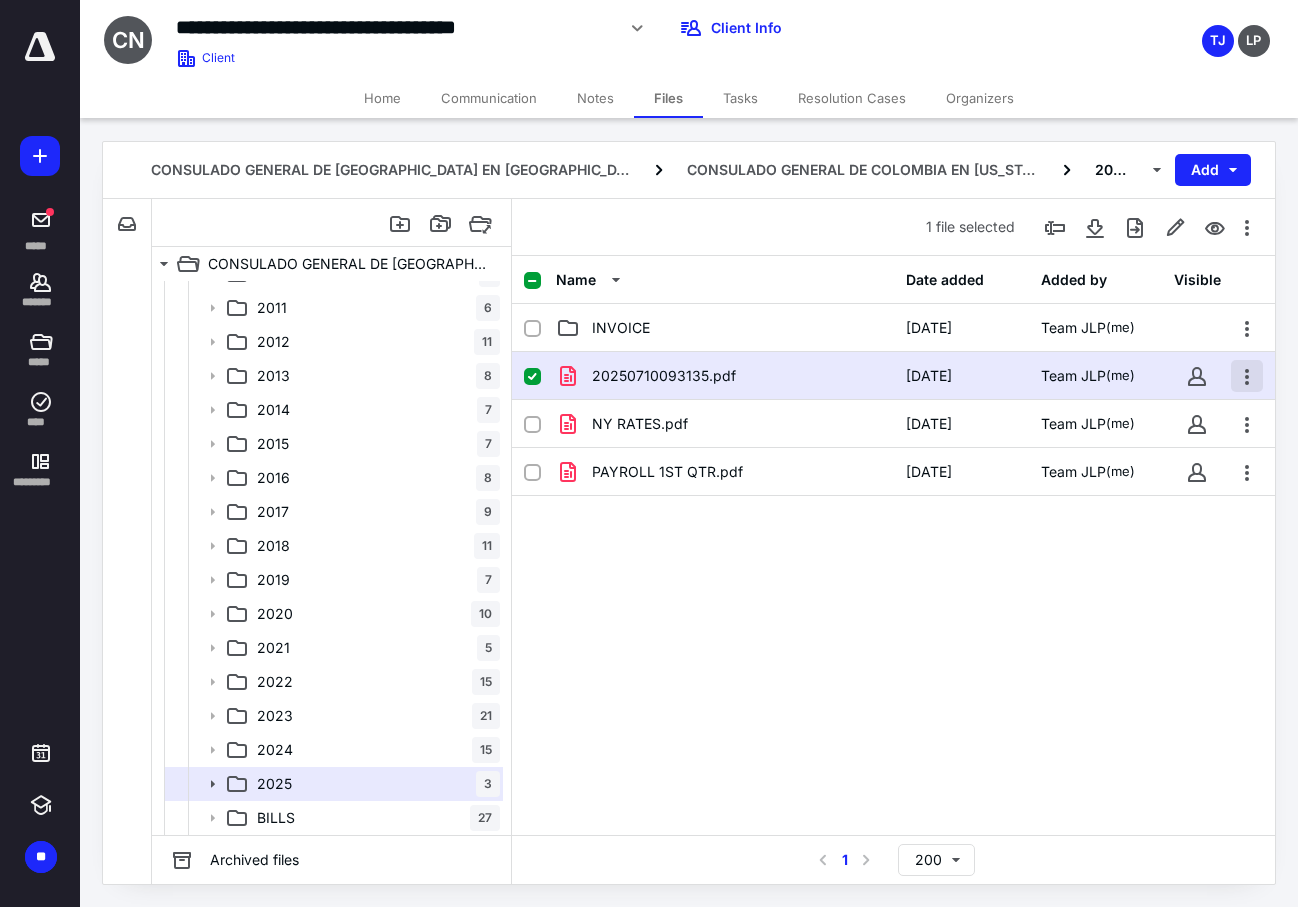 click at bounding box center (1247, 376) 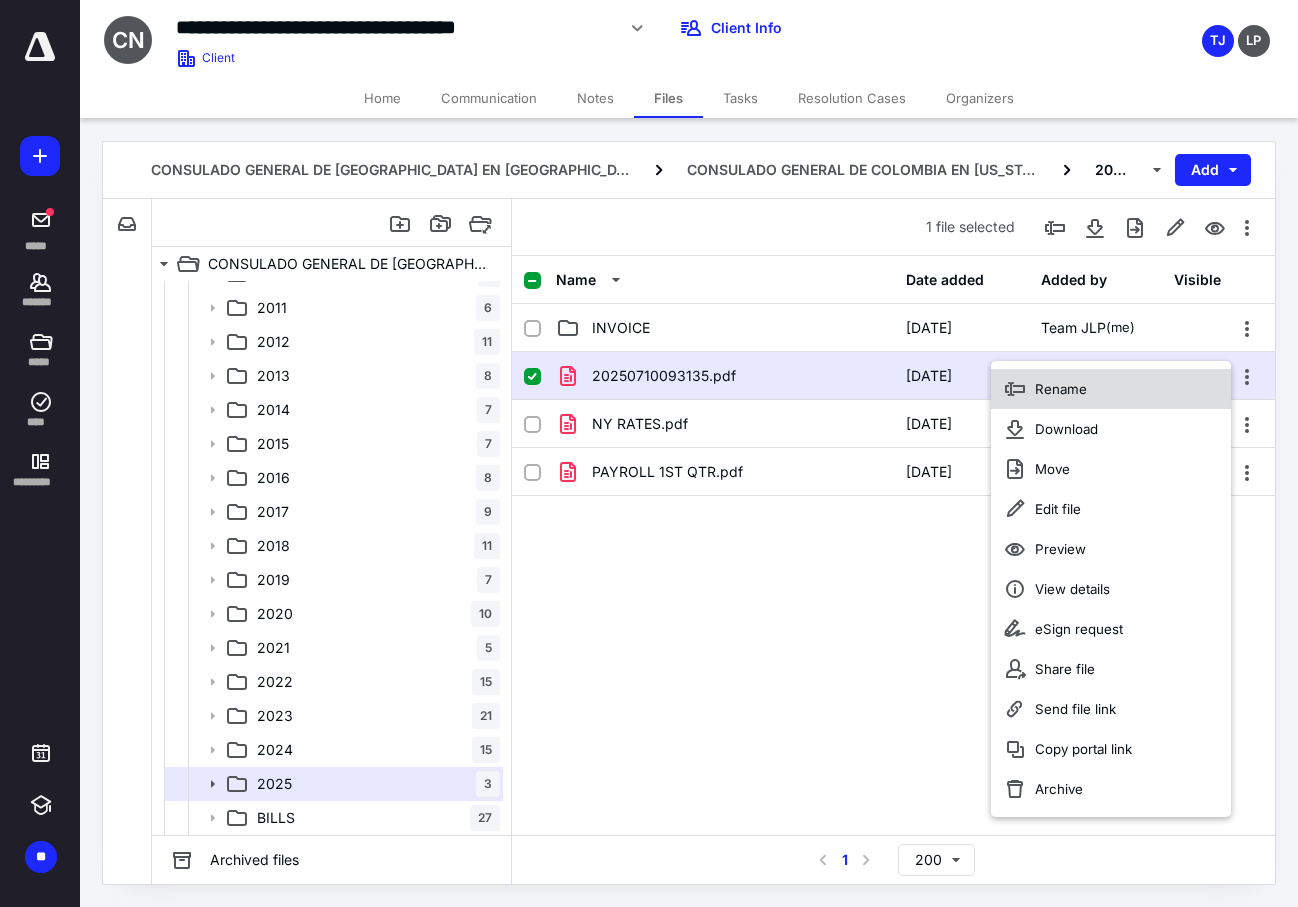 click on "Rename" at bounding box center (1111, 389) 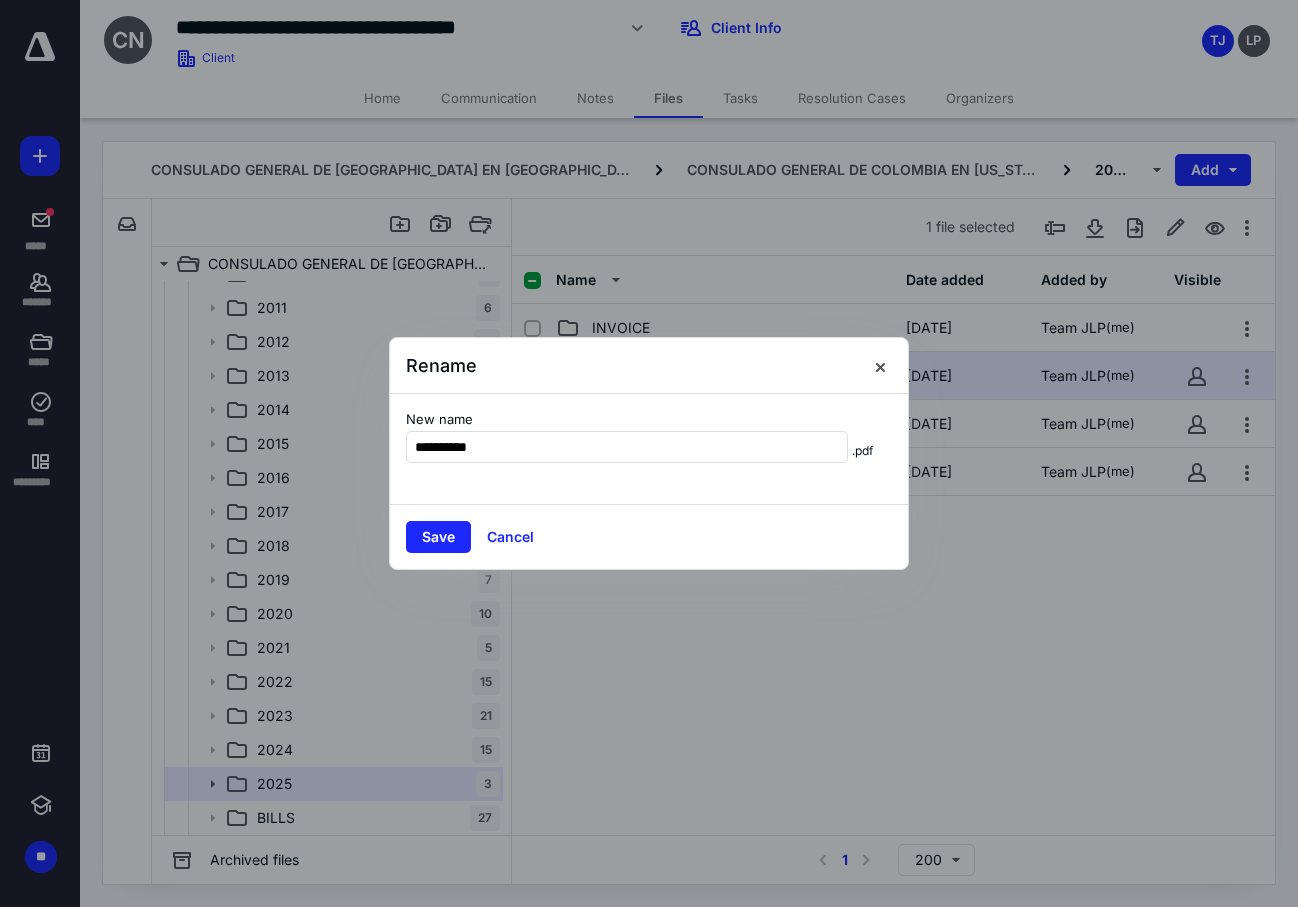 type on "**********" 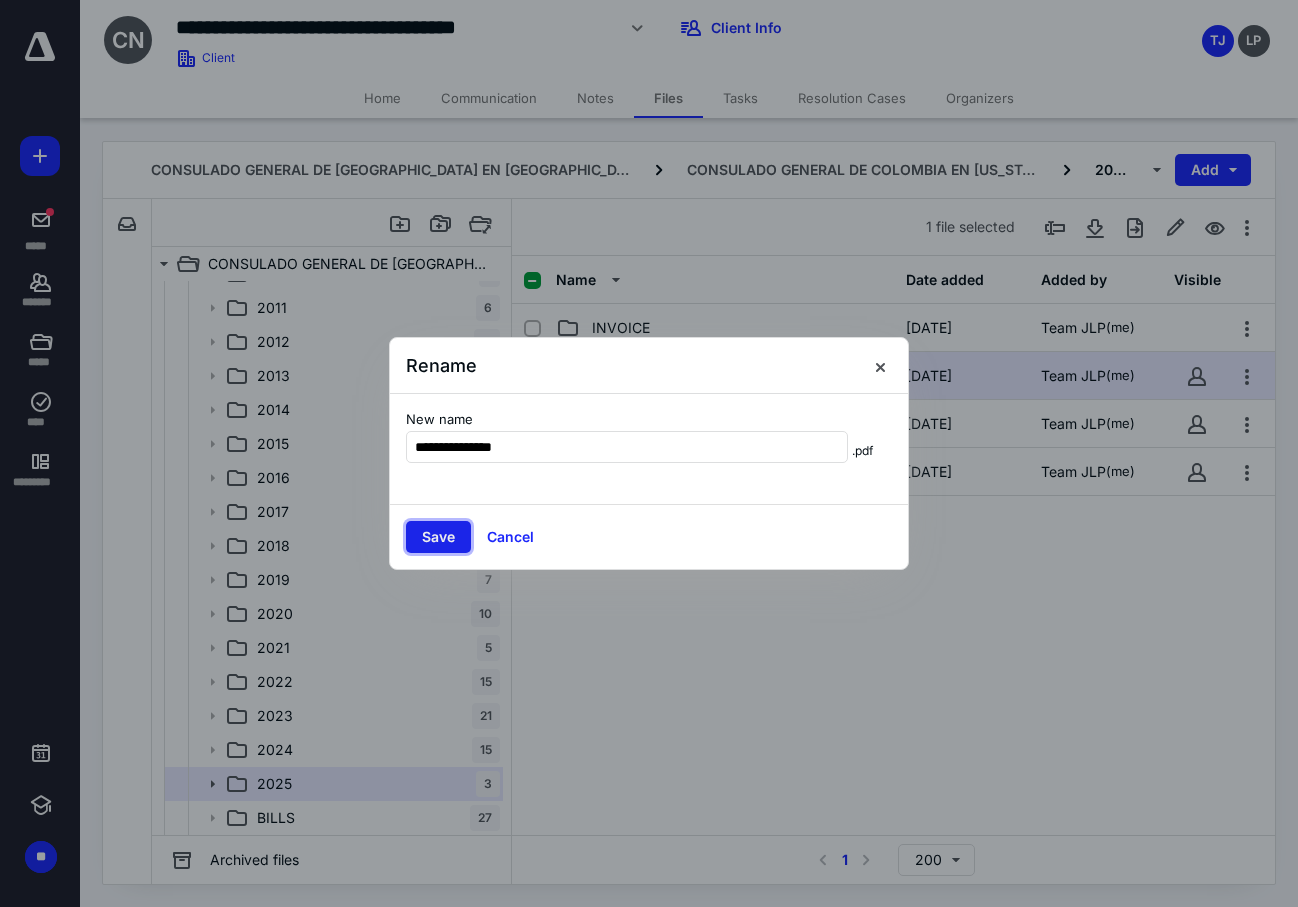 click on "Save" at bounding box center [438, 537] 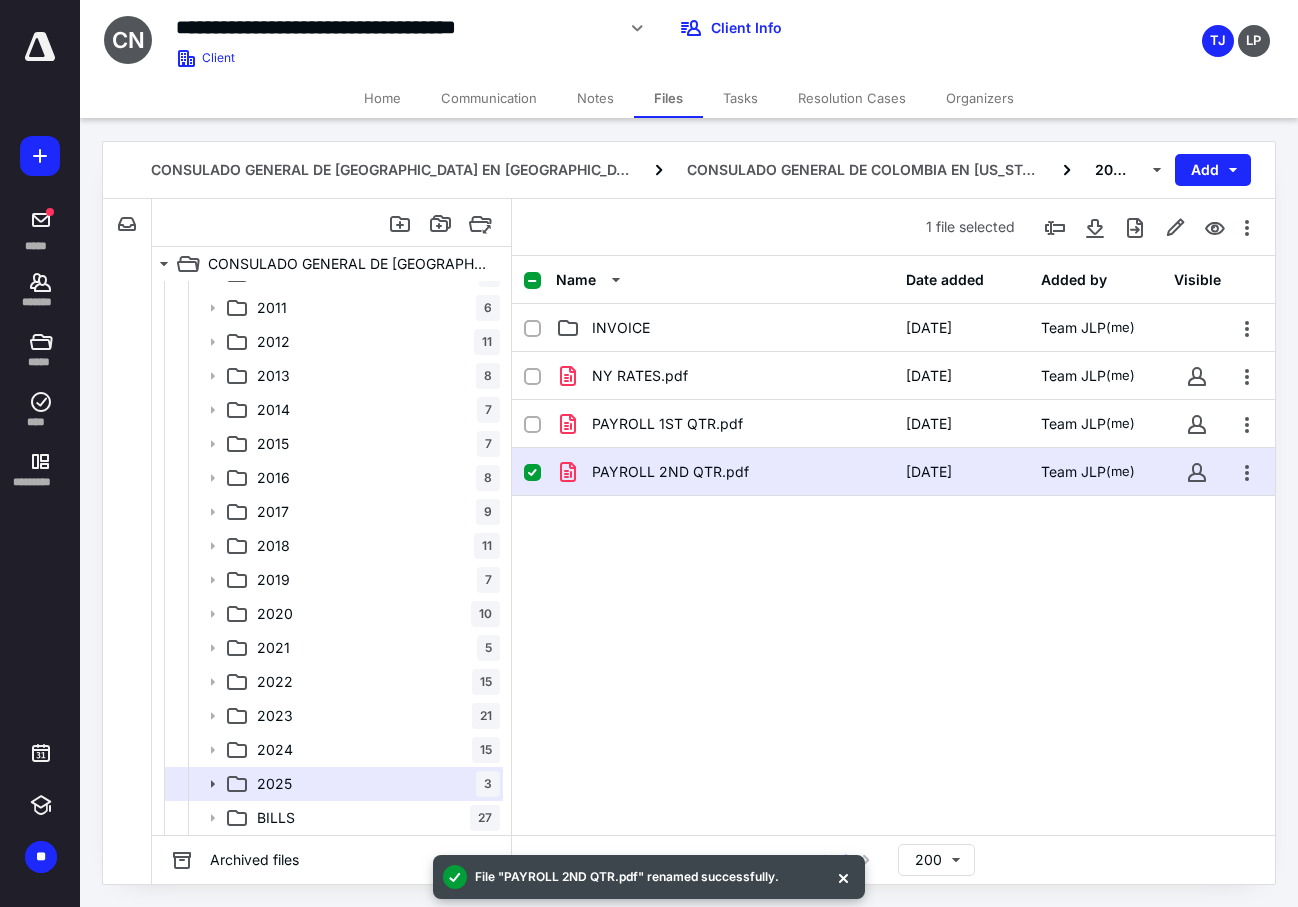 click on "NY RATES.pdf [DATE] Team JLP  (me) PAYROLL 1ST QTR.pdf [DATE] Team JLP  (me) PAYROLL 2ND QTR.pdf [DATE] Team JLP  (me)" at bounding box center [893, 502] 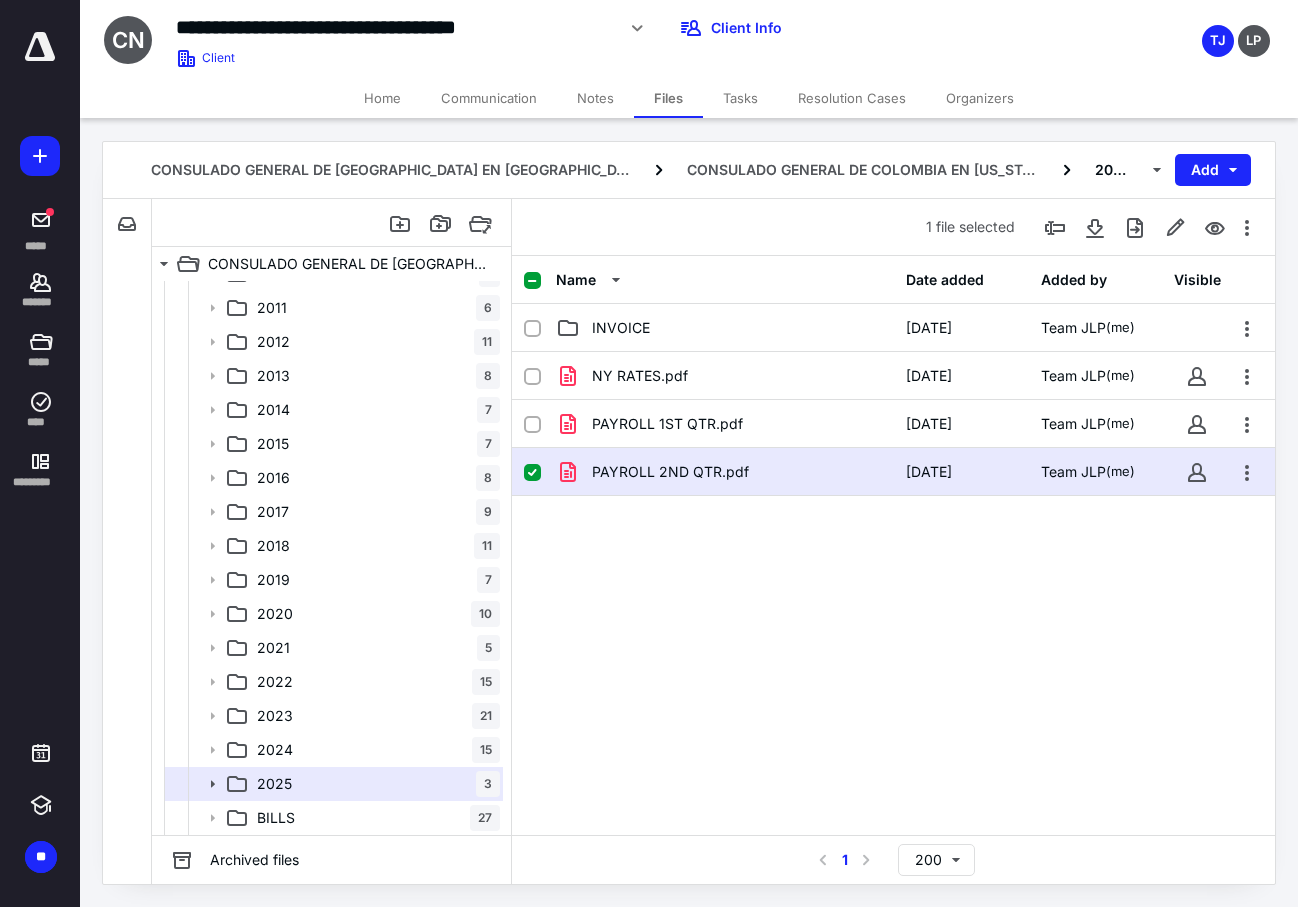 click on "Name Date added Added by Visible INVOICE [DATE] Team JLP  (me) NY RATES.pdf [DATE] Team JLP  (me) PAYROLL 1ST QTR.pdf [DATE] Team JLP  (me) PAYROLL 2ND QTR.pdf [DATE] Team JLP  (me)" at bounding box center [893, 545] 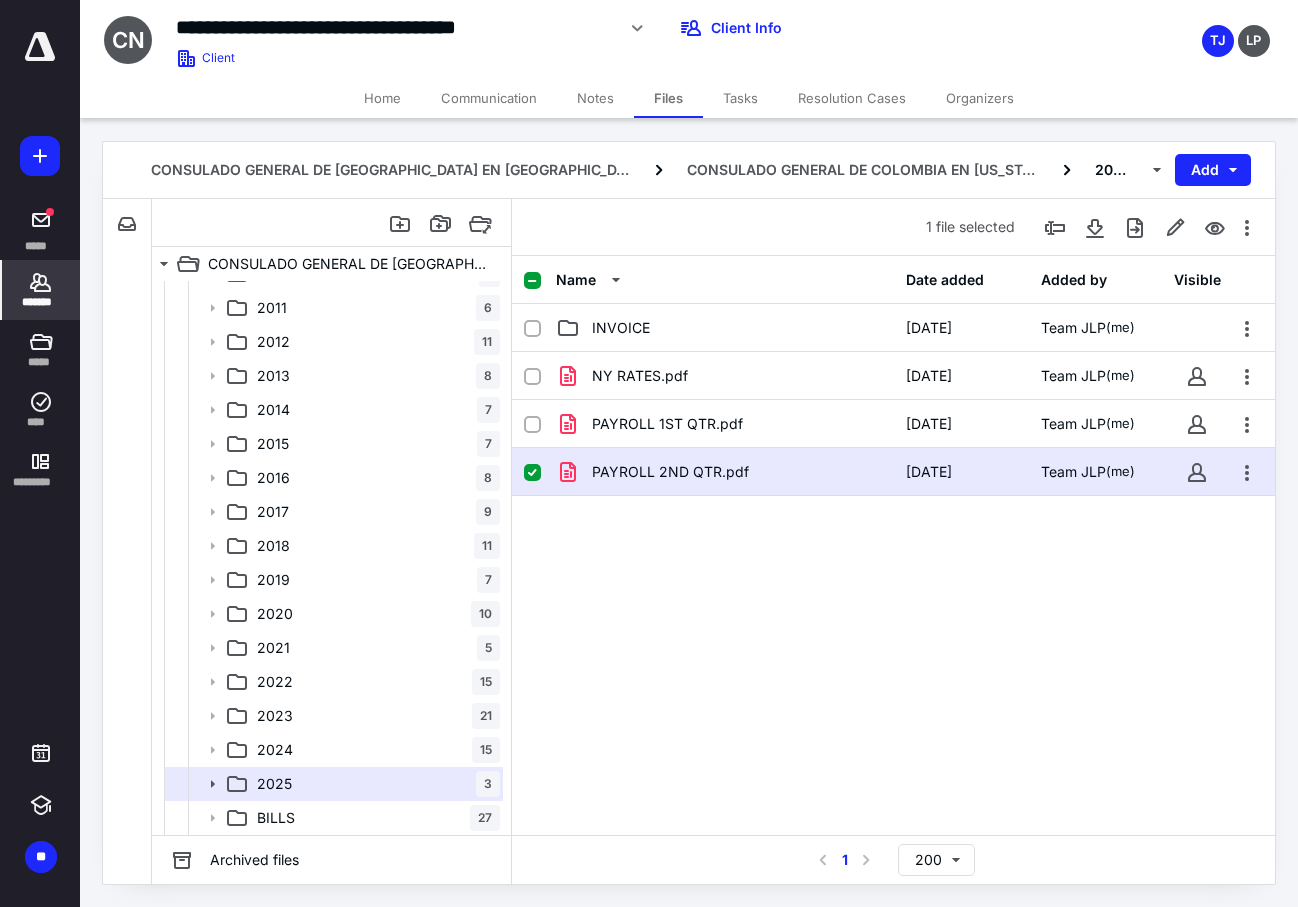 click on "*******" at bounding box center [41, 302] 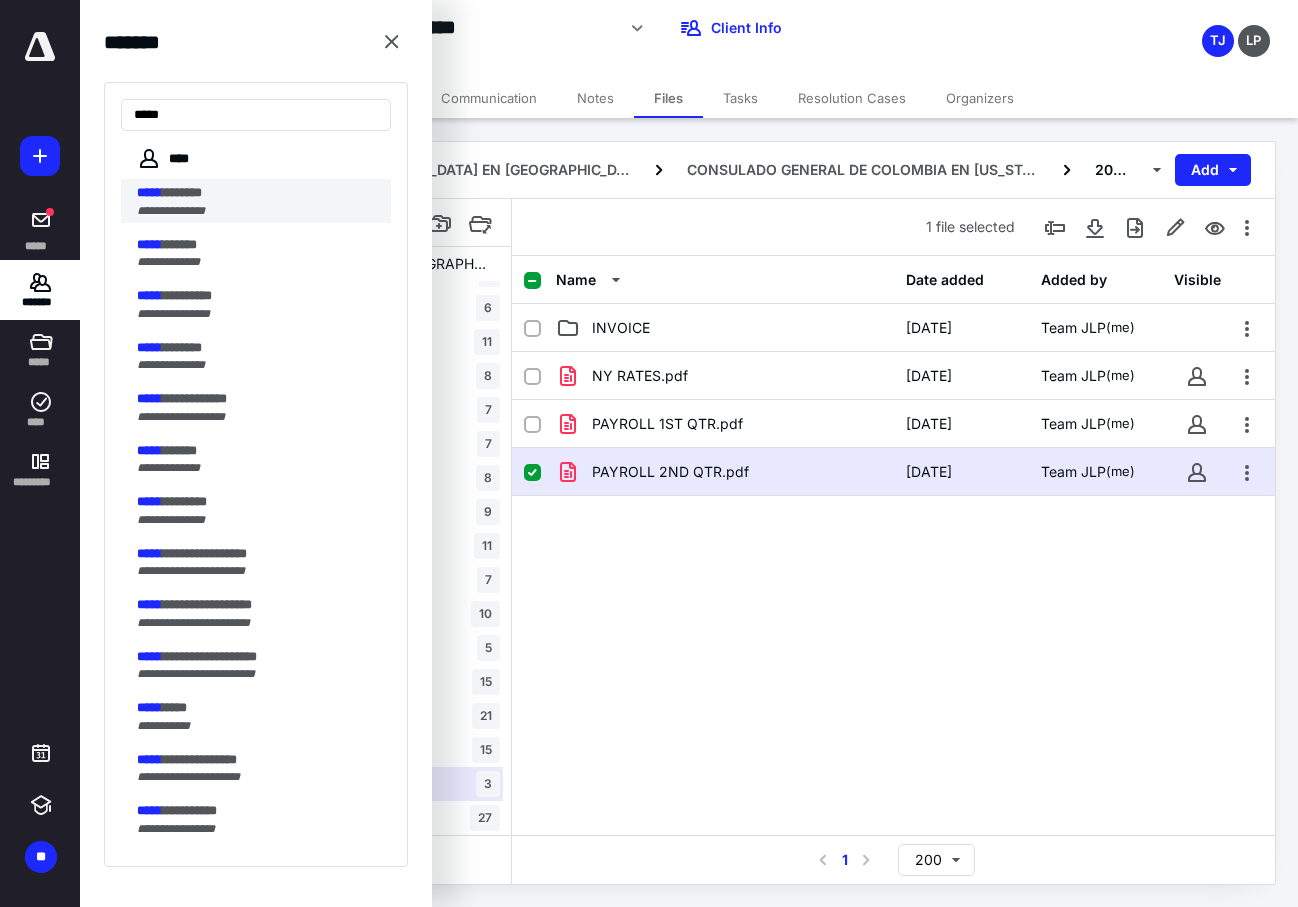 type on "*****" 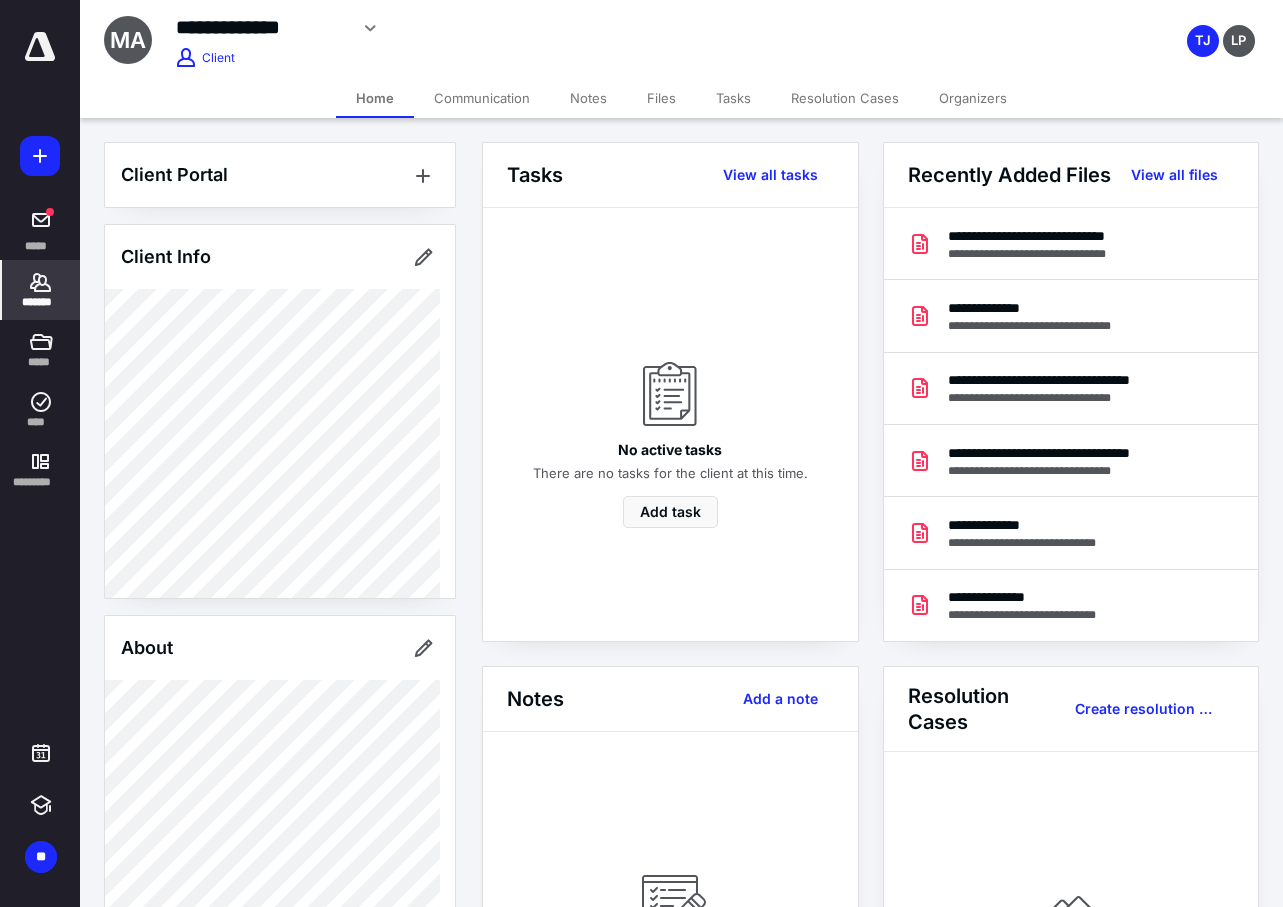 click on "Files" at bounding box center [661, 98] 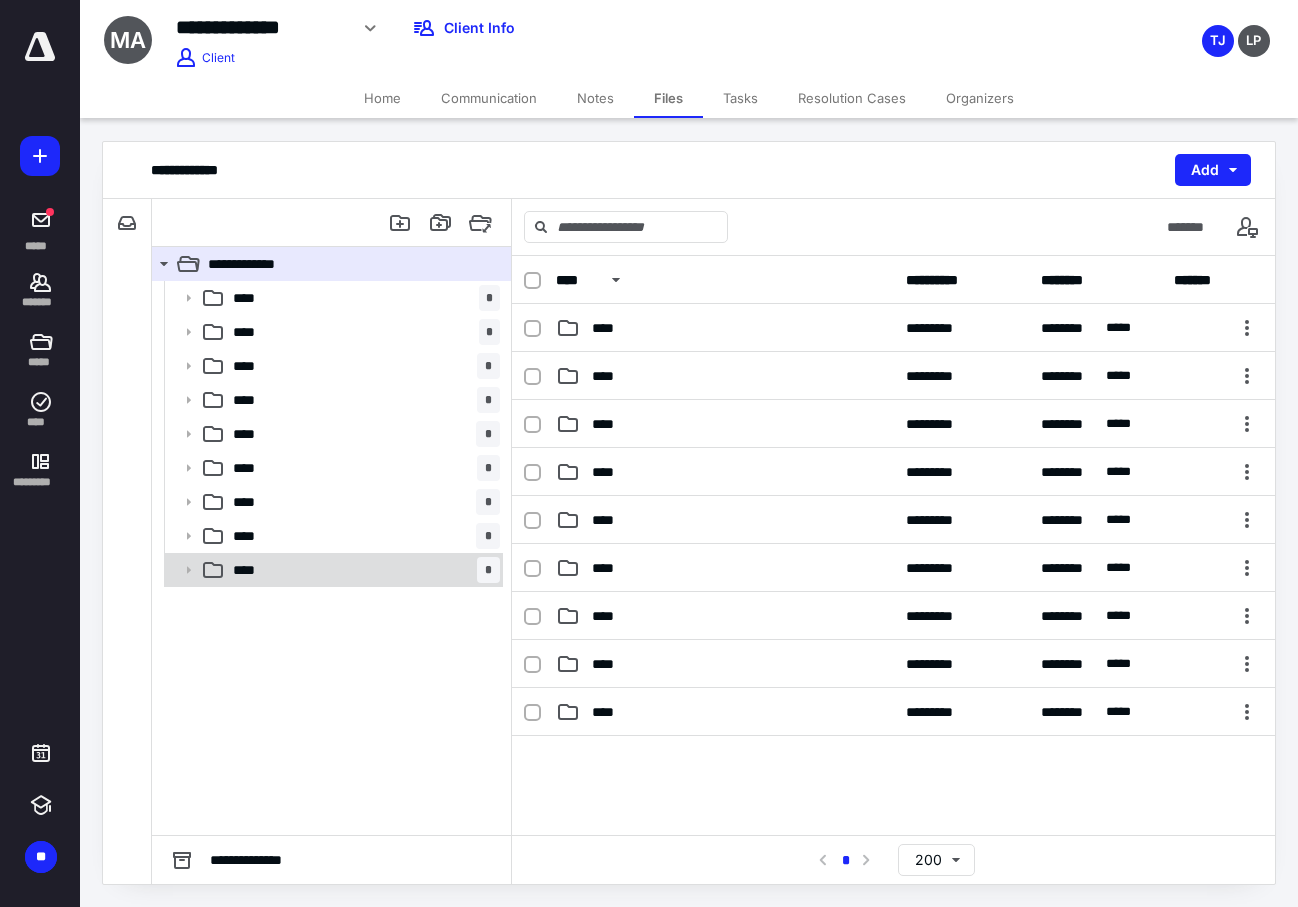 click on "**** *" at bounding box center [362, 570] 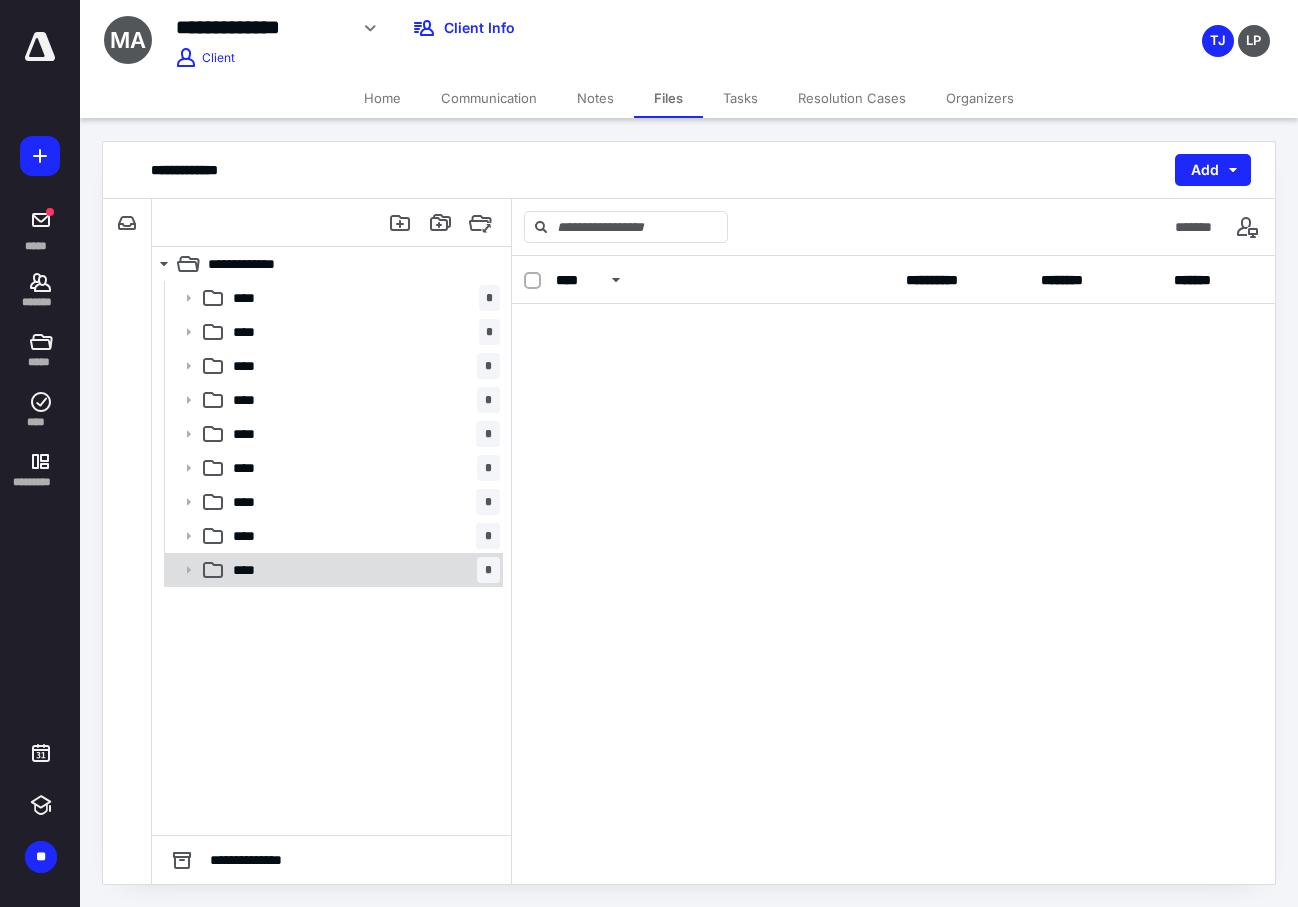 click on "**** *" at bounding box center (362, 570) 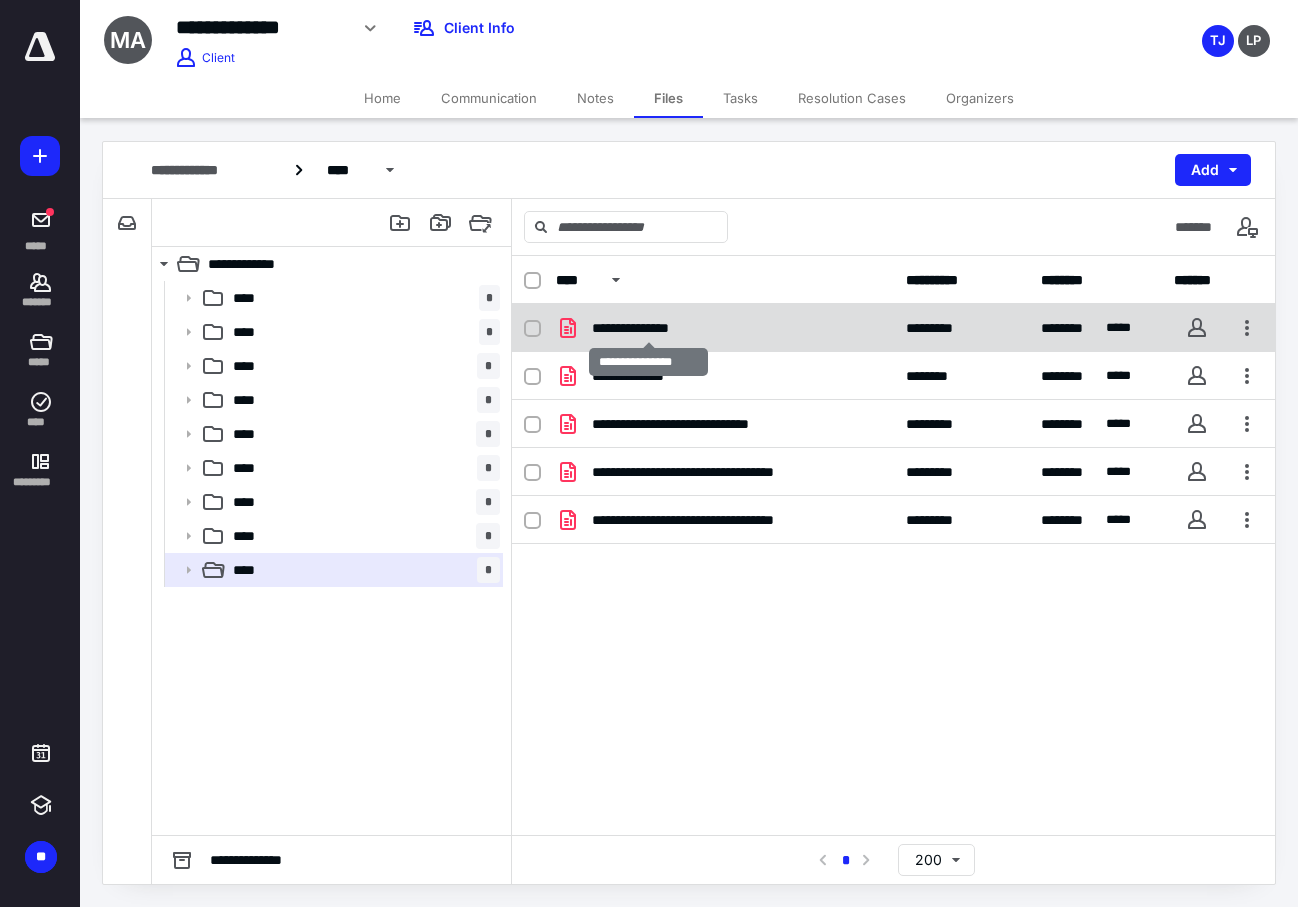 click on "**********" at bounding box center [649, 328] 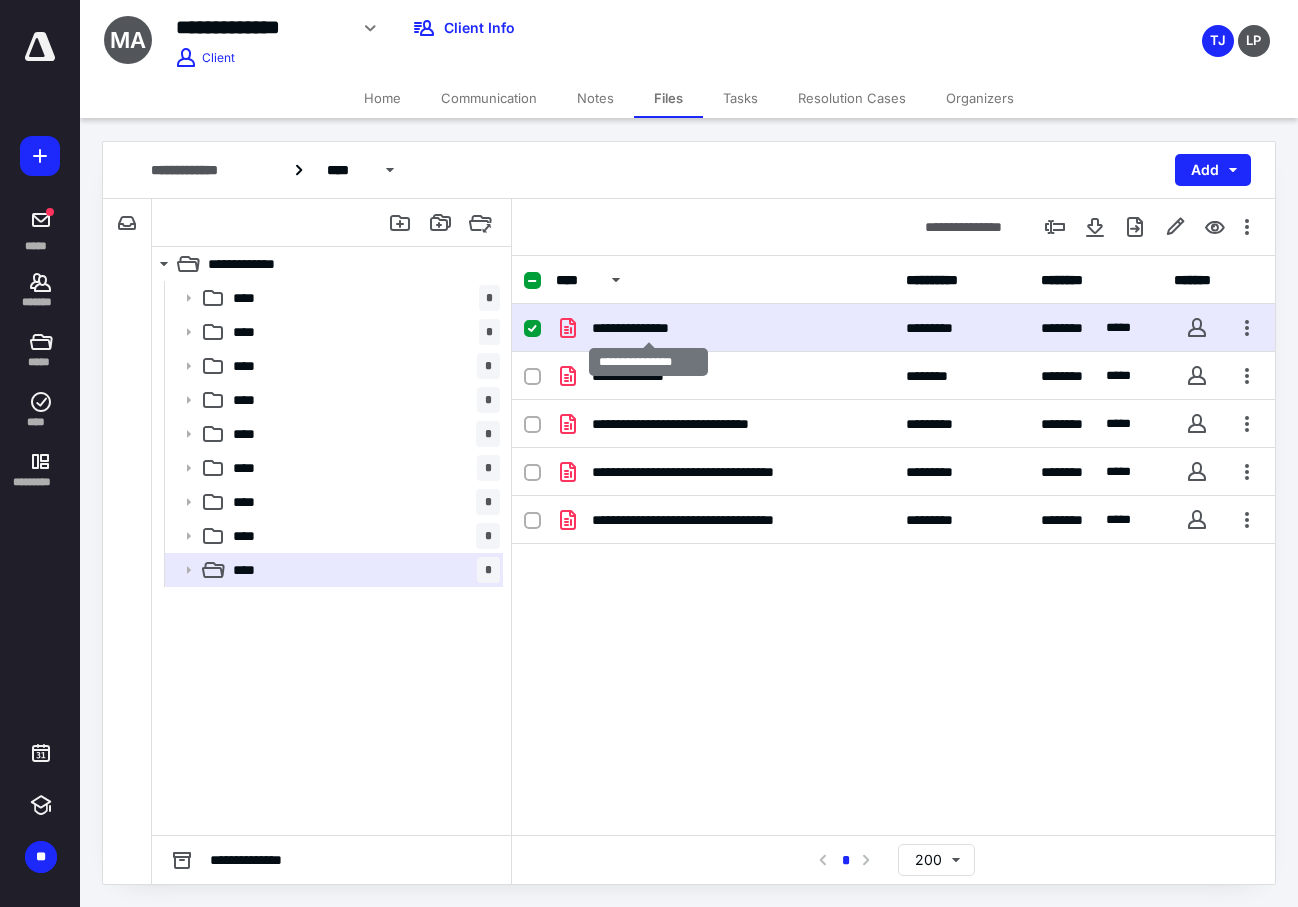 click on "**********" at bounding box center [649, 328] 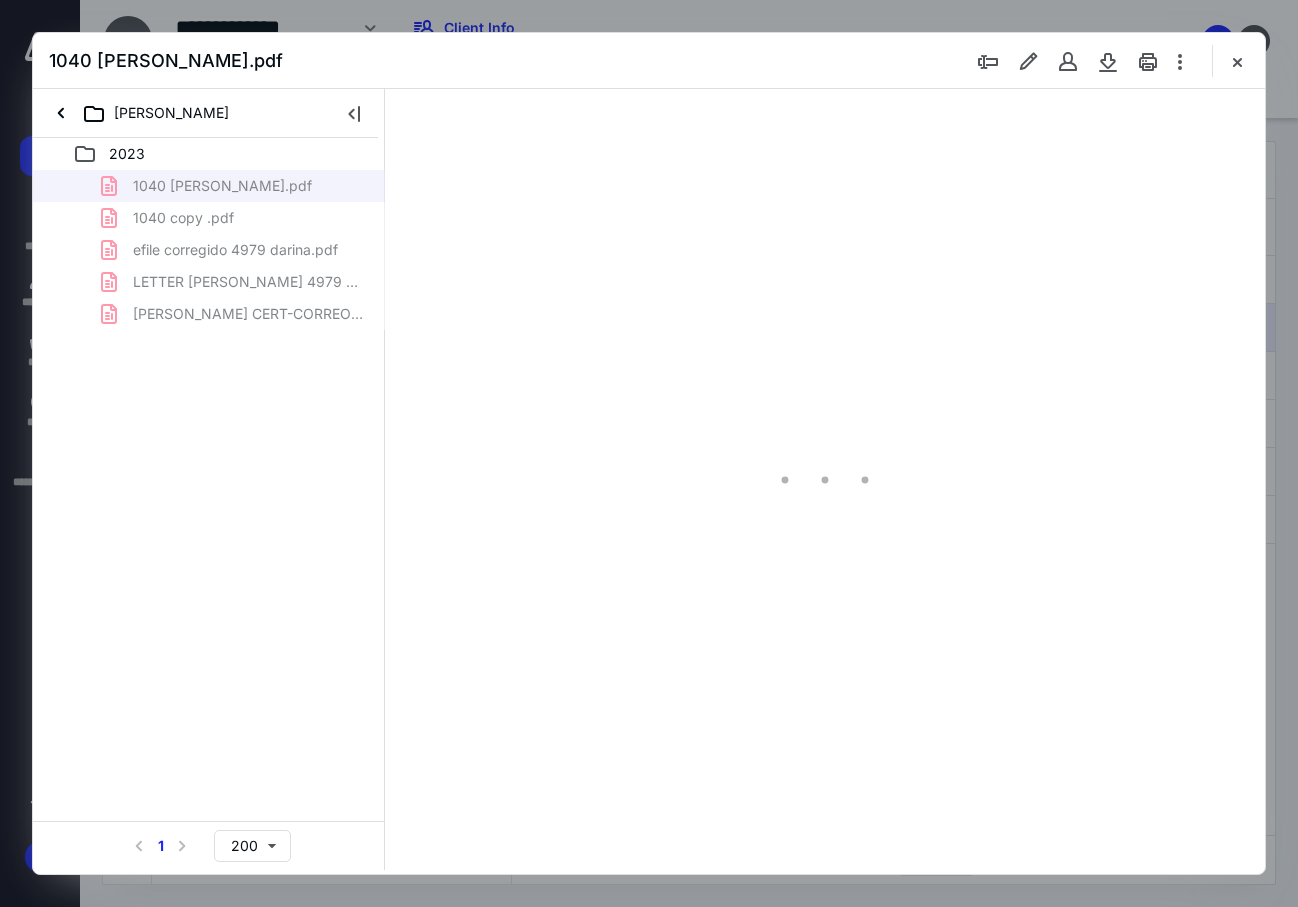 scroll, scrollTop: 0, scrollLeft: 0, axis: both 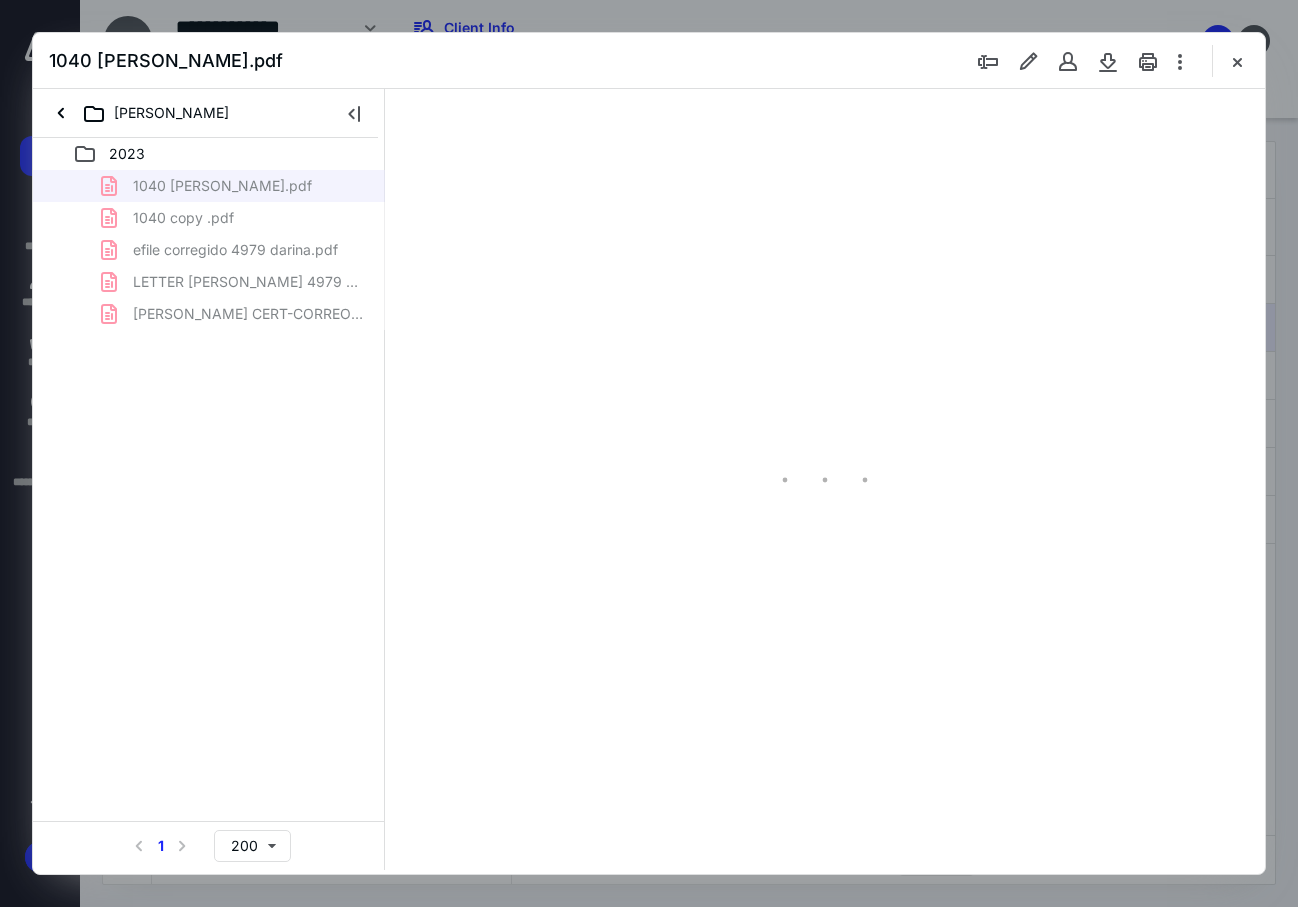 type on "85" 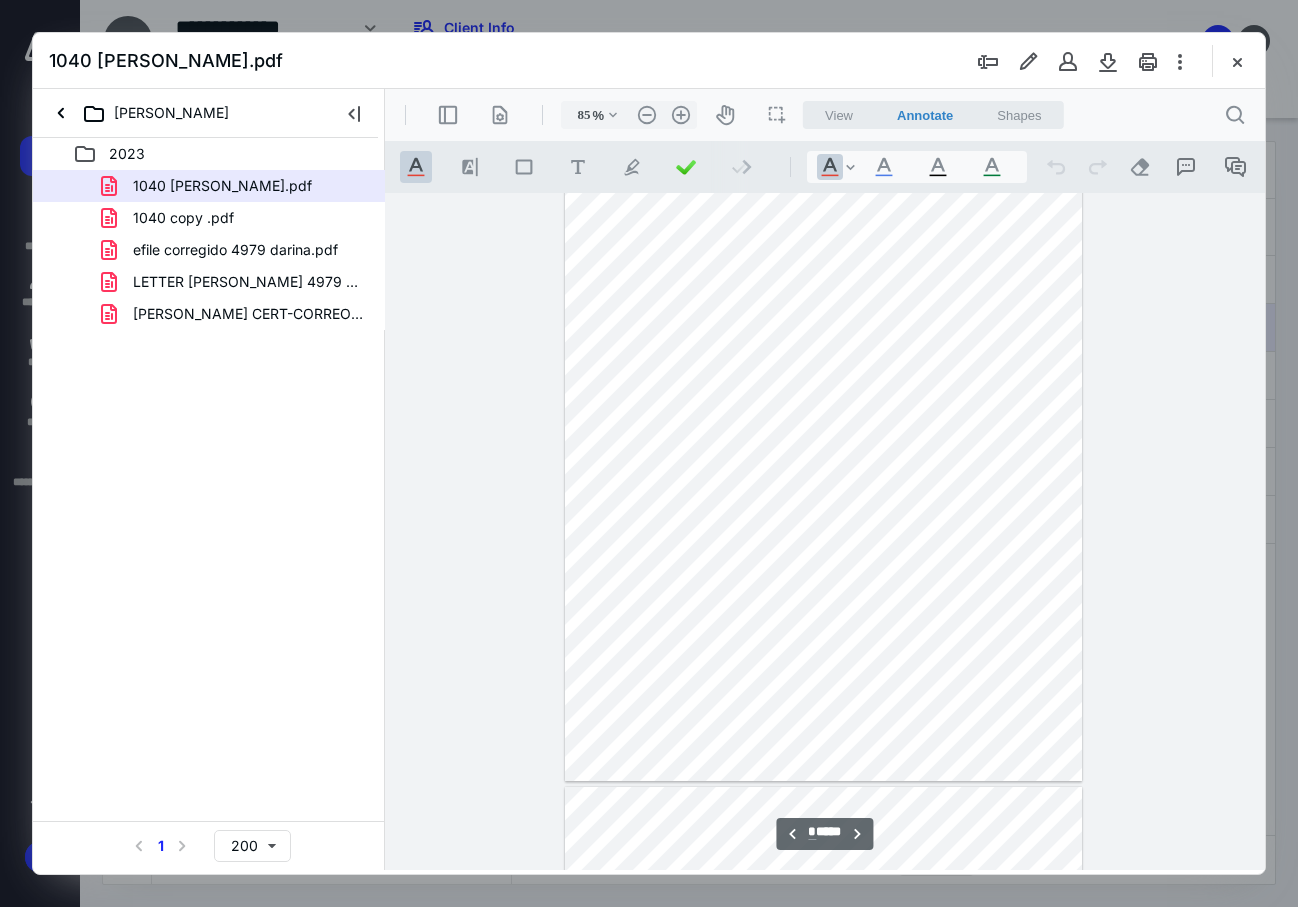 scroll, scrollTop: 1007, scrollLeft: 0, axis: vertical 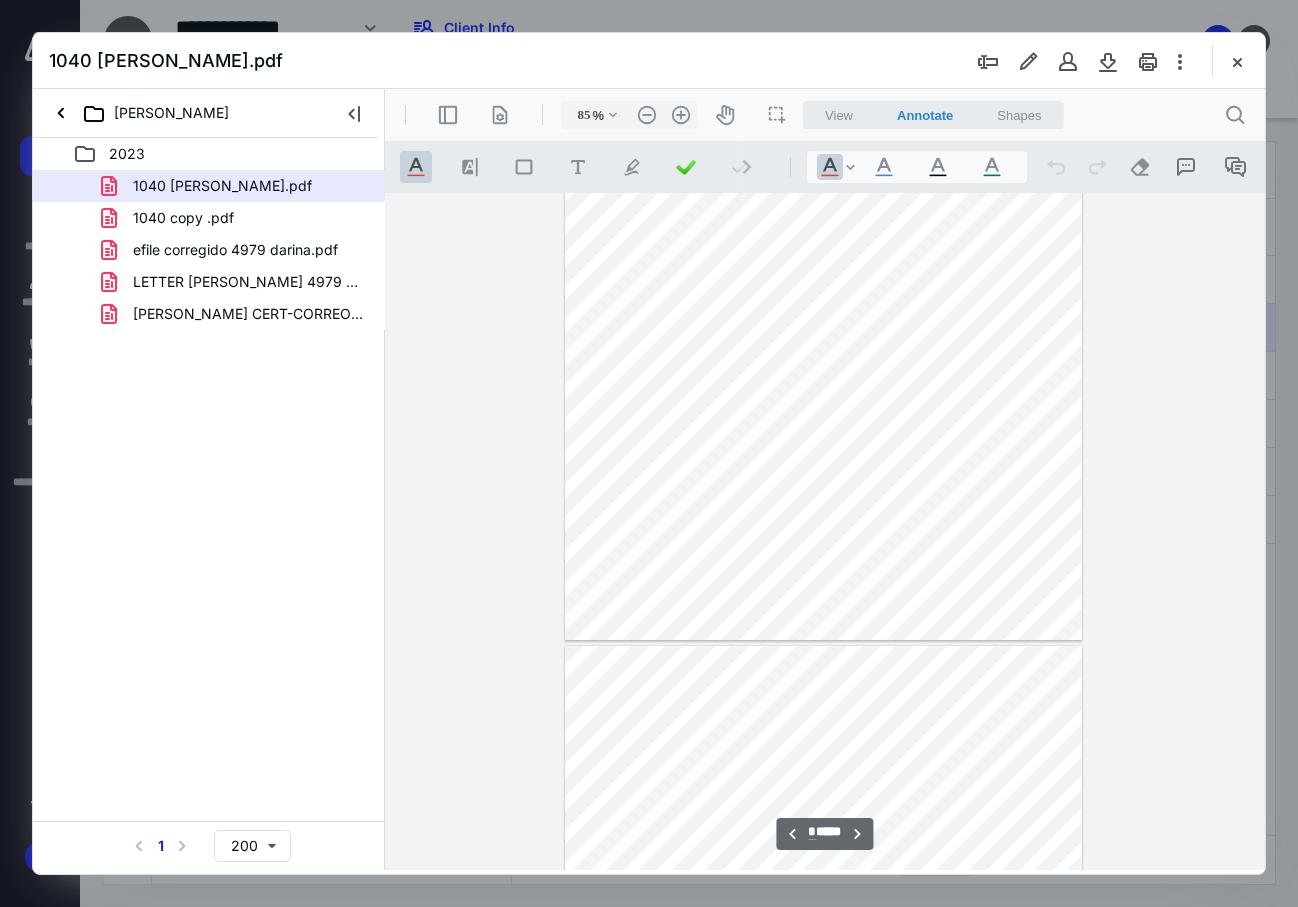 type on "*" 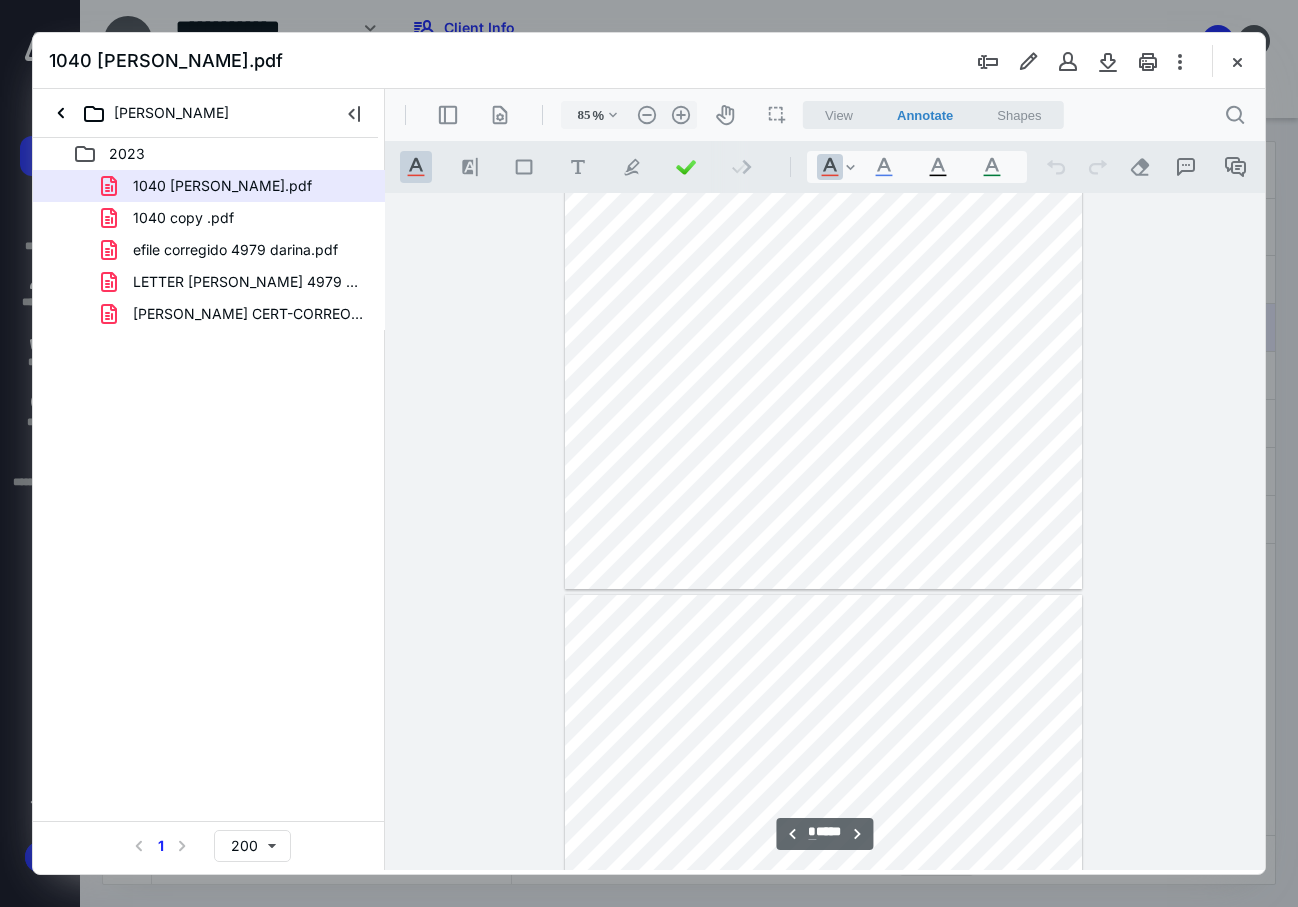 scroll, scrollTop: 2307, scrollLeft: 0, axis: vertical 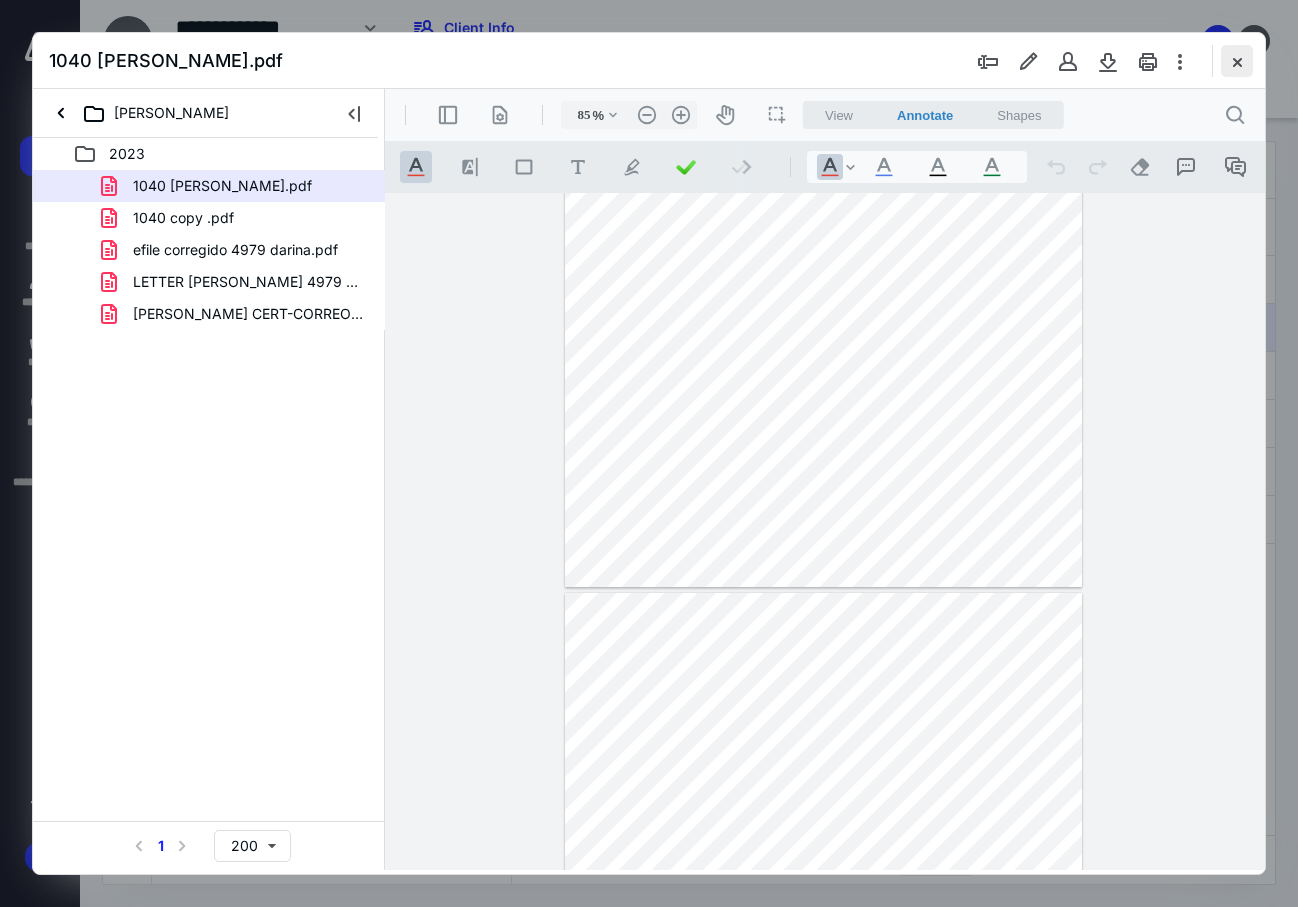 click at bounding box center [1237, 61] 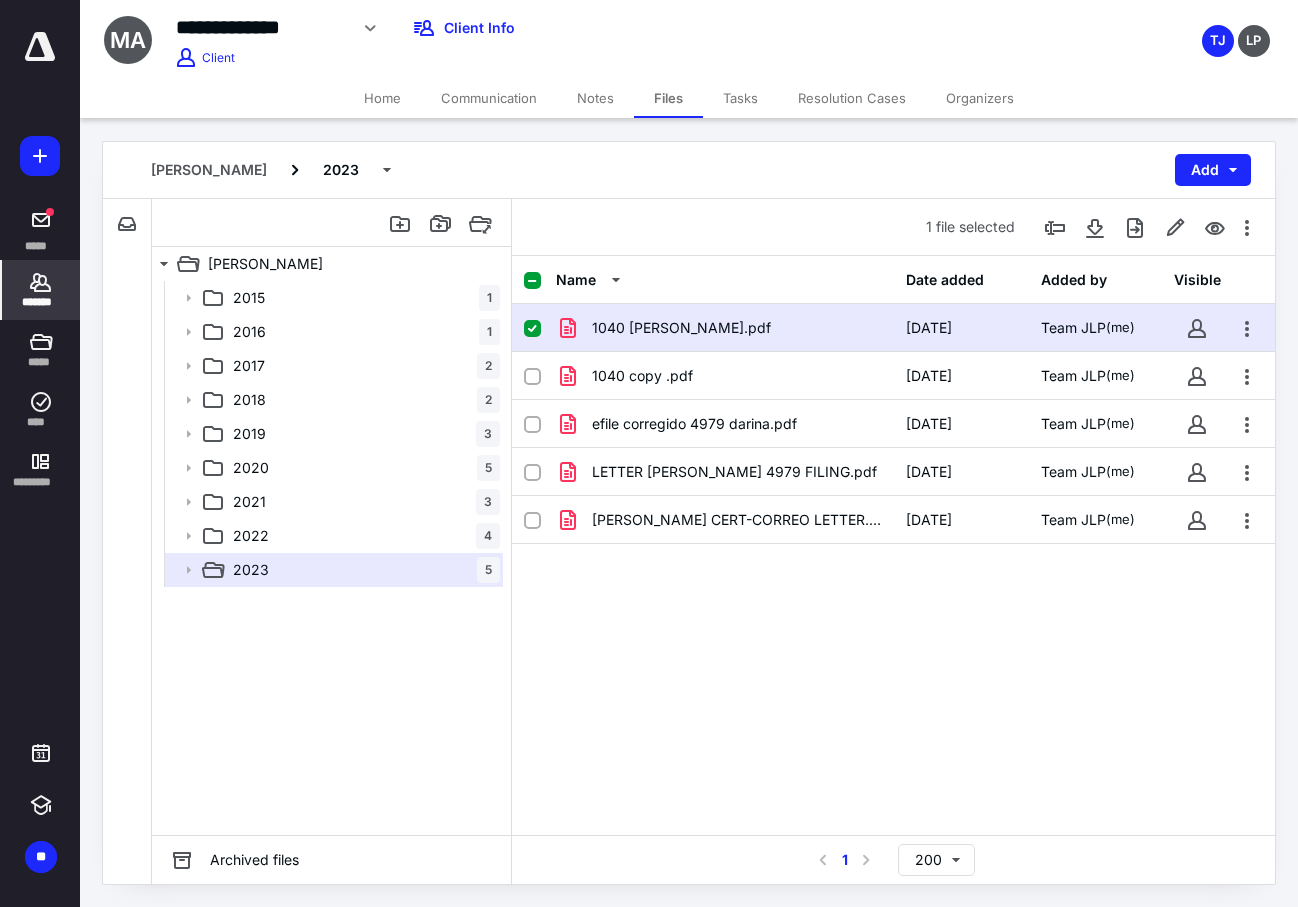 click 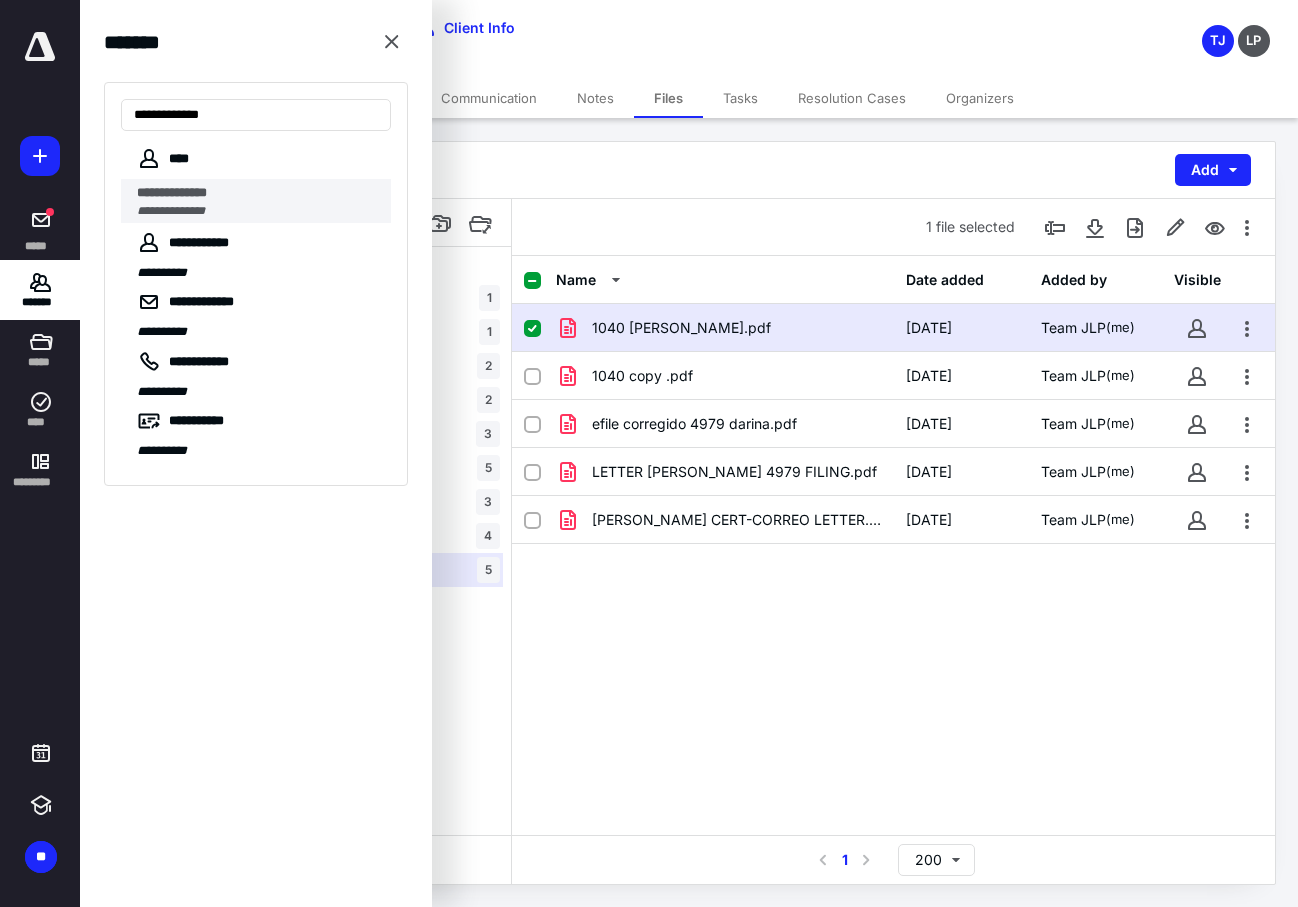 type on "**********" 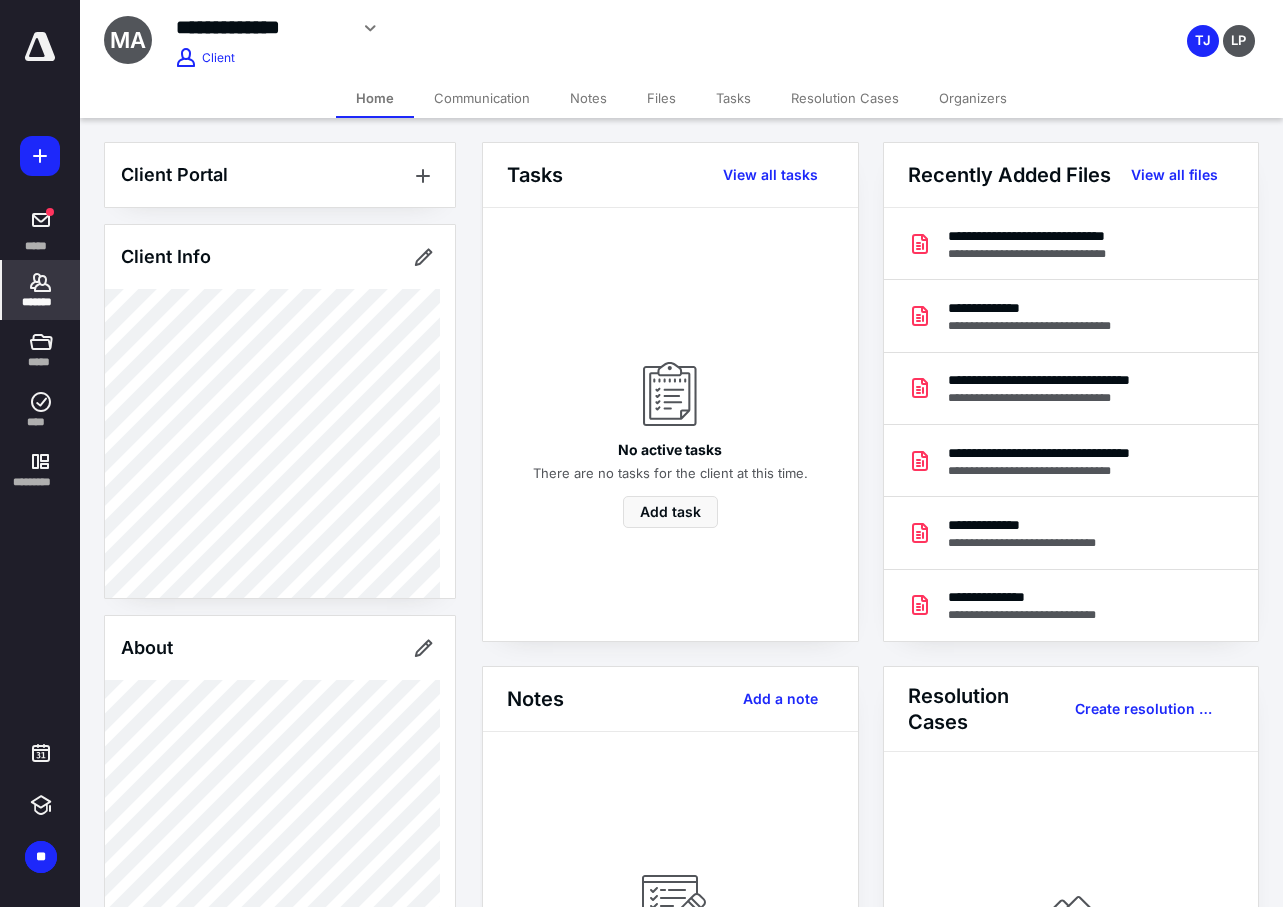 click on "No active tasks There are no tasks for the client at this time. Add task" at bounding box center (670, 424) 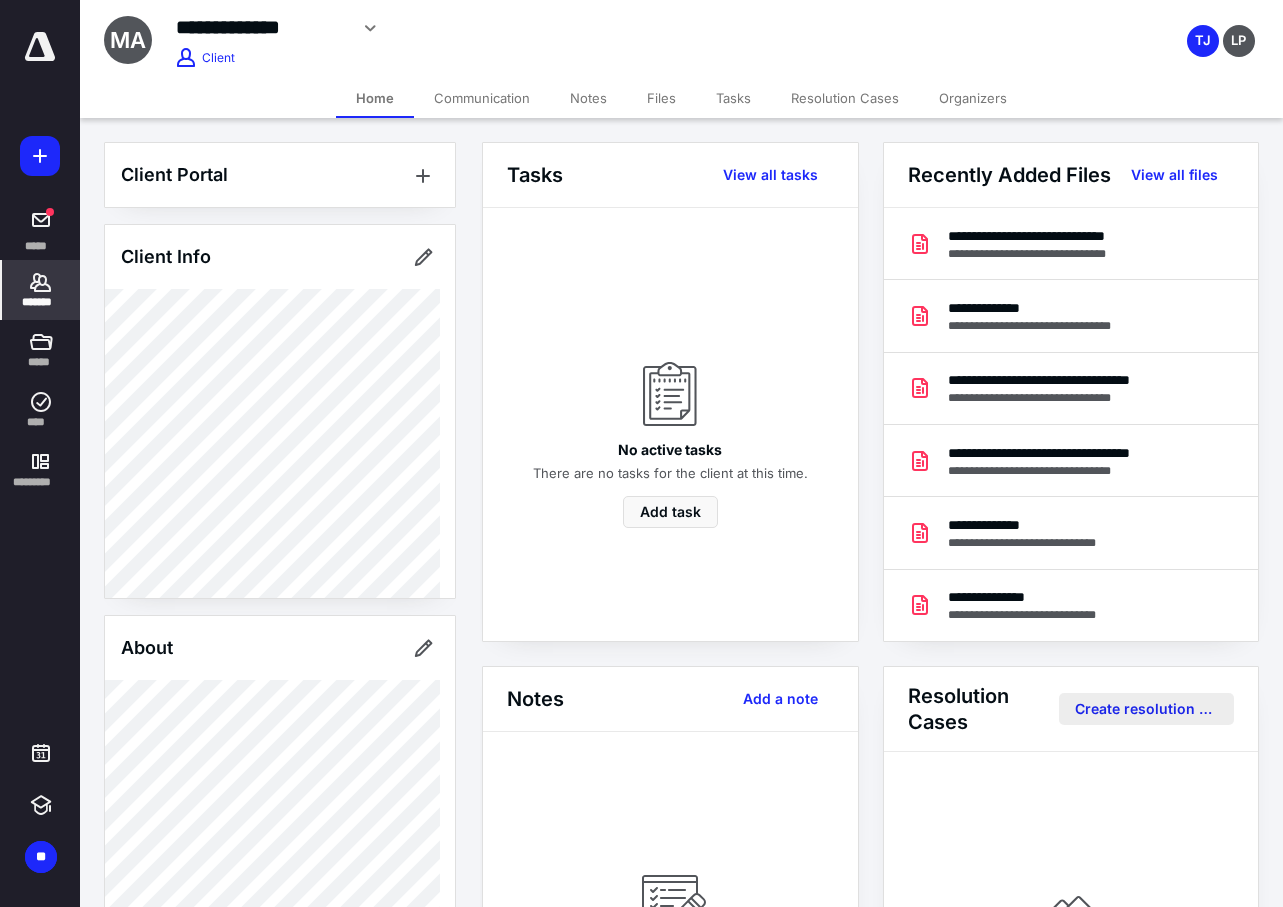 click on "Create resolution case" at bounding box center [1146, 709] 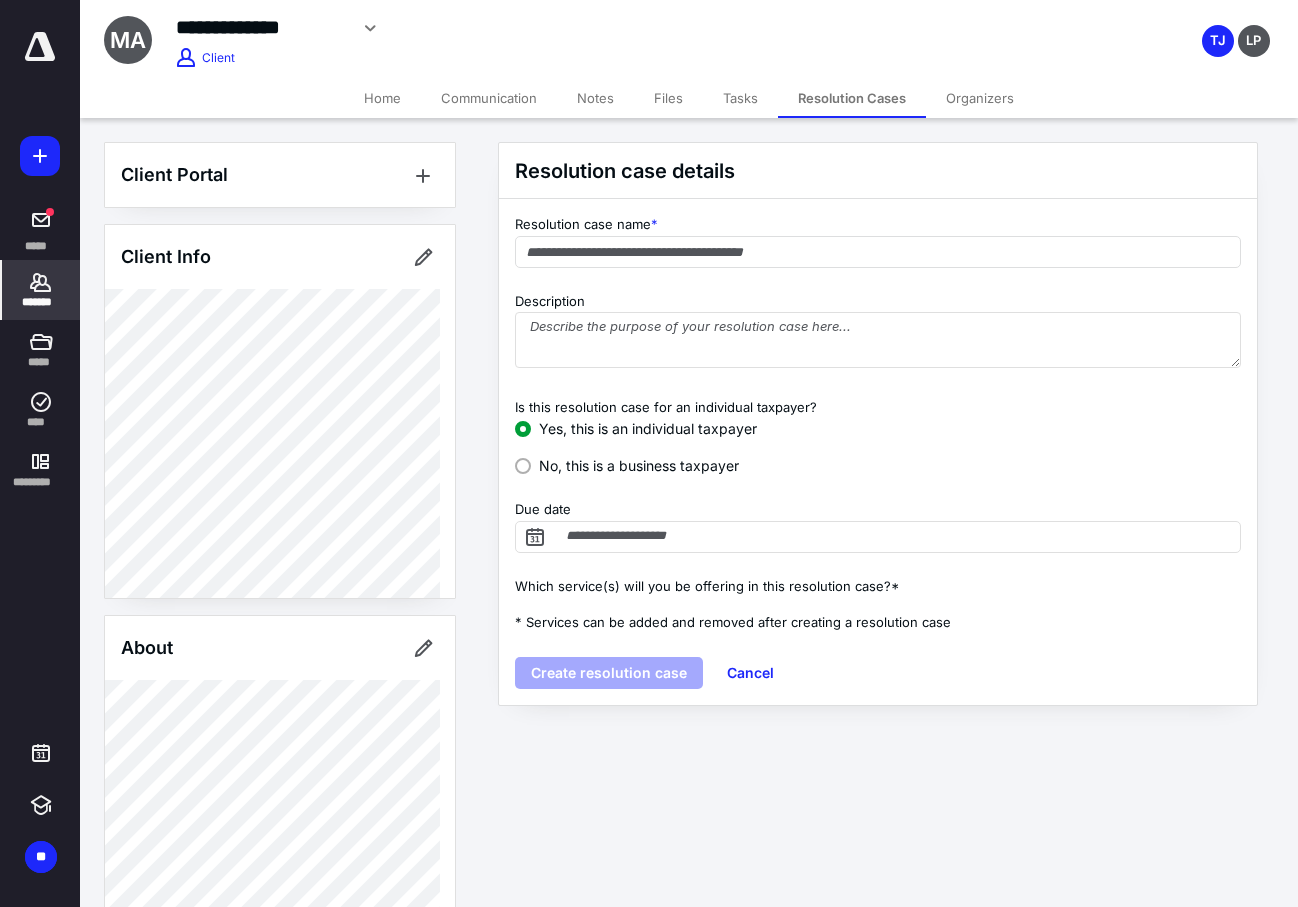 click on "*******" at bounding box center (41, 302) 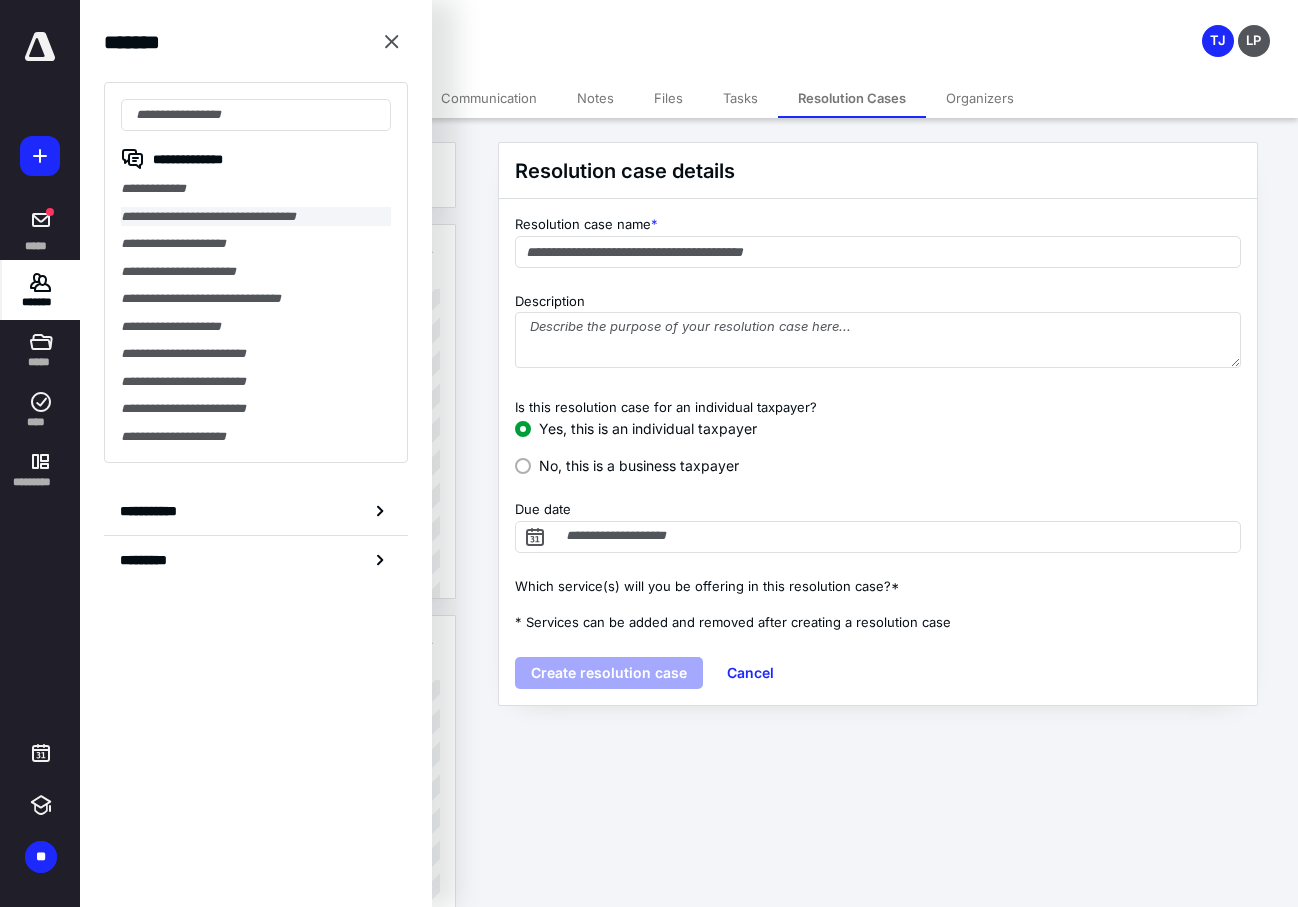 click on "**********" at bounding box center [256, 217] 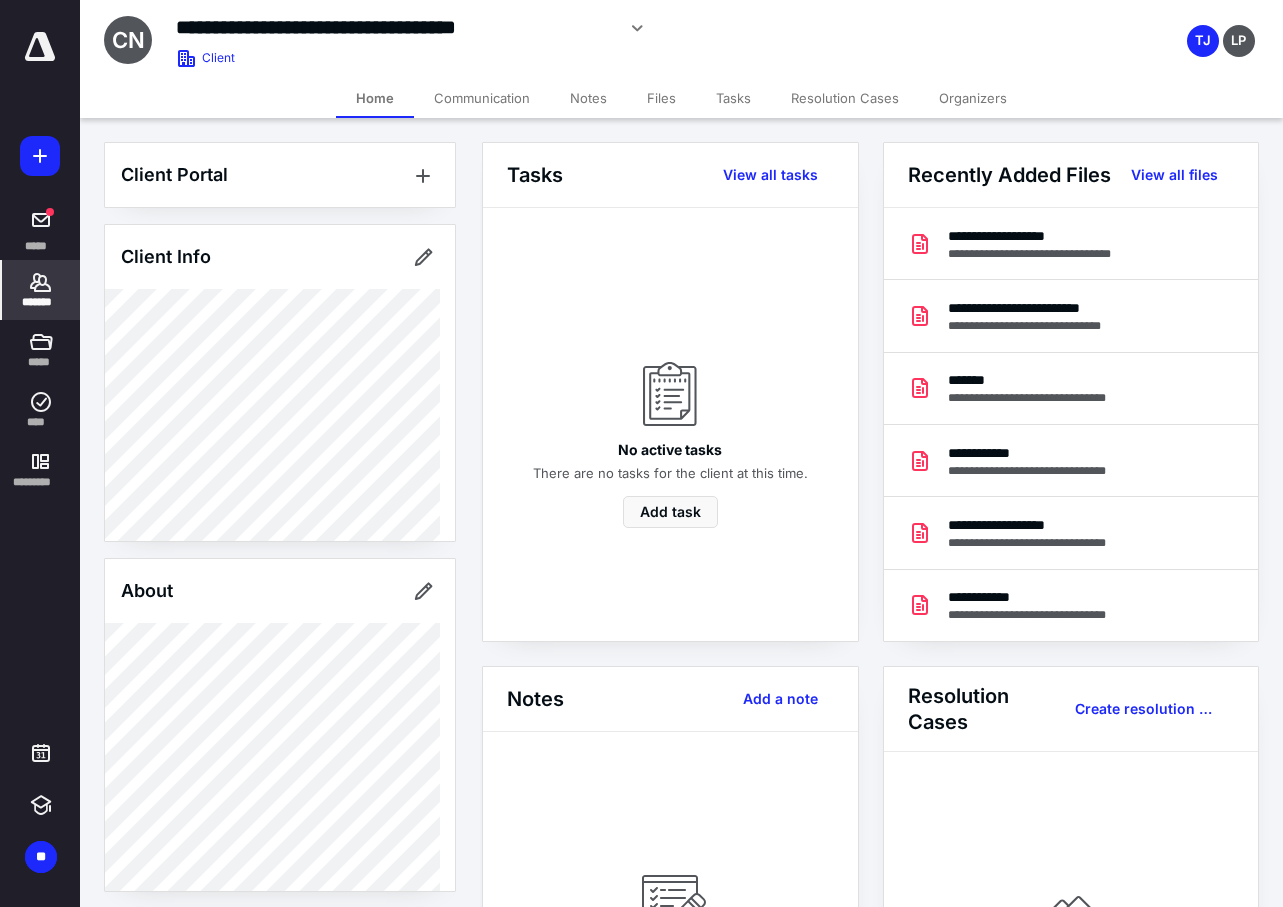 click on "*******" at bounding box center (41, 290) 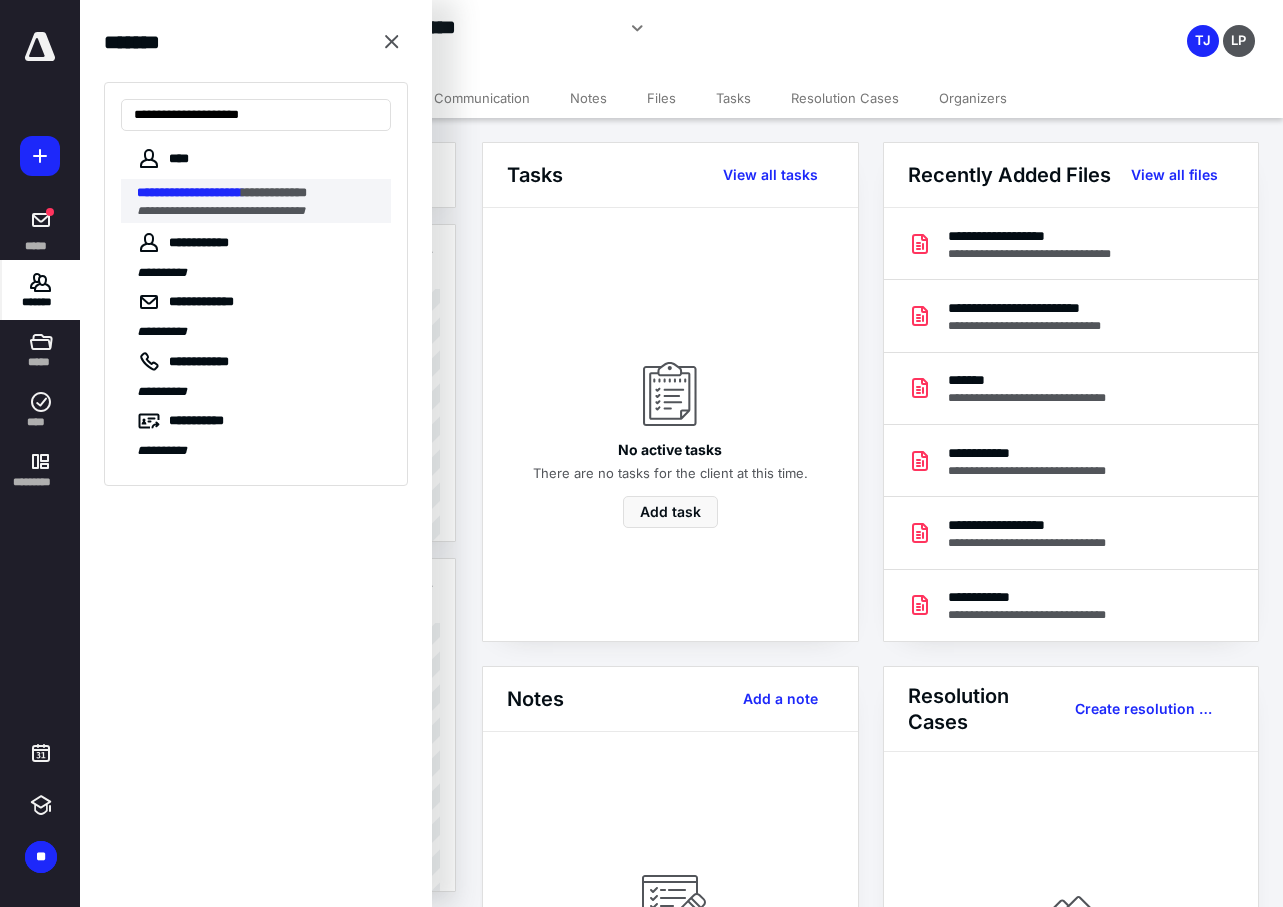 type on "**********" 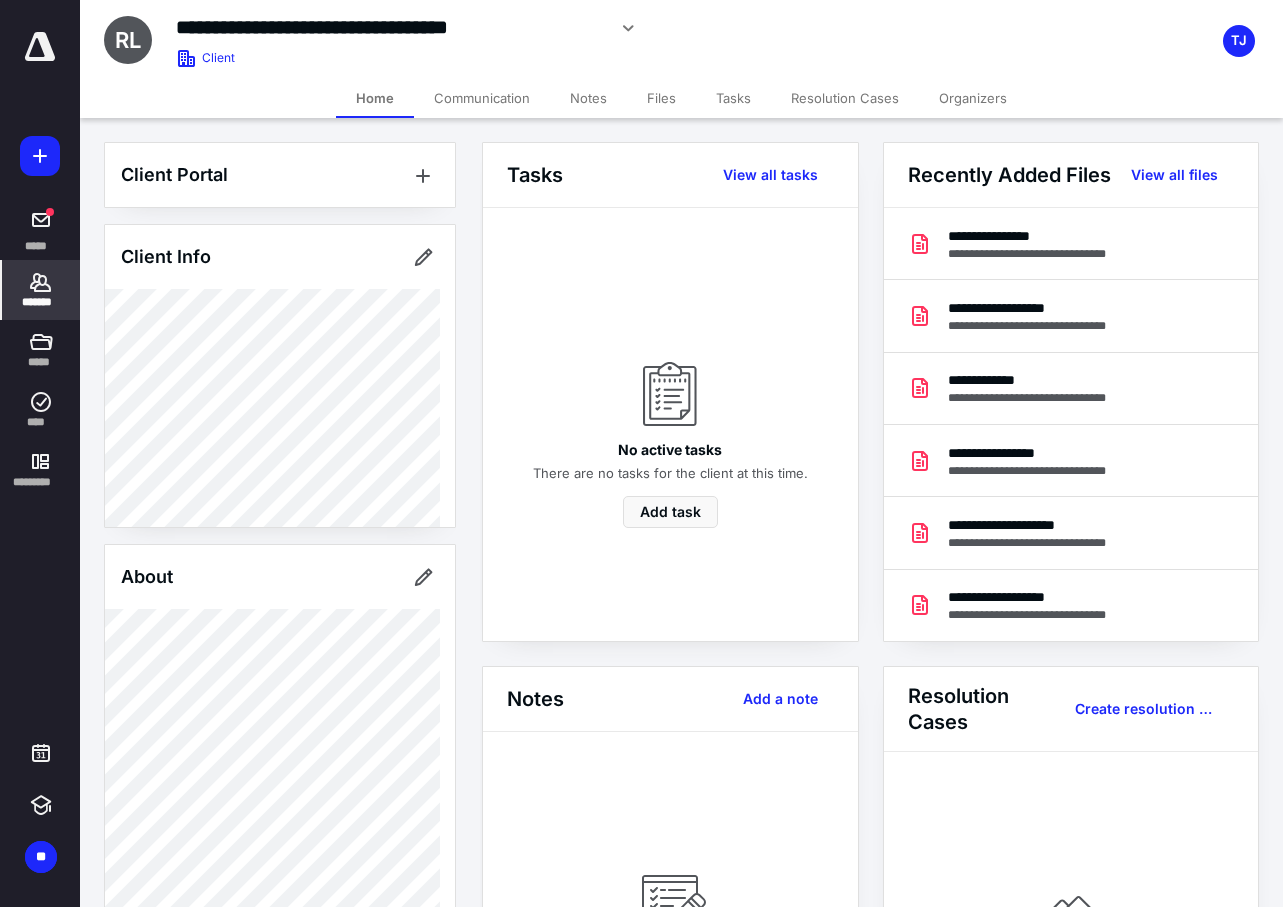 click on "Files" at bounding box center [661, 98] 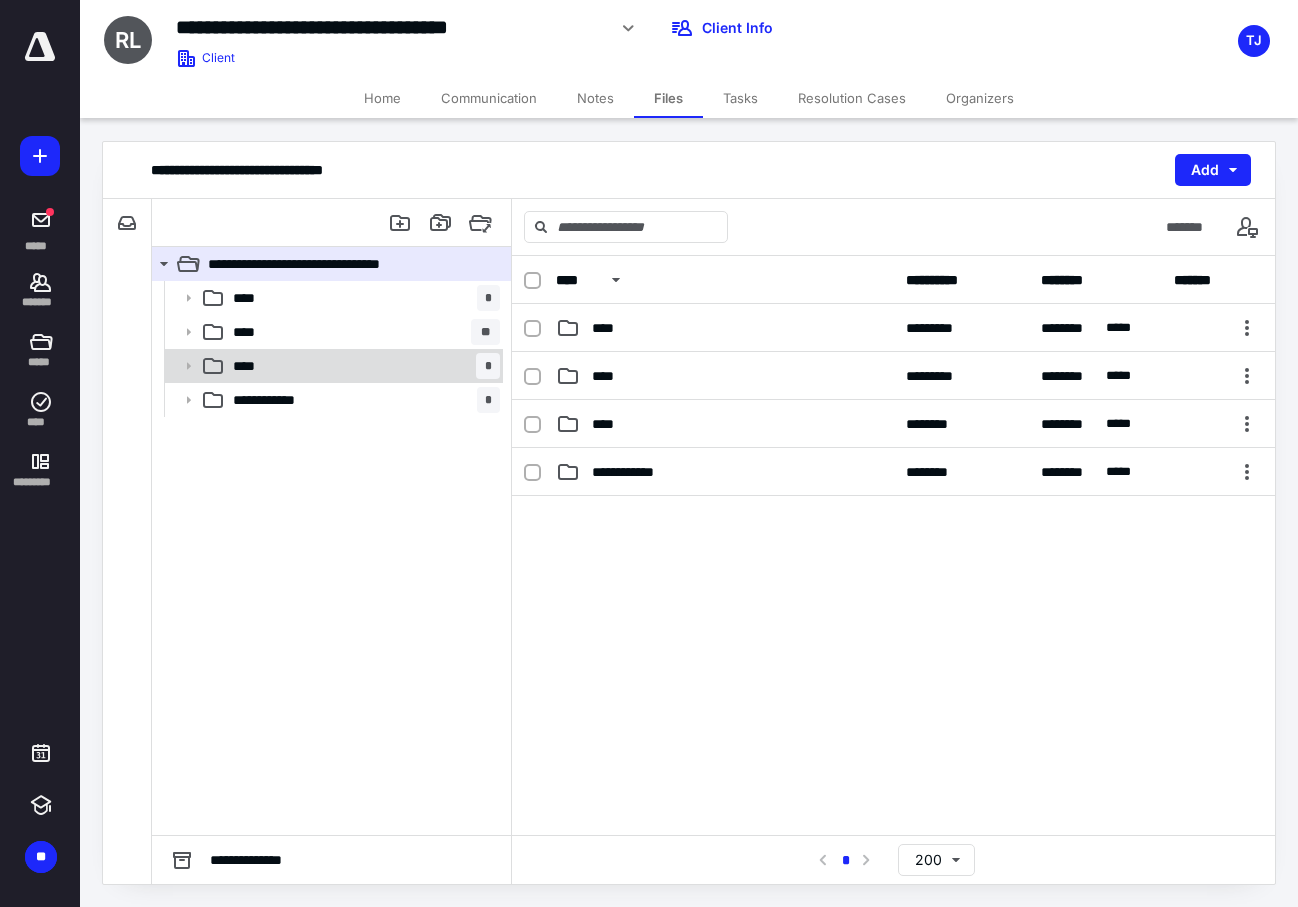 click on "**** *" at bounding box center (362, 366) 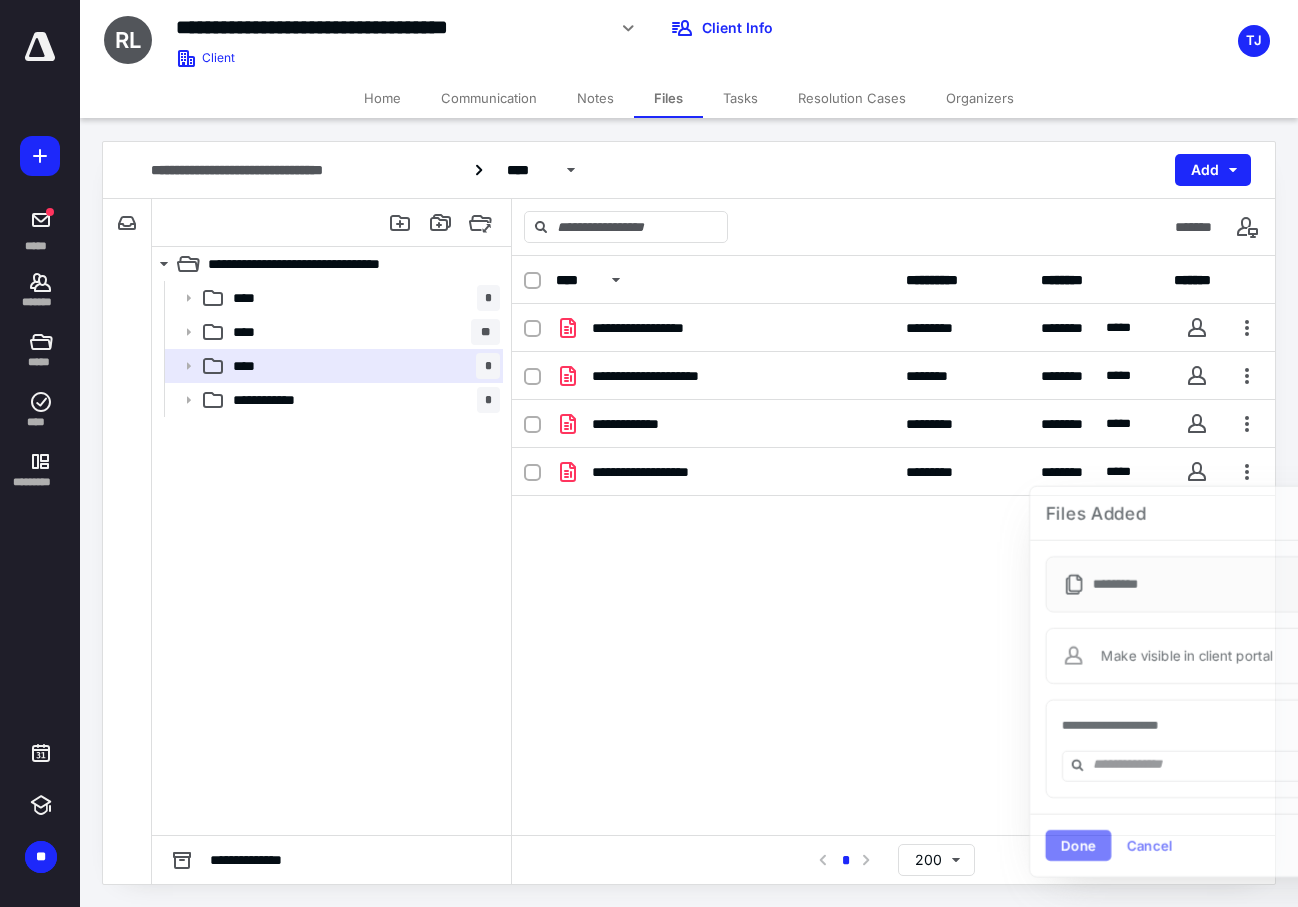click on "**********" at bounding box center [662, 328] 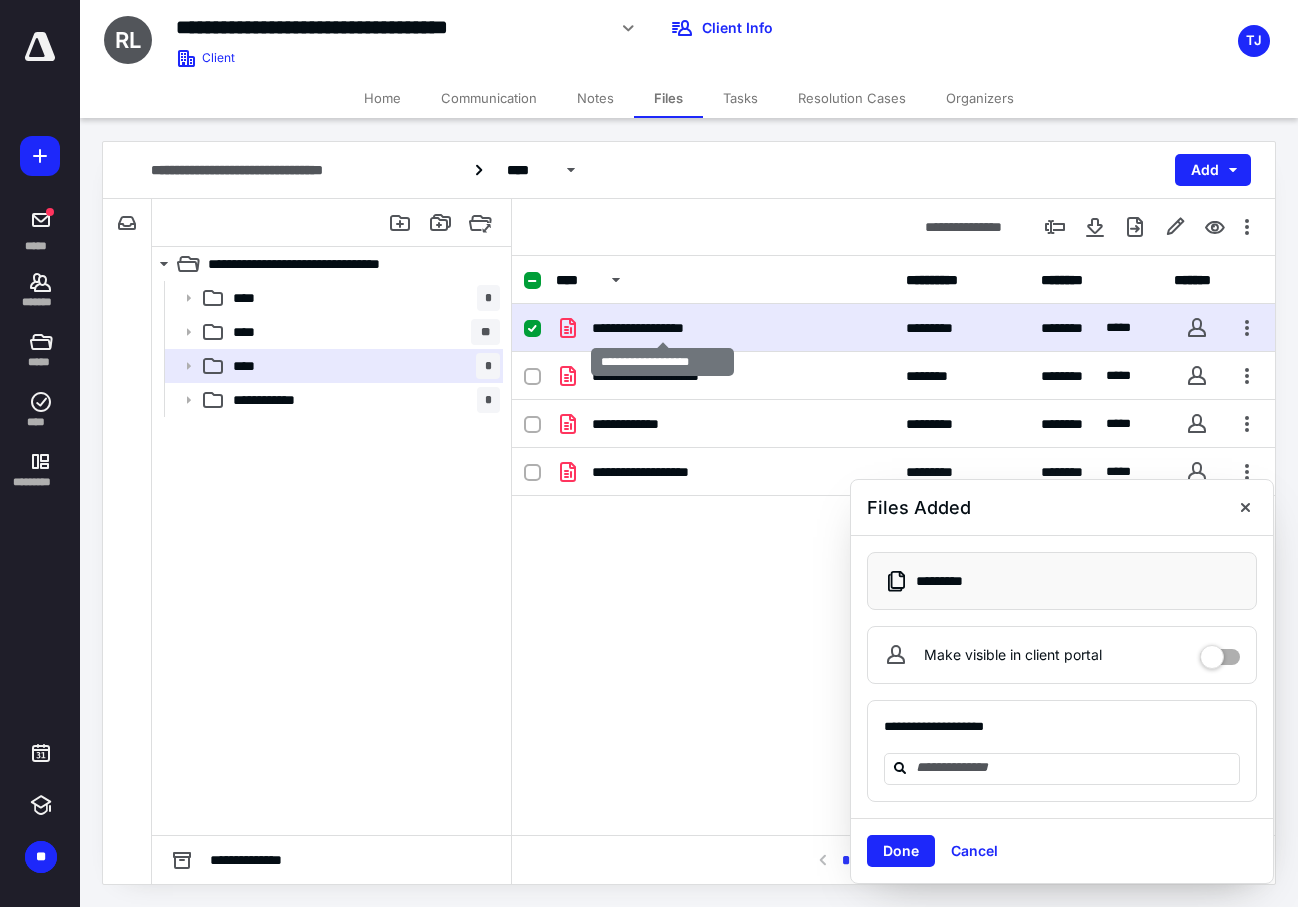 click on "**********" at bounding box center [662, 328] 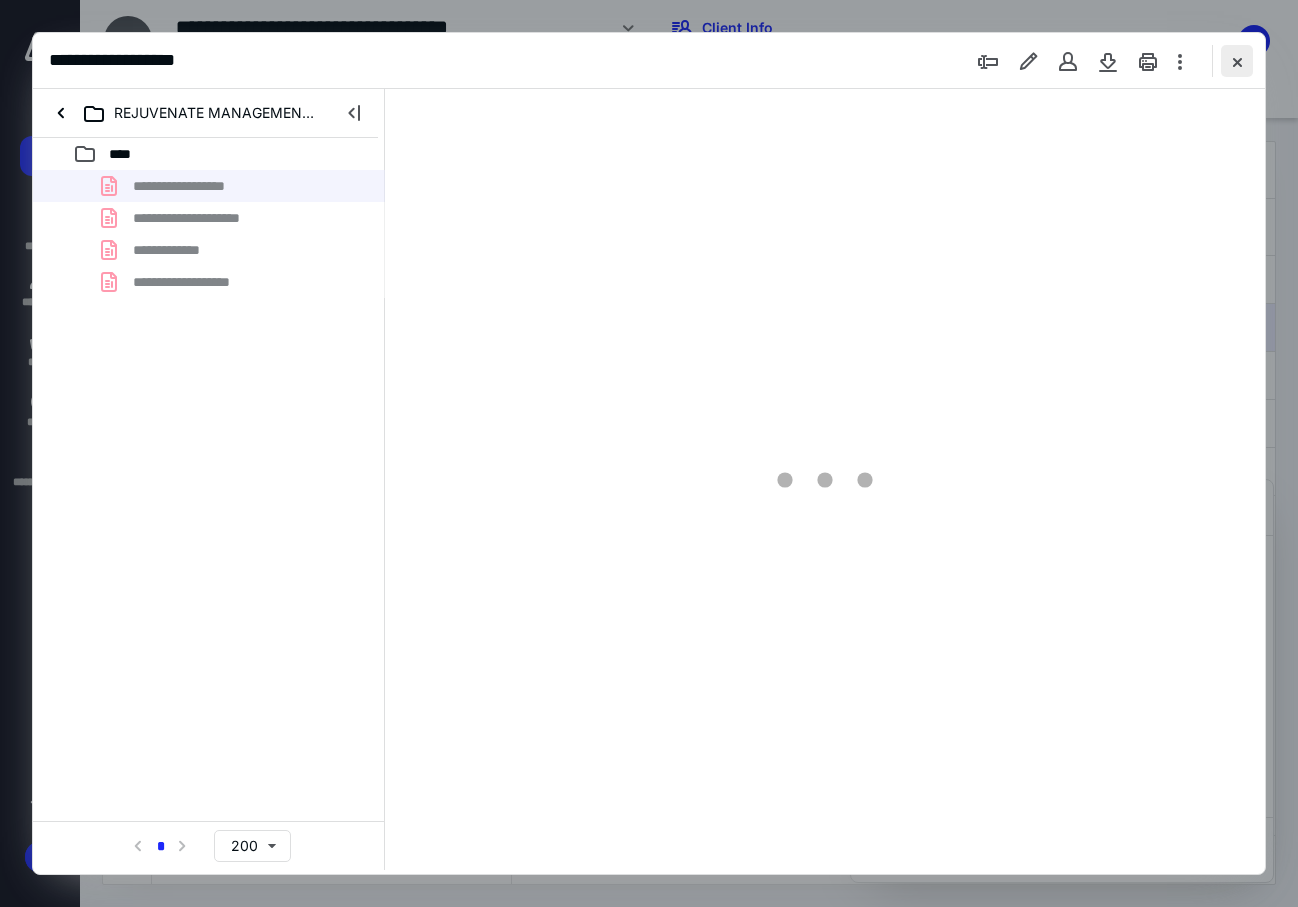 scroll, scrollTop: 0, scrollLeft: 0, axis: both 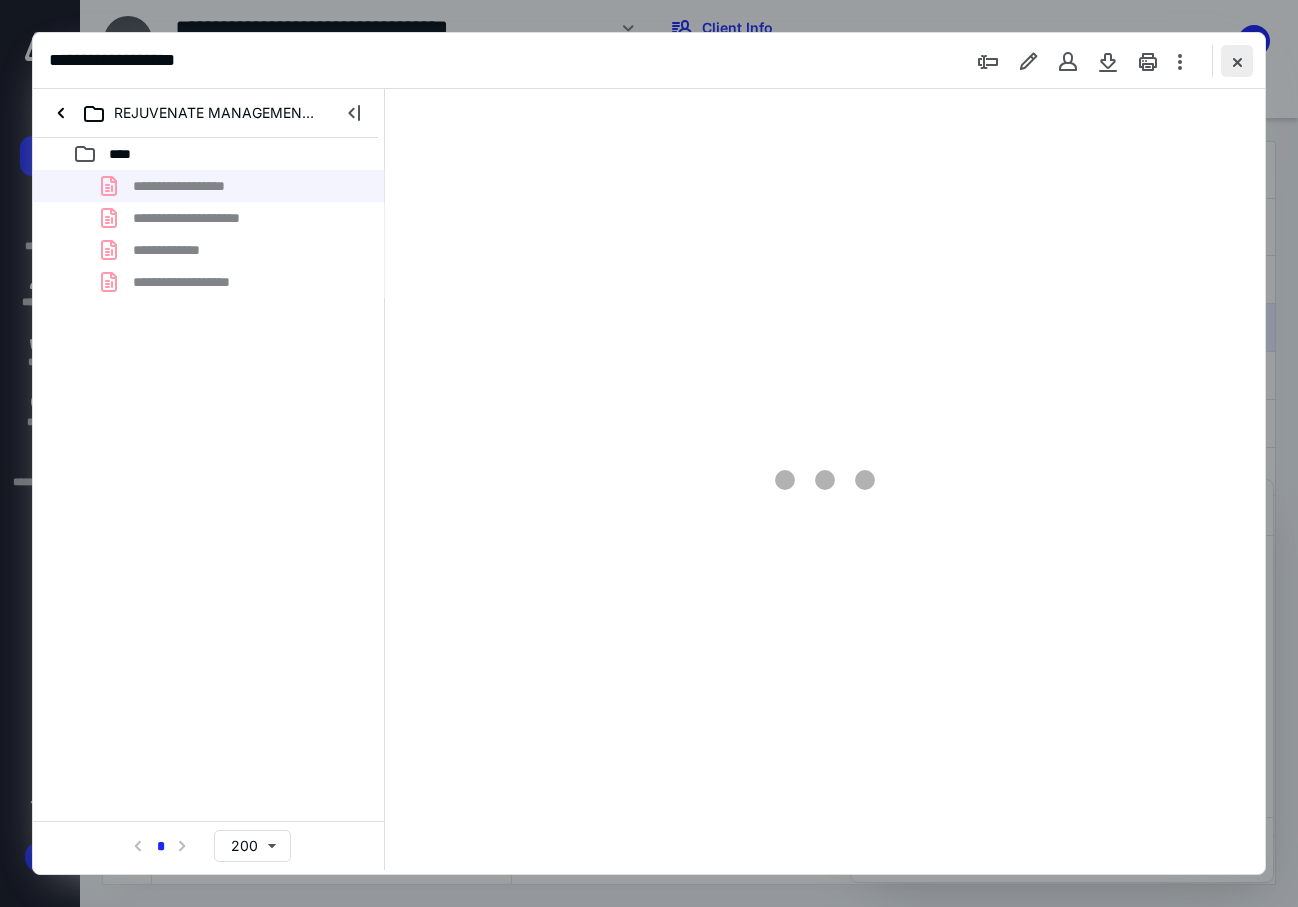 type on "85" 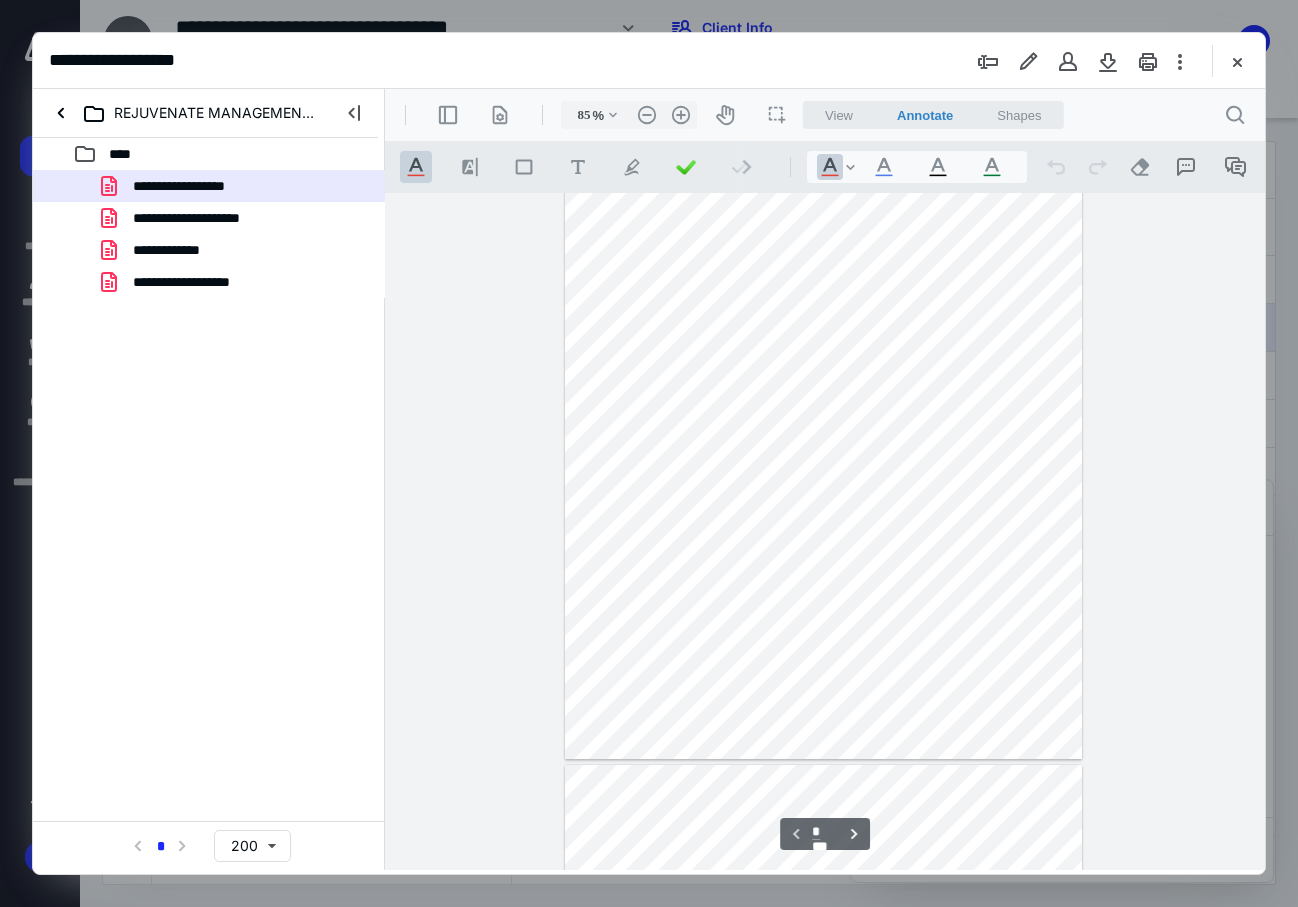 scroll, scrollTop: 0, scrollLeft: 0, axis: both 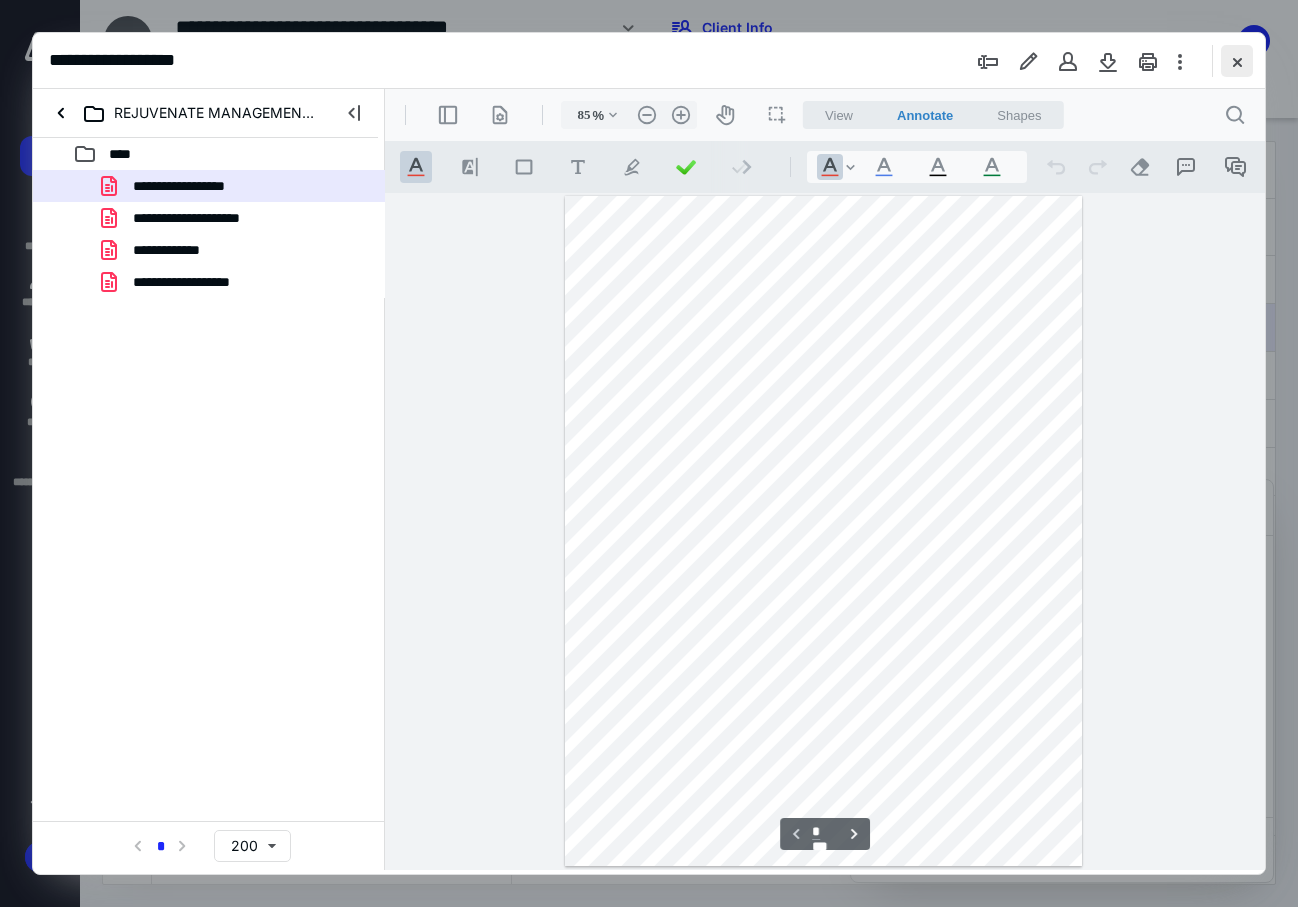click at bounding box center (1237, 61) 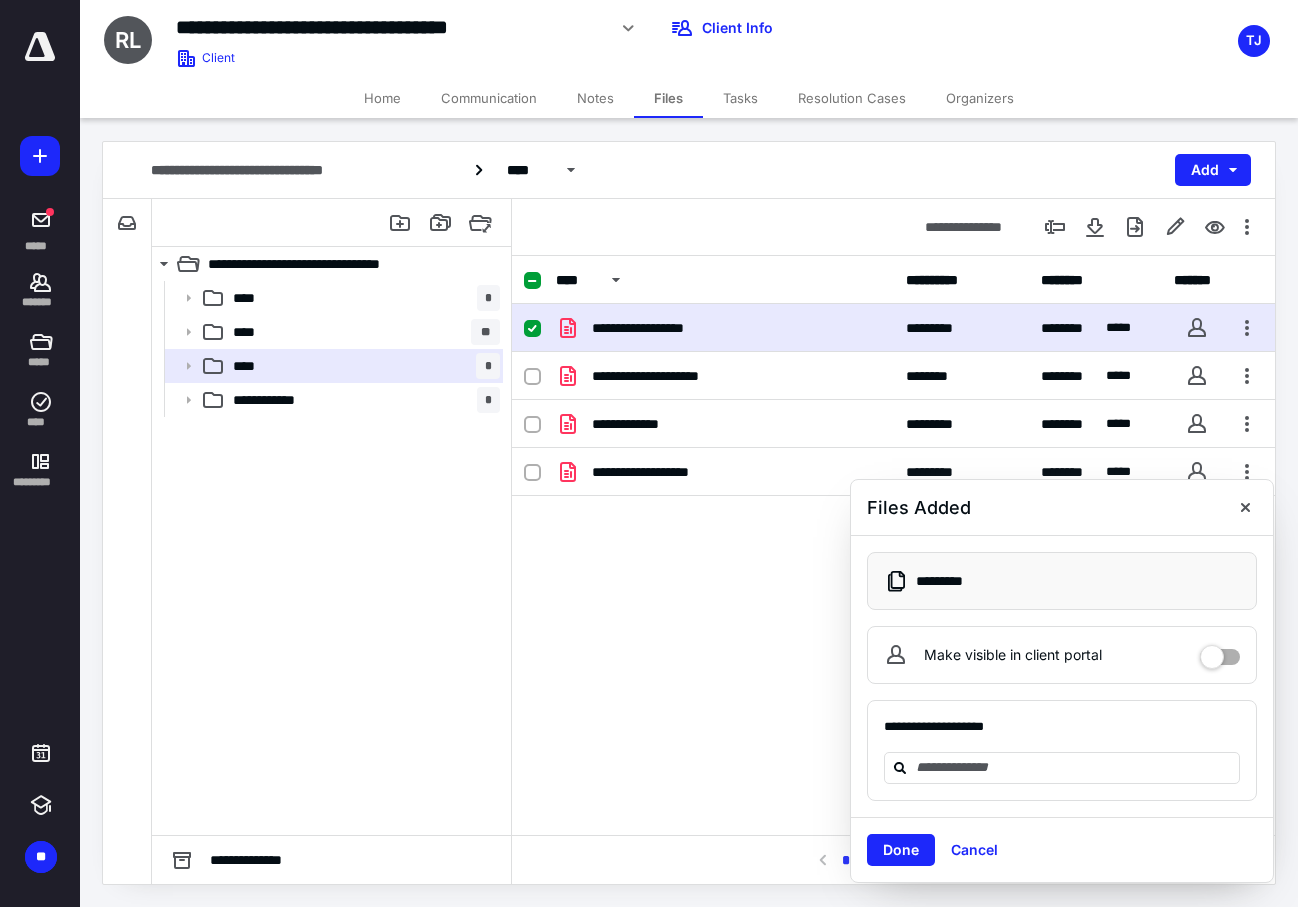 drag, startPoint x: 963, startPoint y: 846, endPoint x: 993, endPoint y: 815, distance: 43.13931 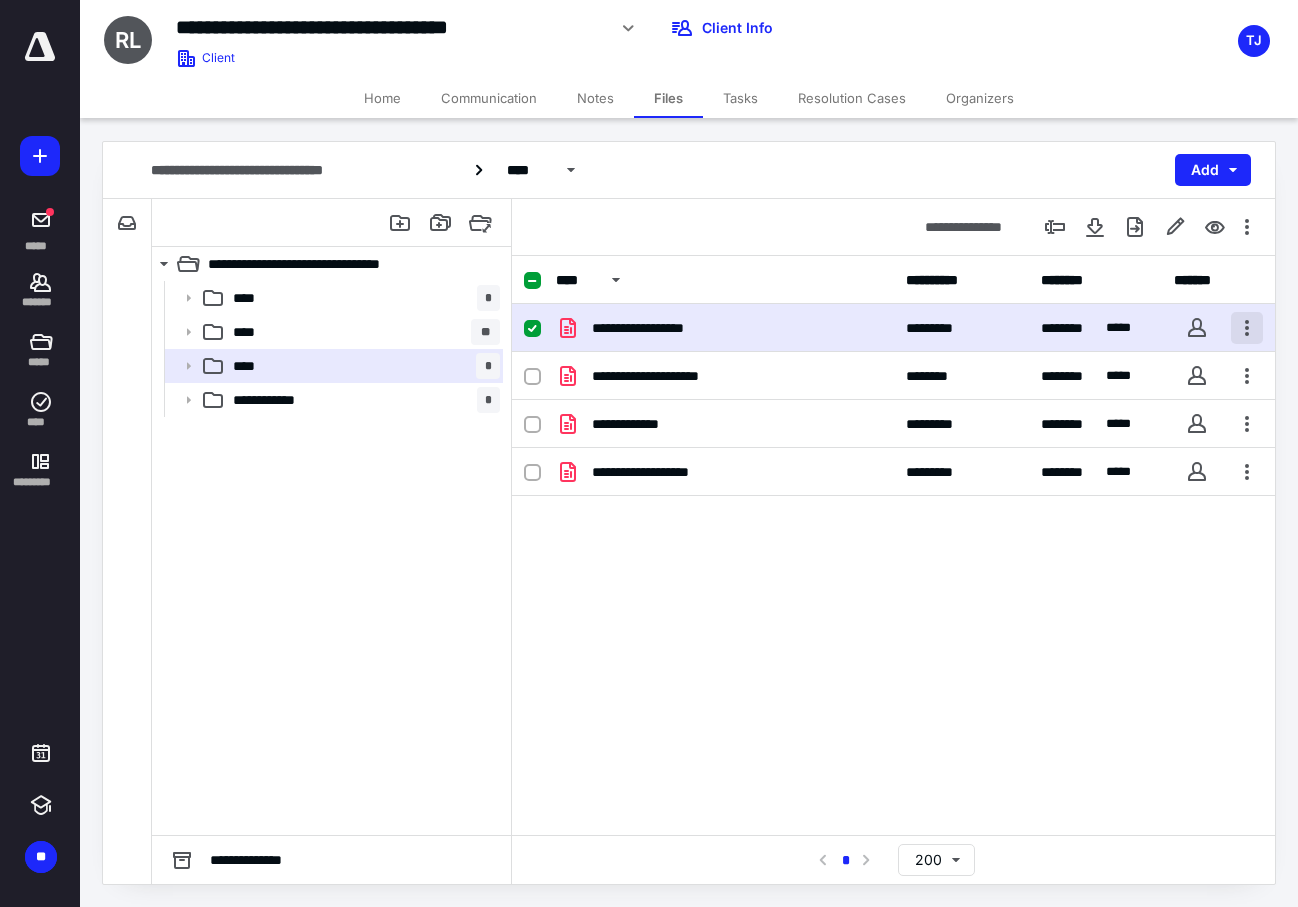 click at bounding box center [1247, 328] 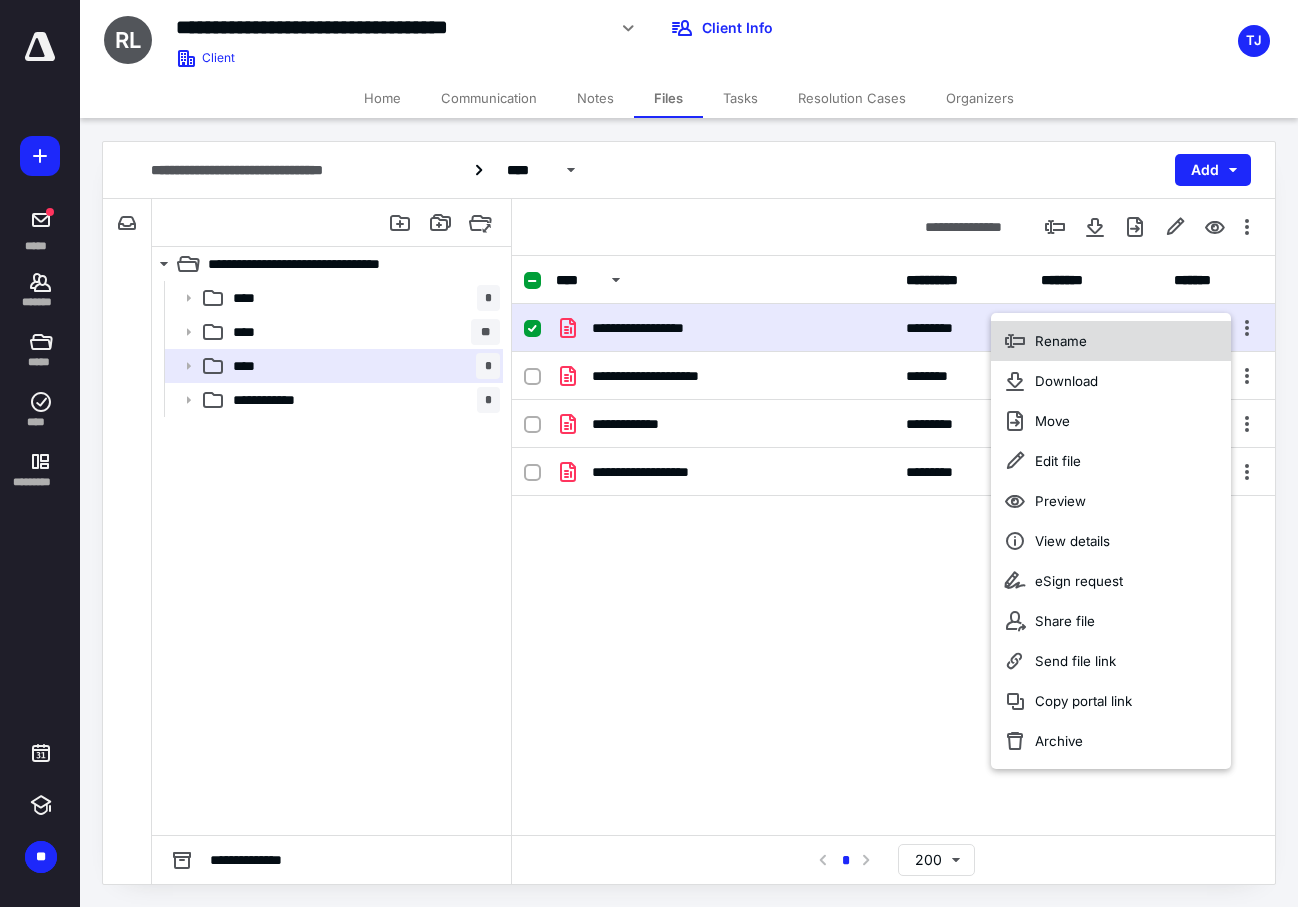 click on "Rename" at bounding box center [1111, 341] 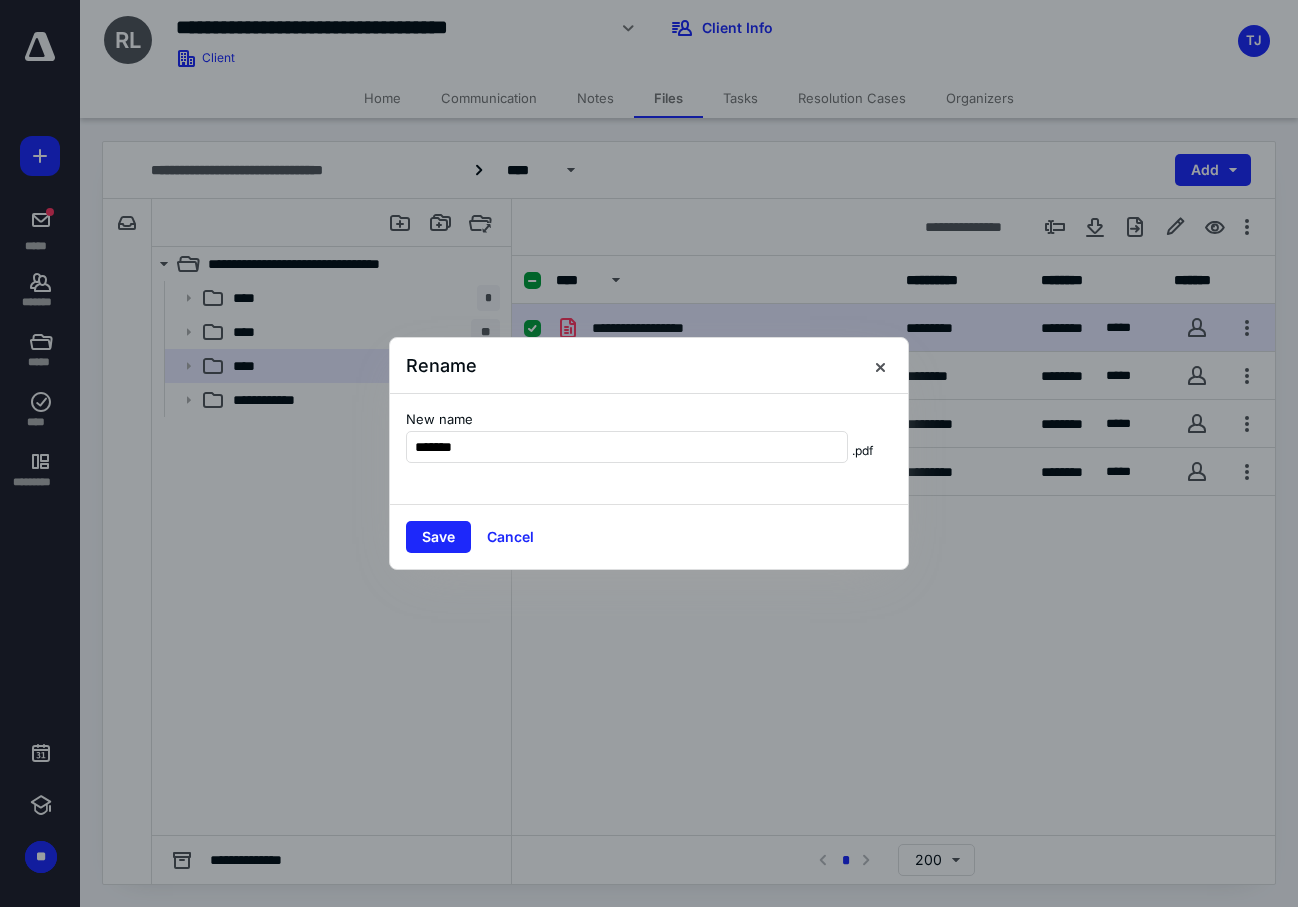 type on "**********" 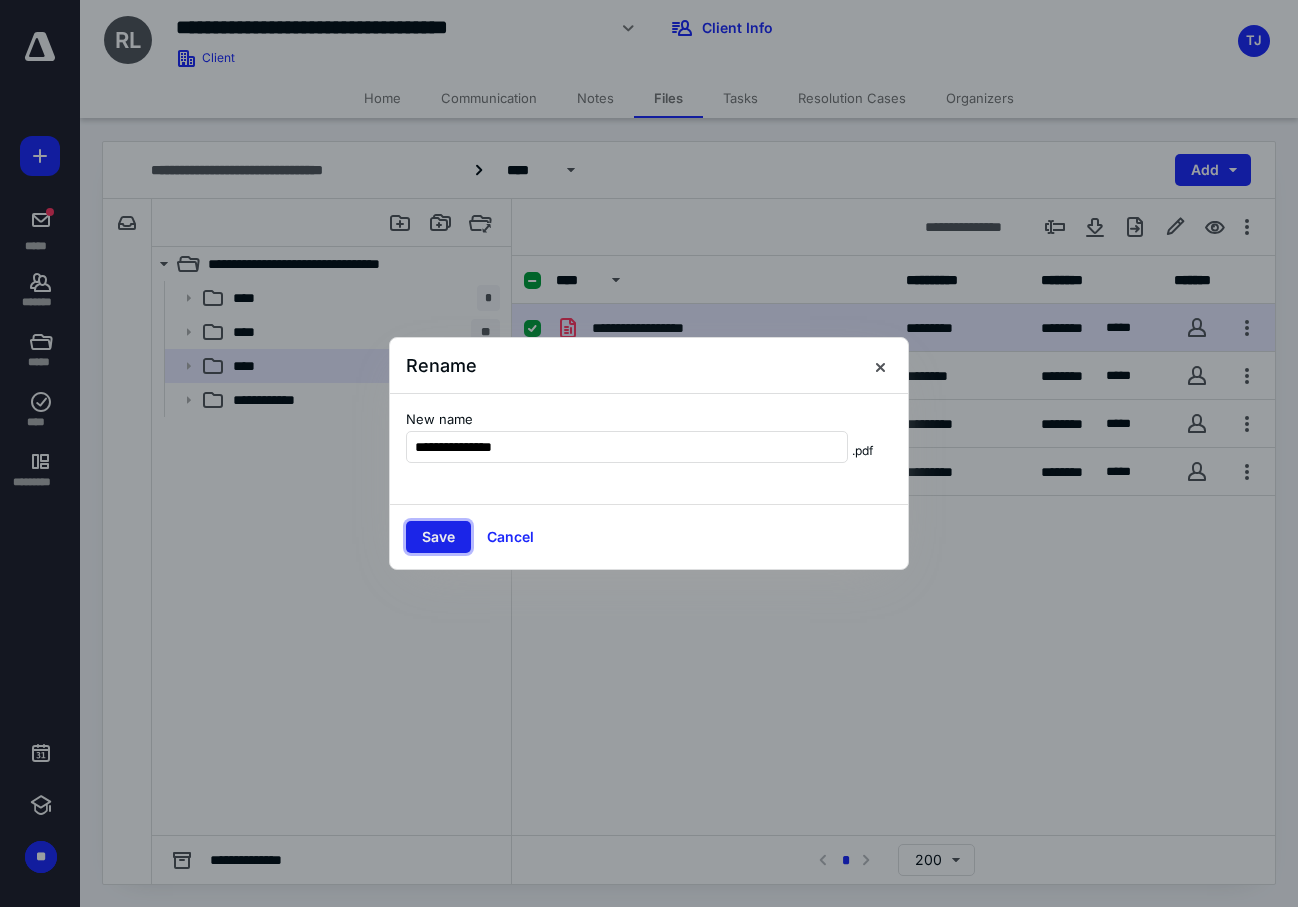 click on "Save" at bounding box center (438, 537) 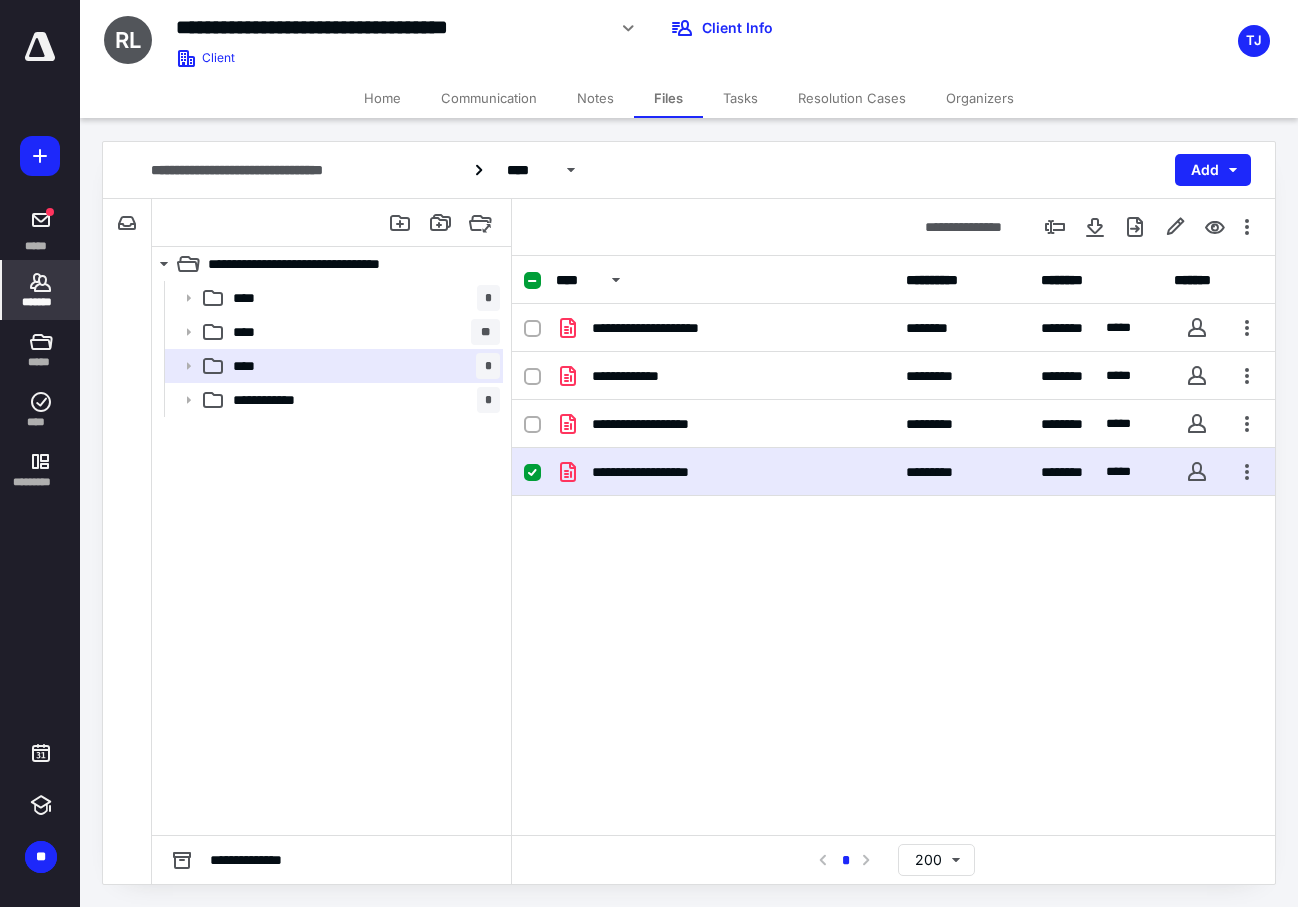 click on "*******" at bounding box center [41, 302] 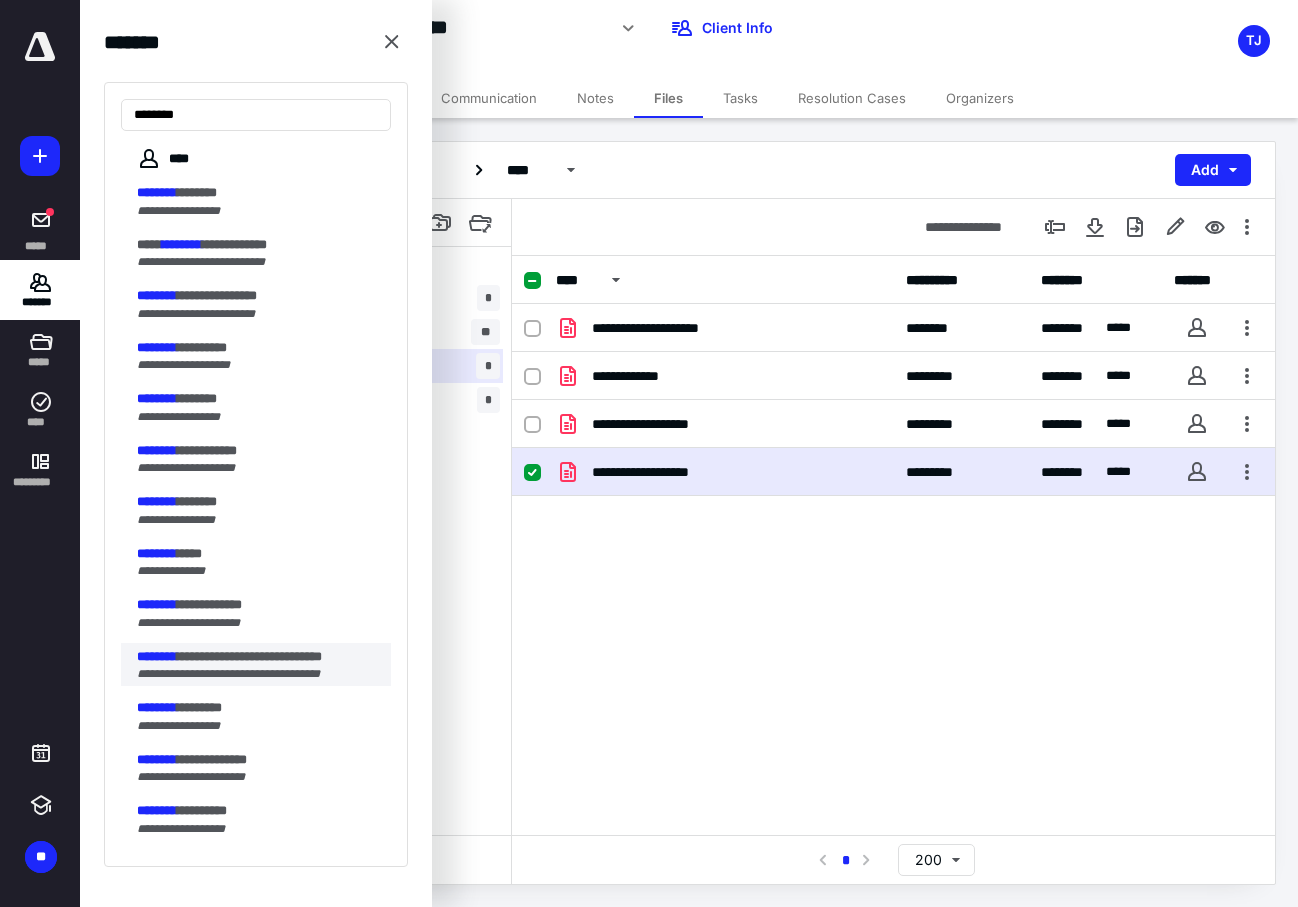 type on "********" 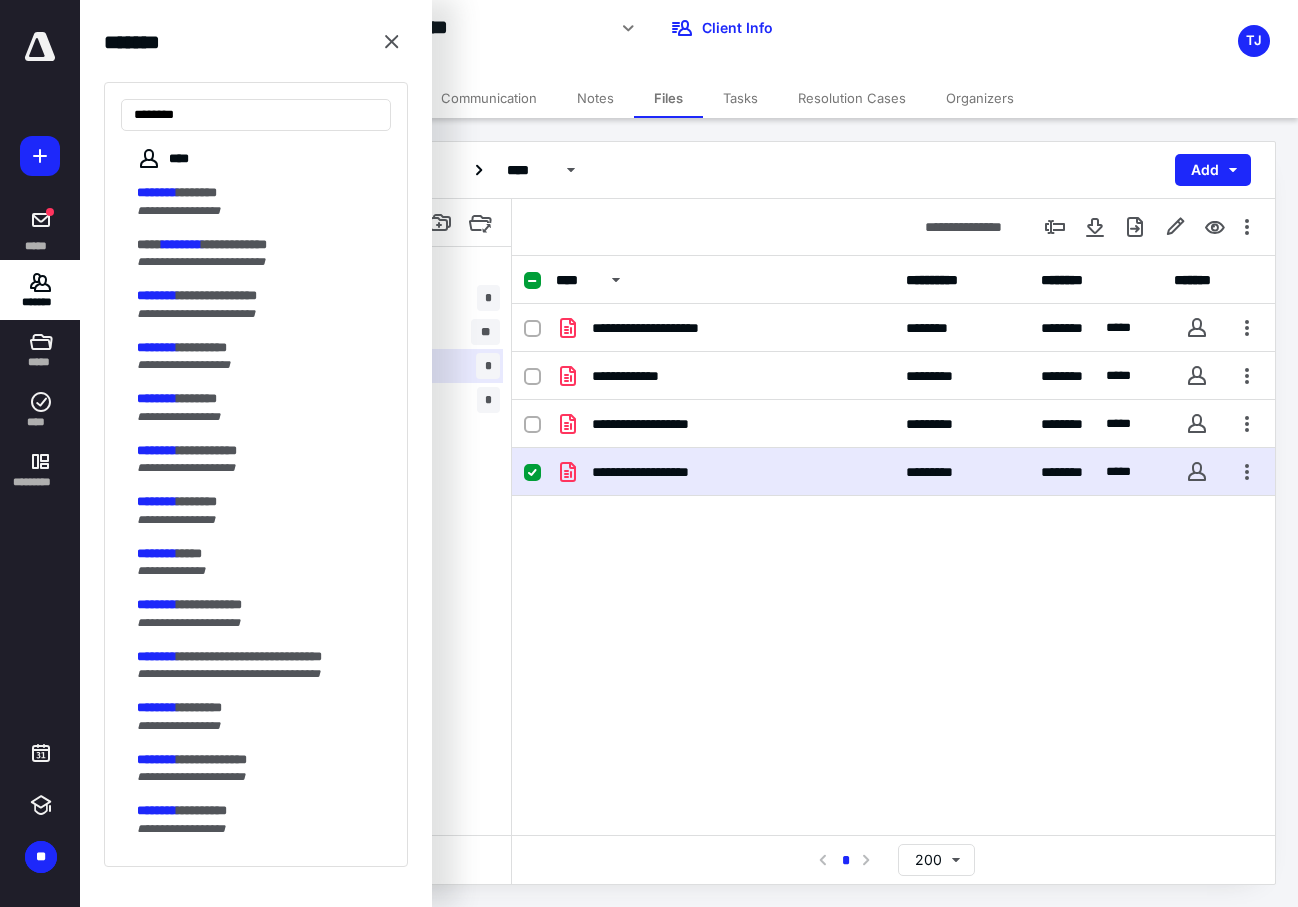 click on "**********" at bounding box center (228, 674) 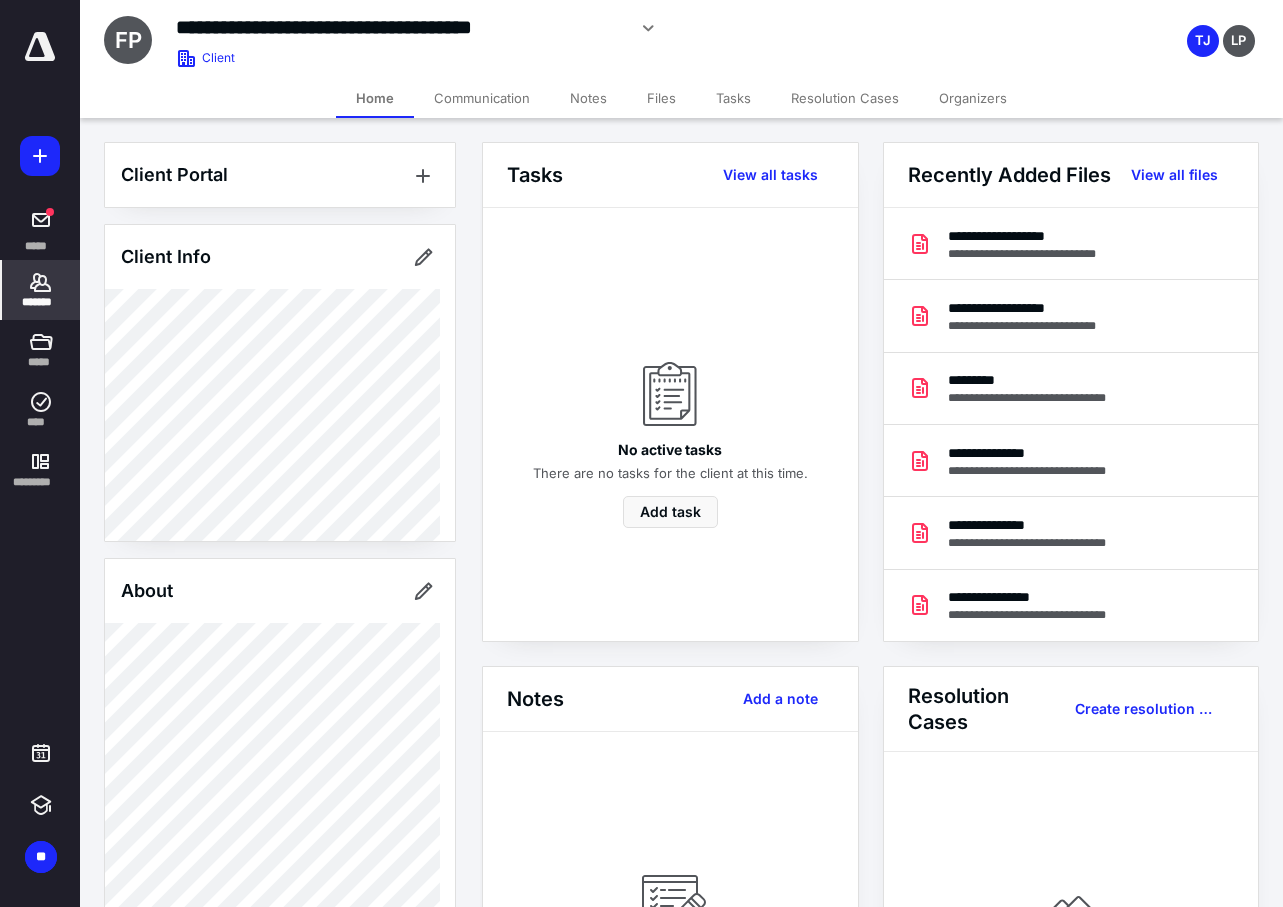 click on "Files" at bounding box center (661, 98) 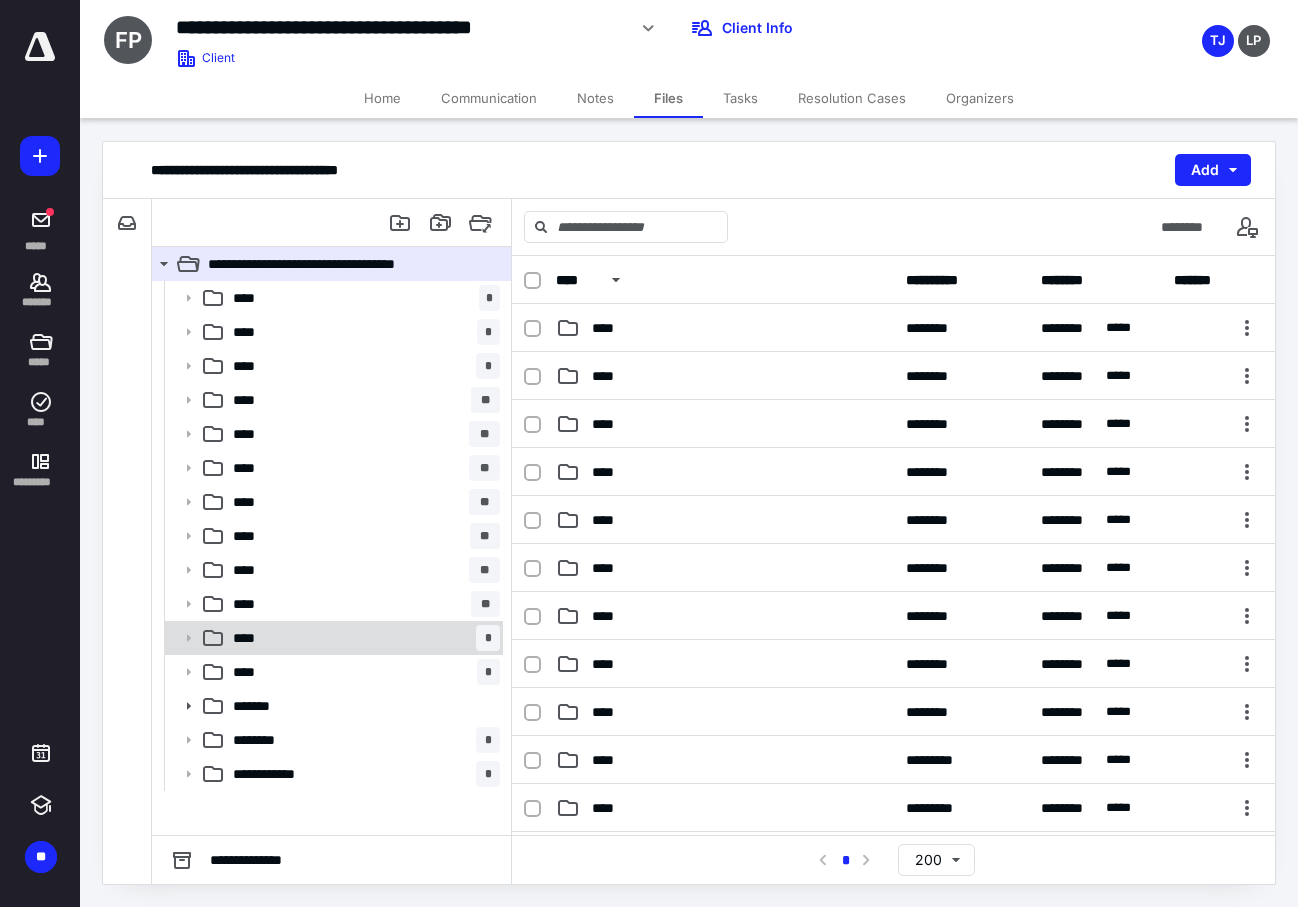 click on "**** *" at bounding box center (362, 638) 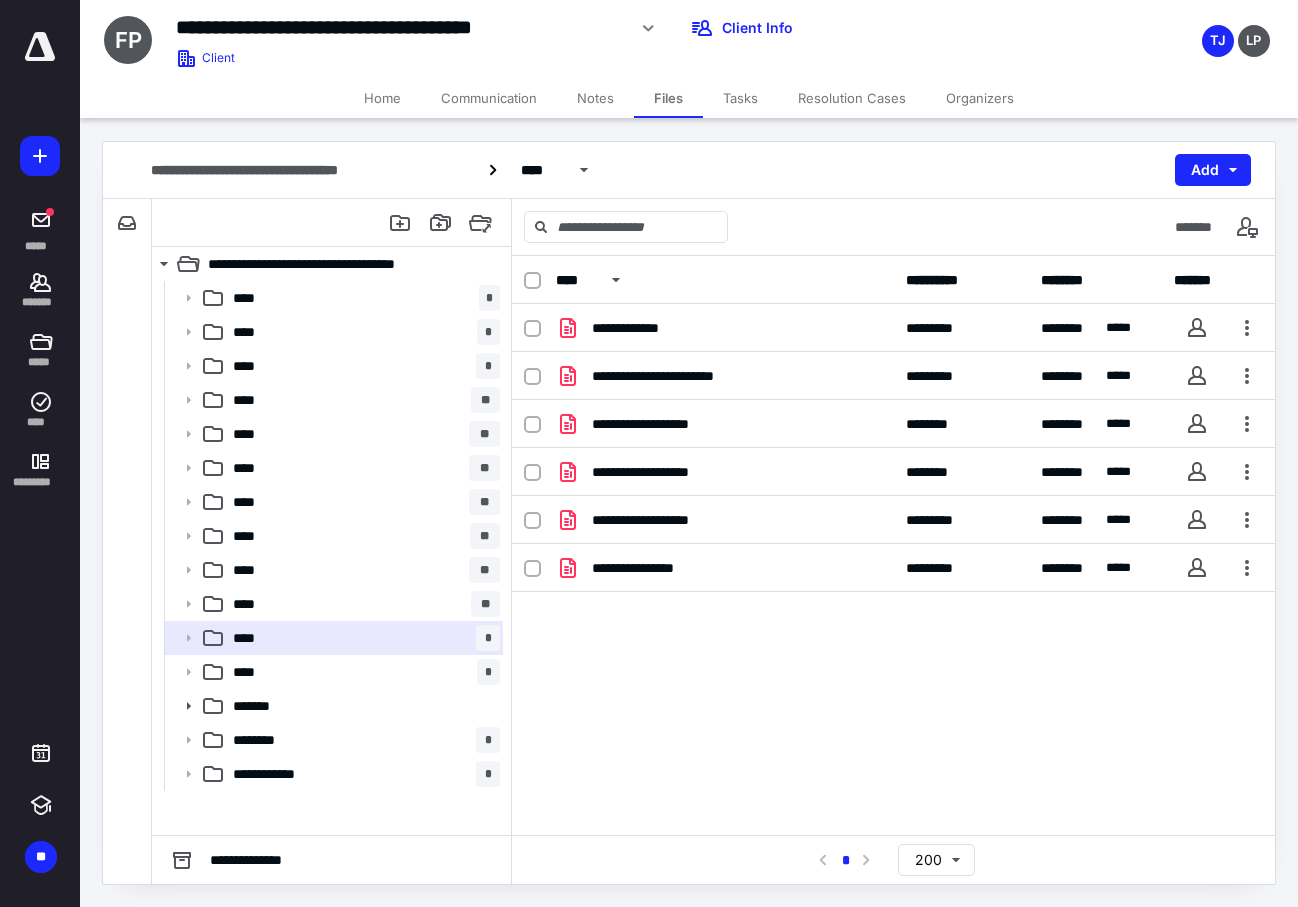 click on "**********" at bounding box center (893, 545) 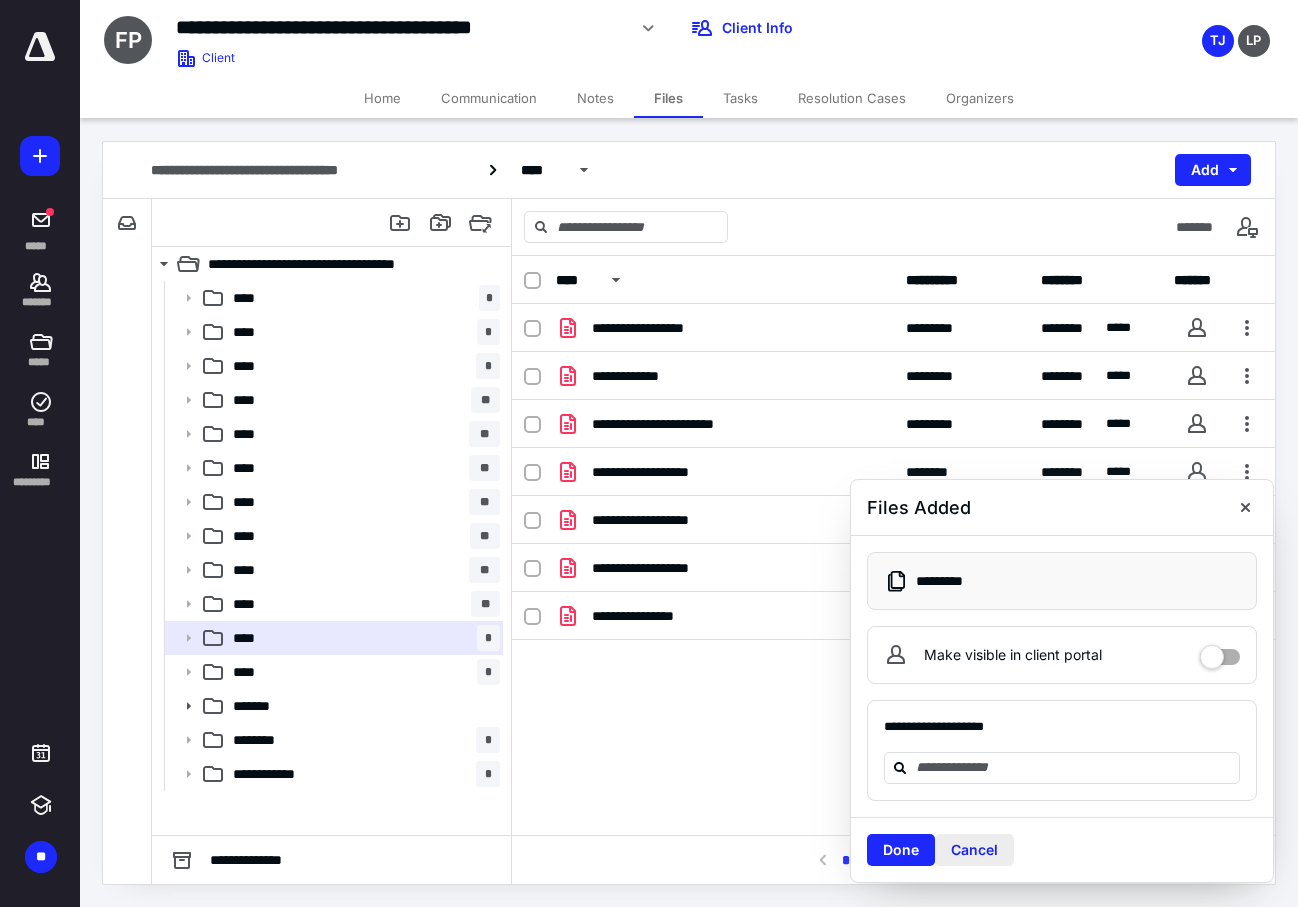 click on "Cancel" at bounding box center (974, 850) 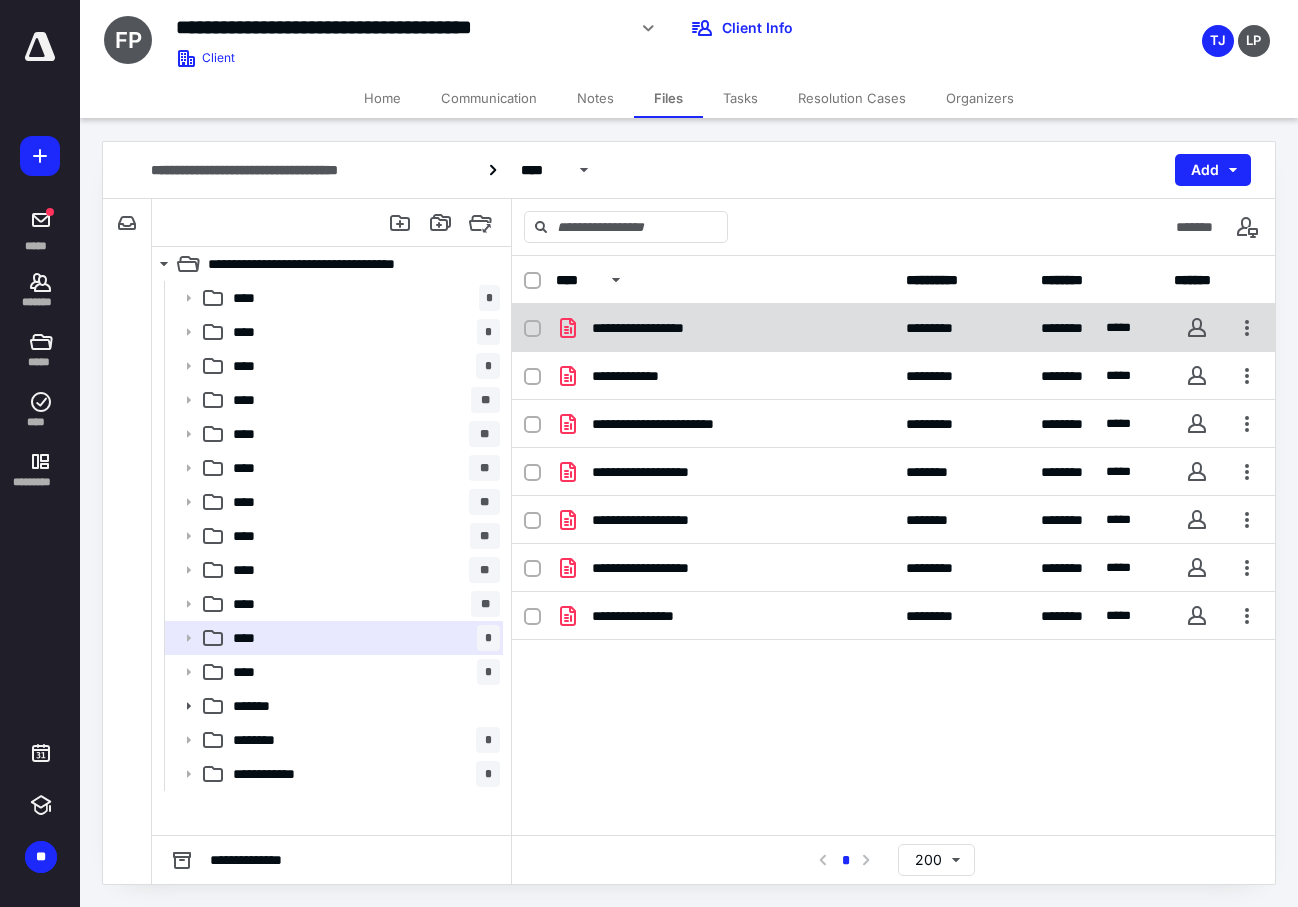 click on "**********" at bounding box center (893, 328) 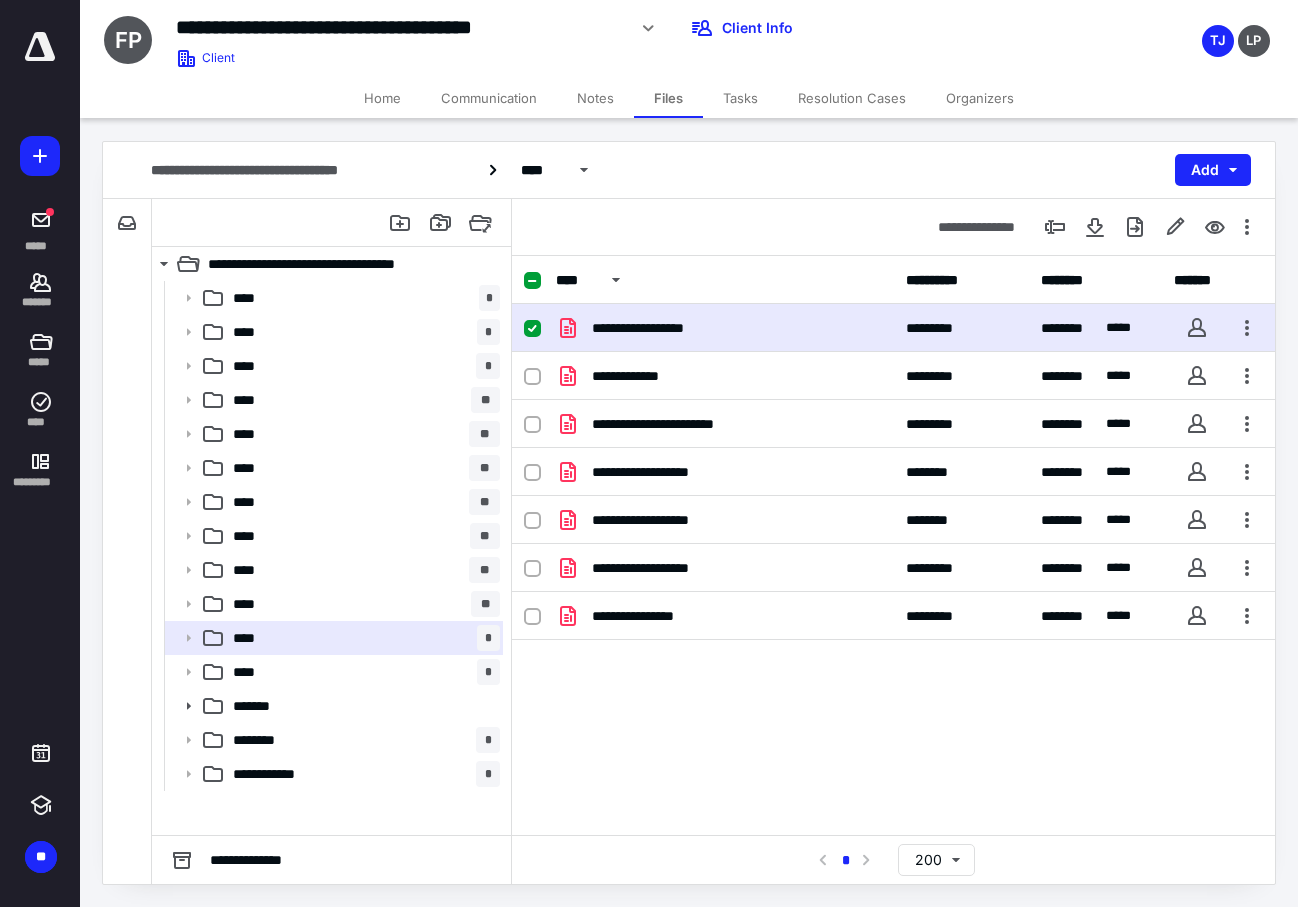 click on "**********" at bounding box center [893, 328] 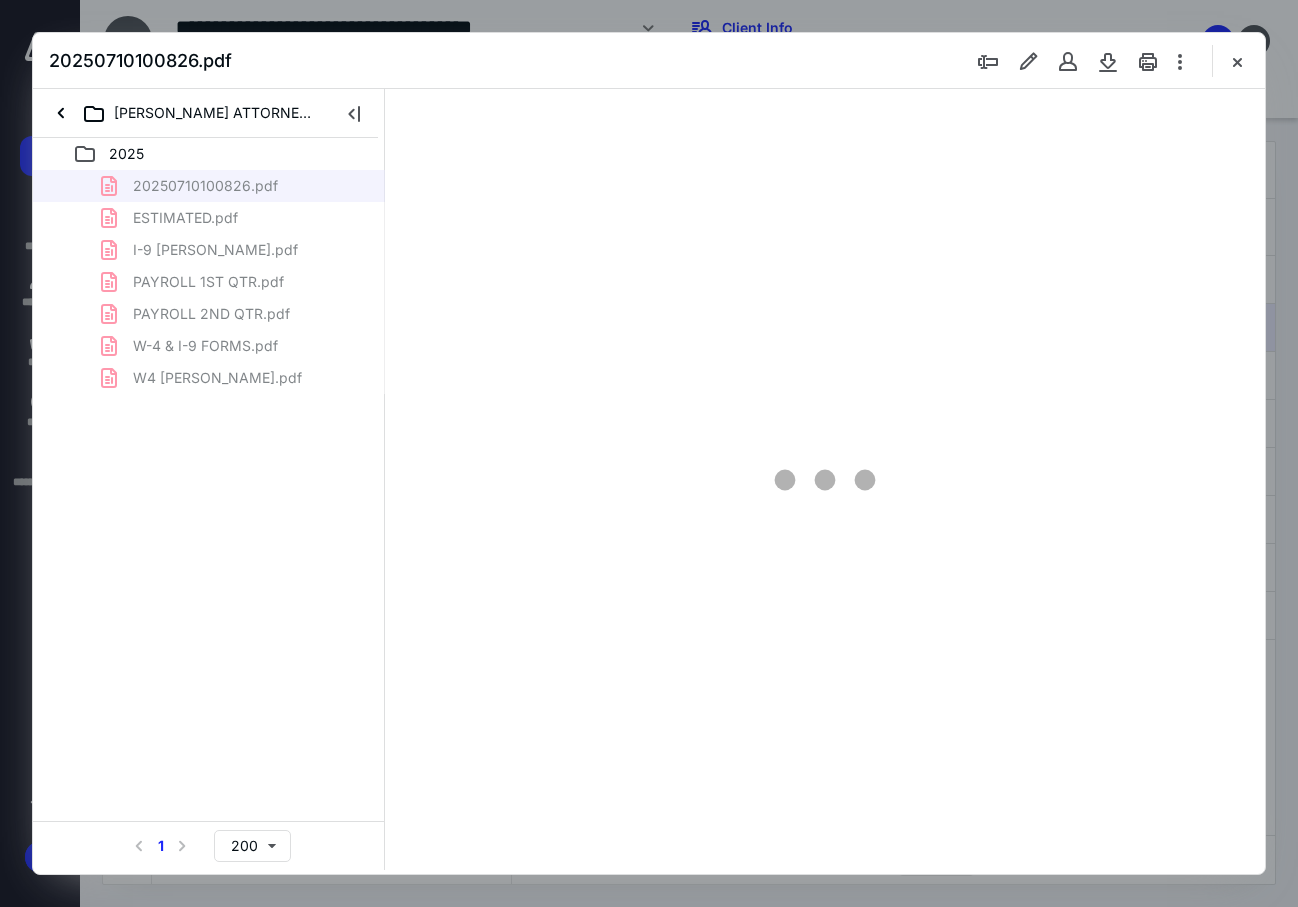 scroll, scrollTop: 0, scrollLeft: 0, axis: both 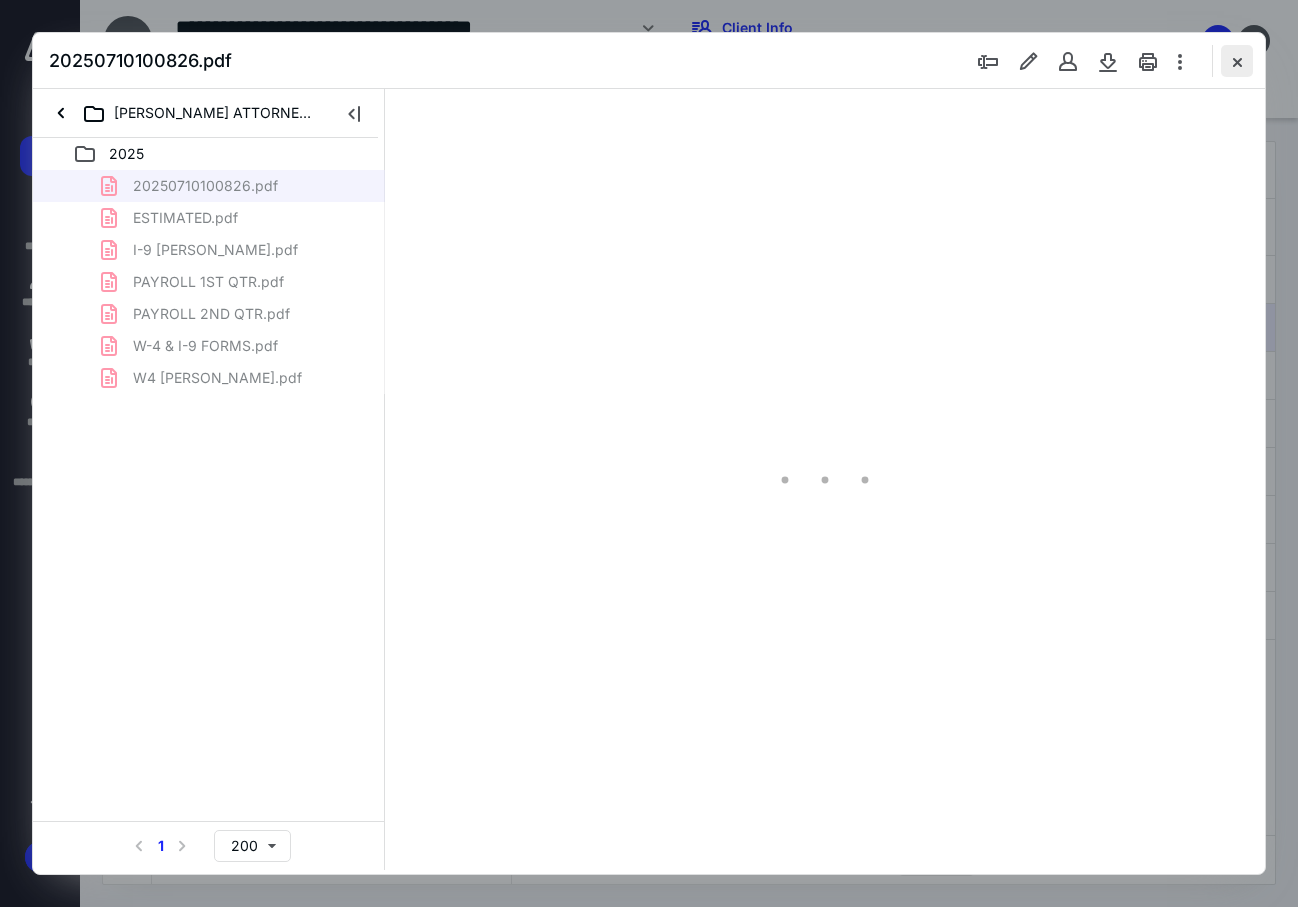 type on "85" 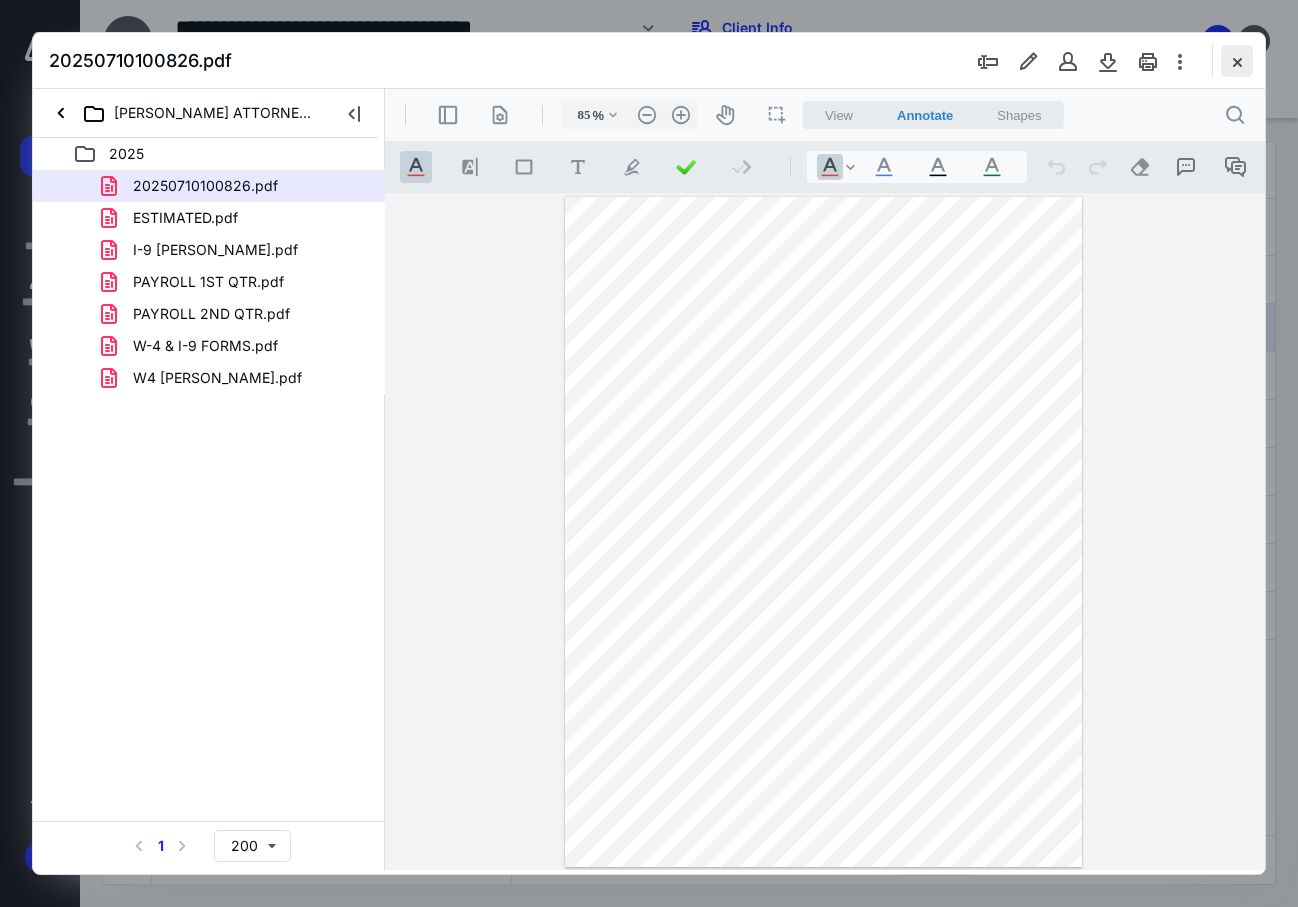 click at bounding box center (1237, 61) 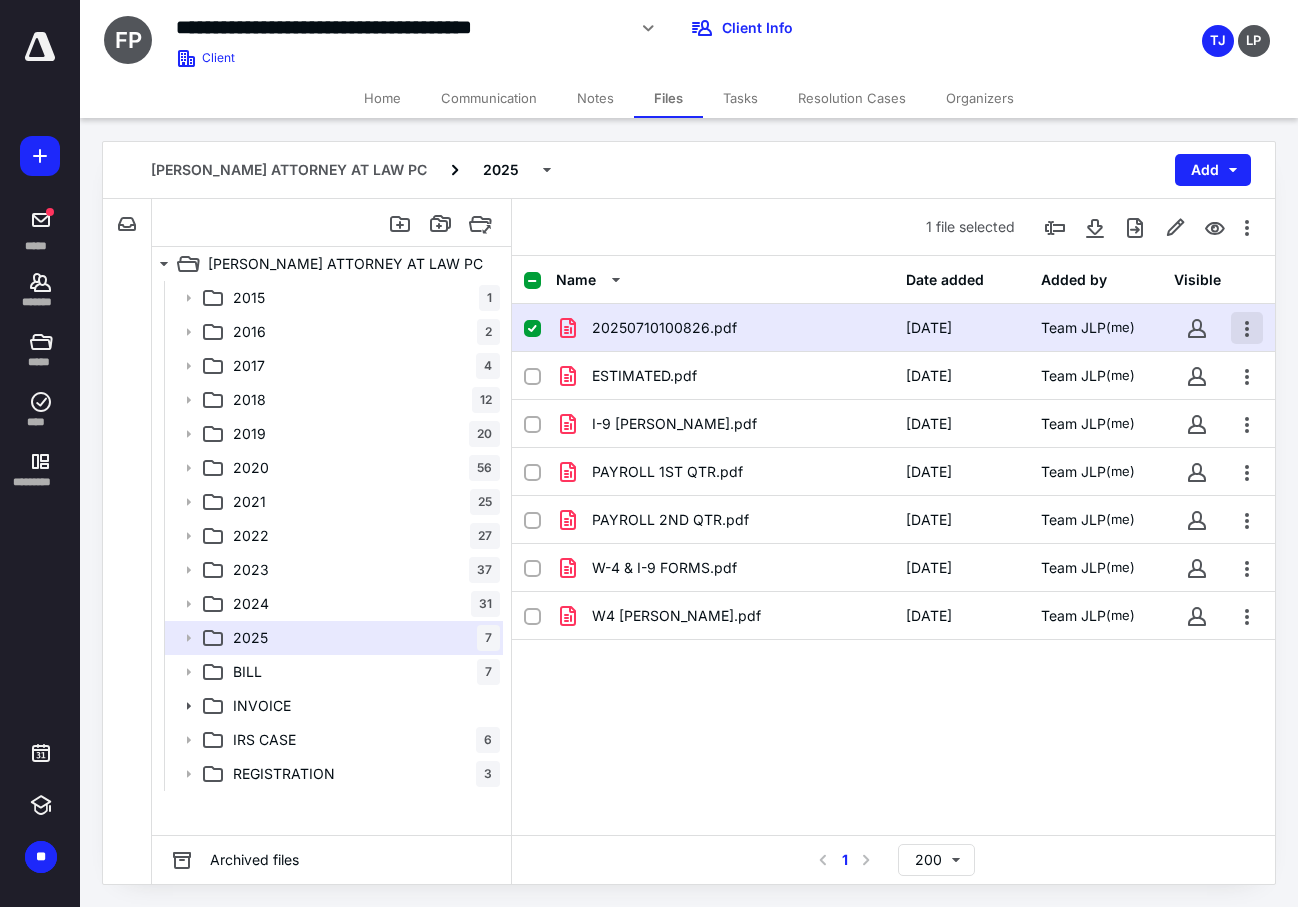 click at bounding box center (1247, 328) 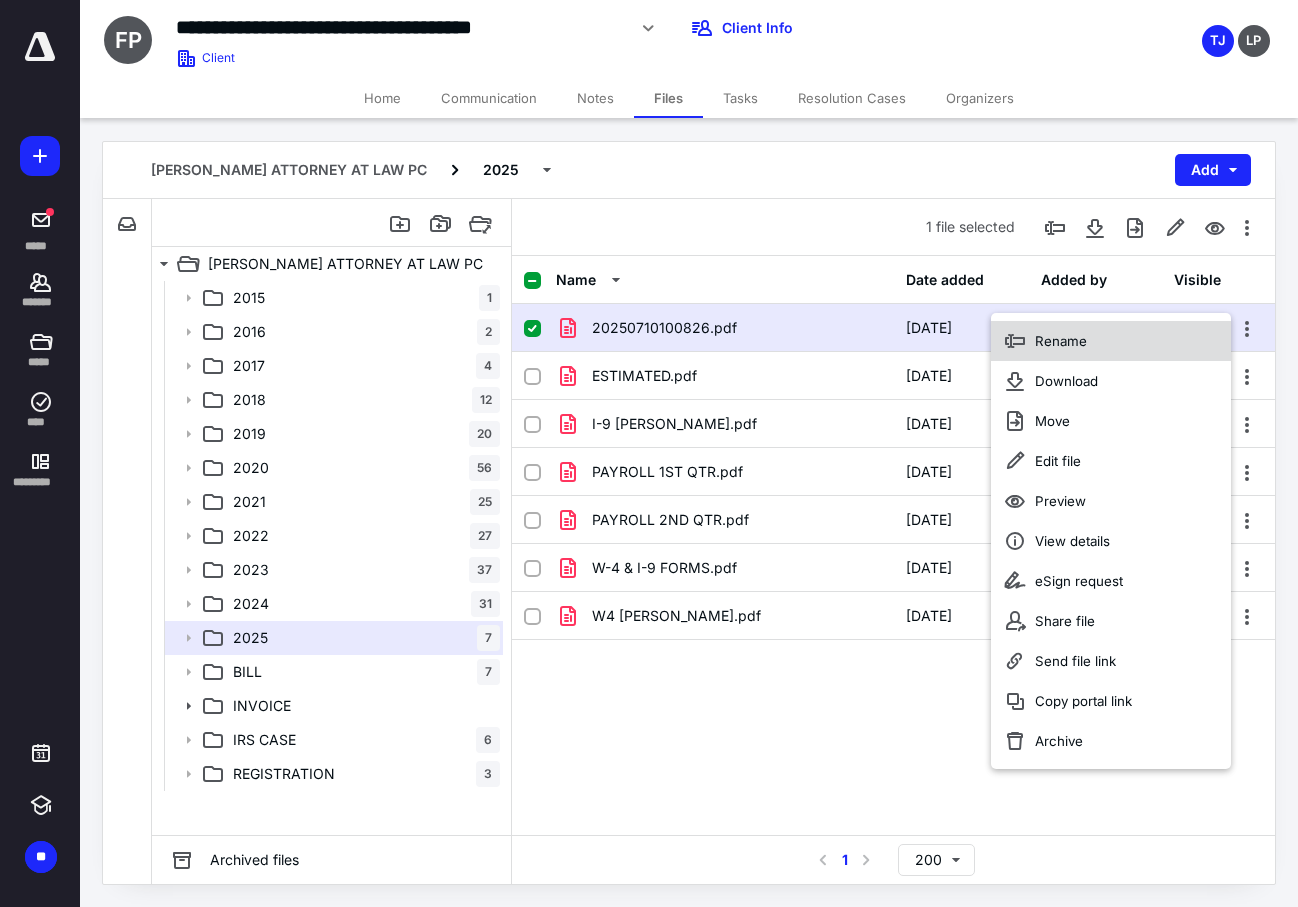 click on "Rename" at bounding box center [1111, 341] 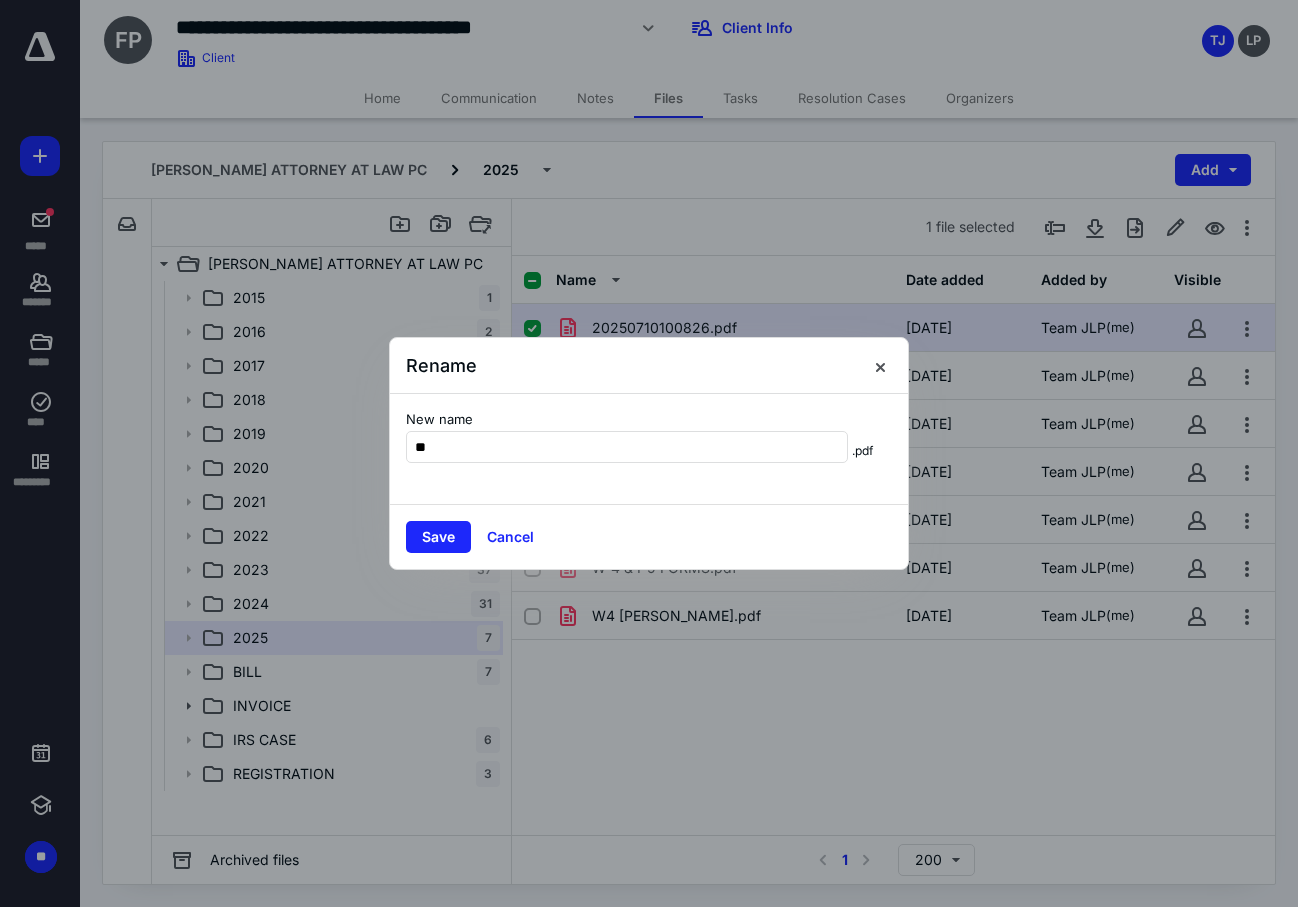 type on "*" 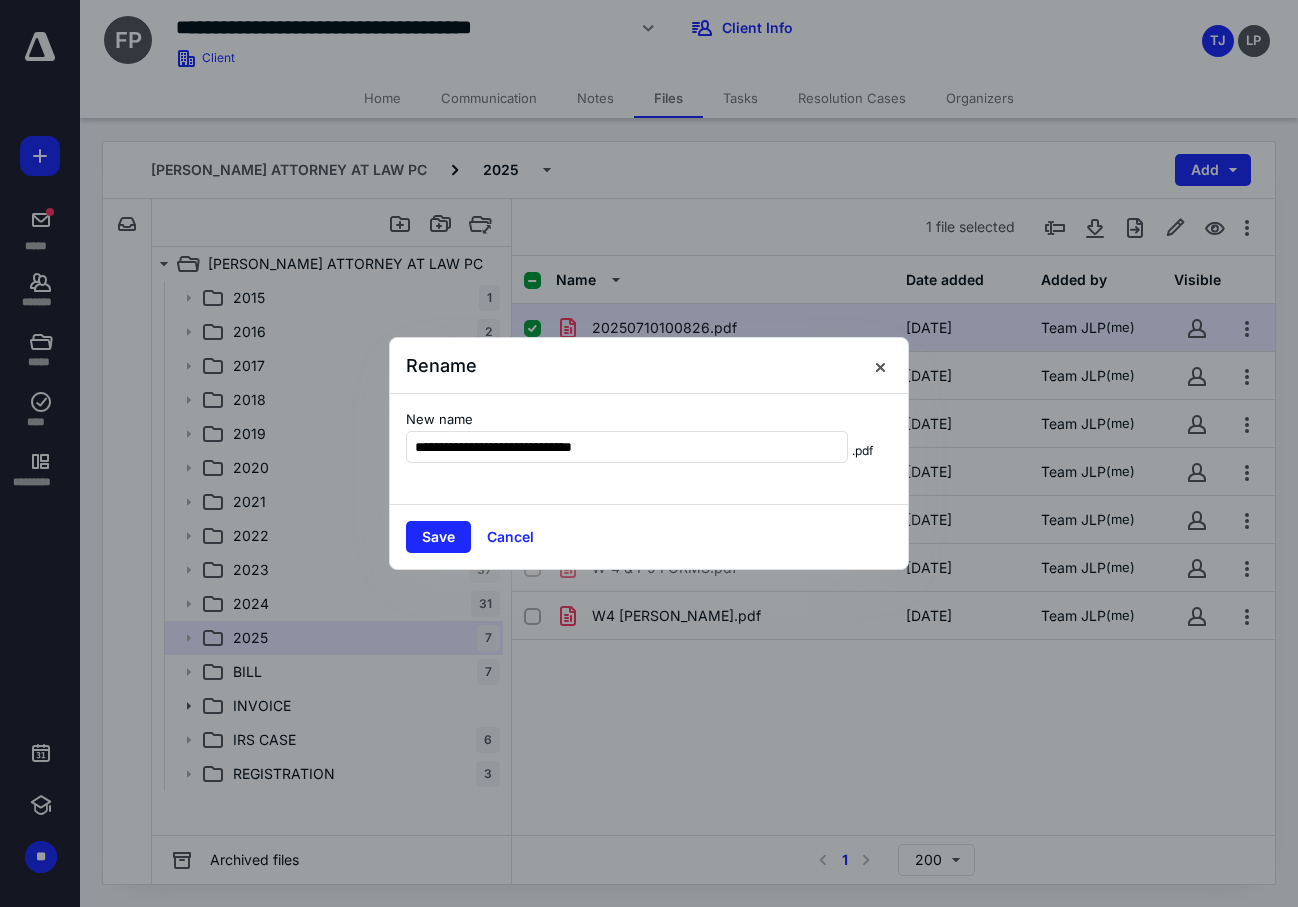 type on "**********" 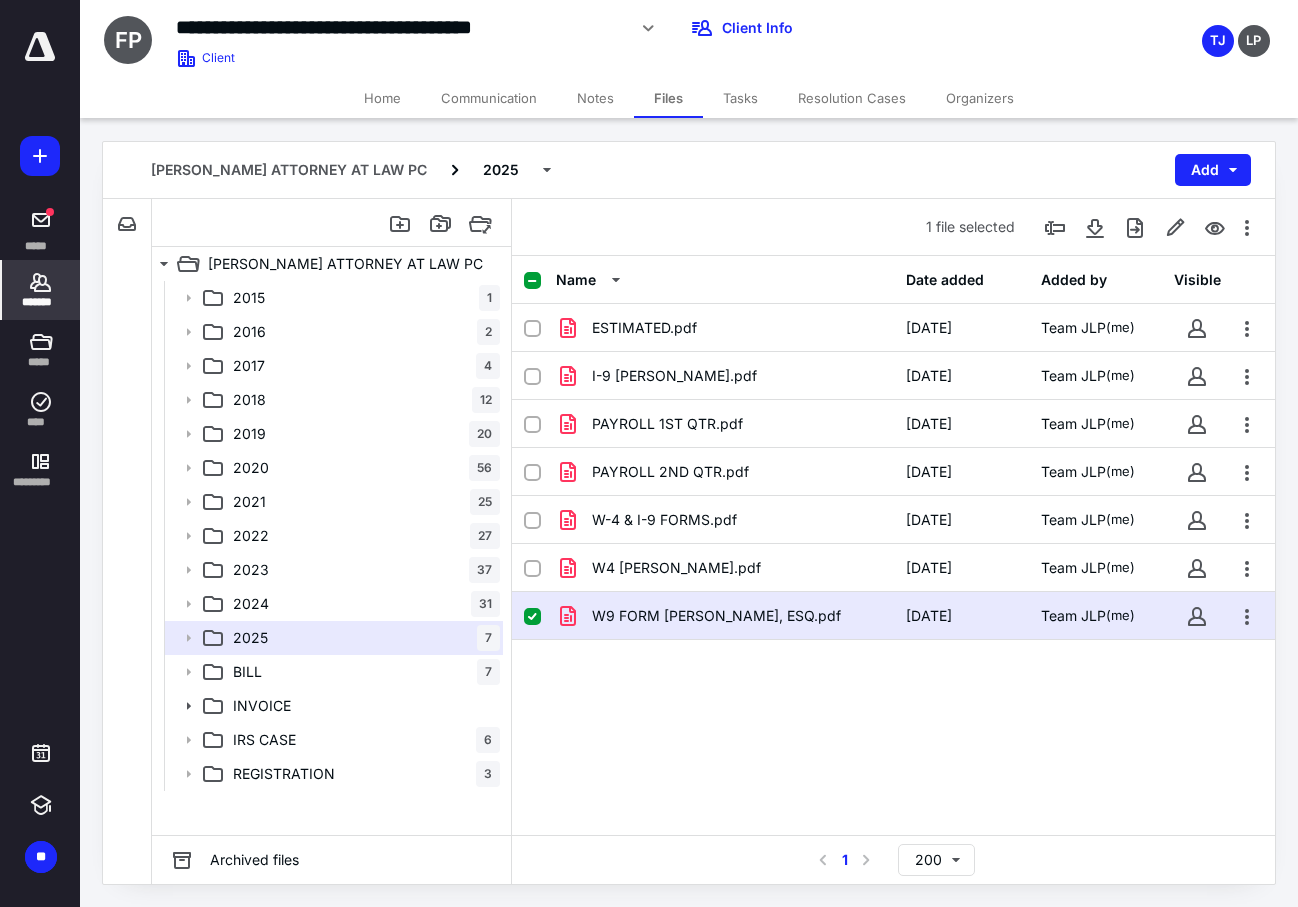 click on "*******" at bounding box center (41, 302) 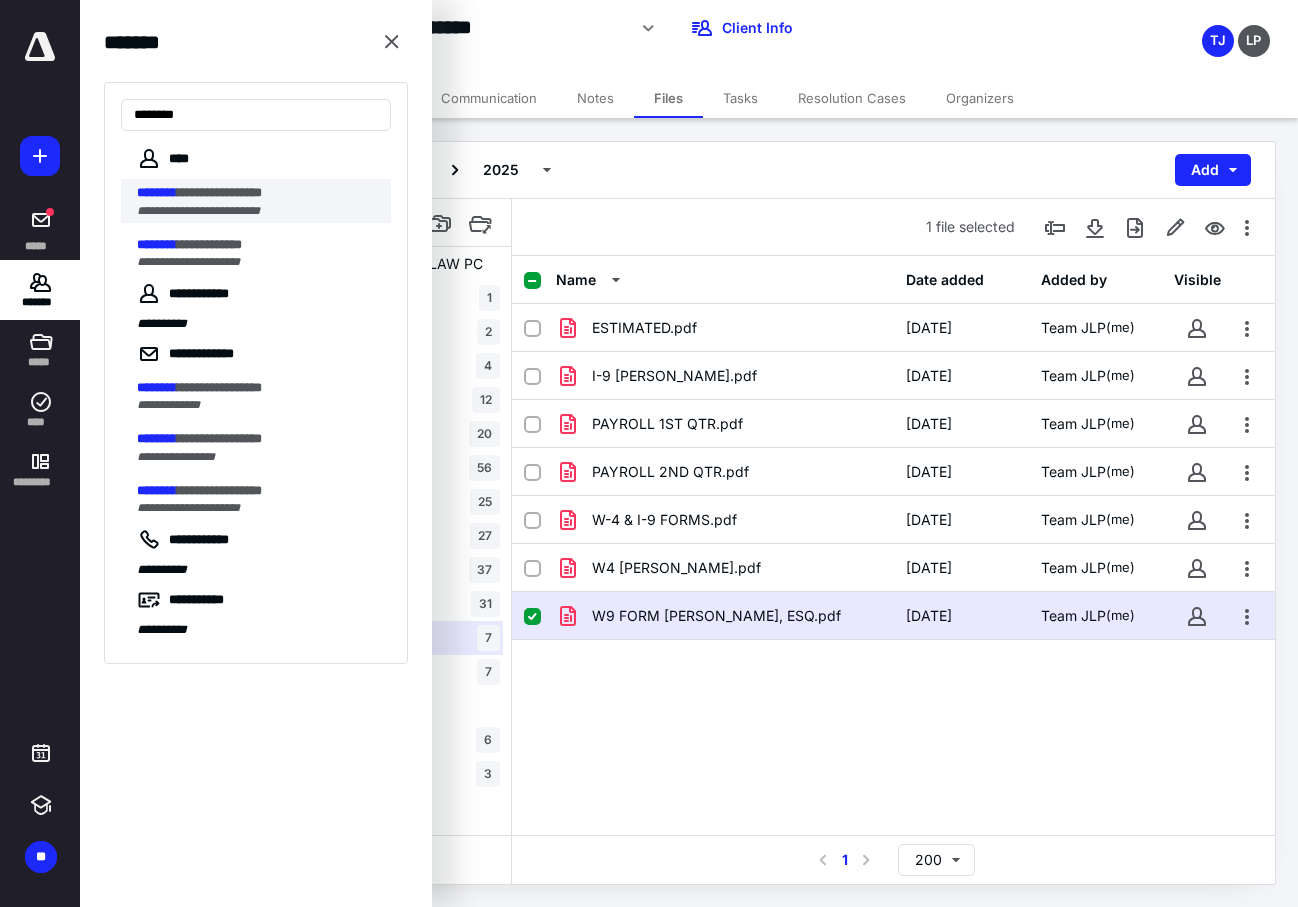 type on "********" 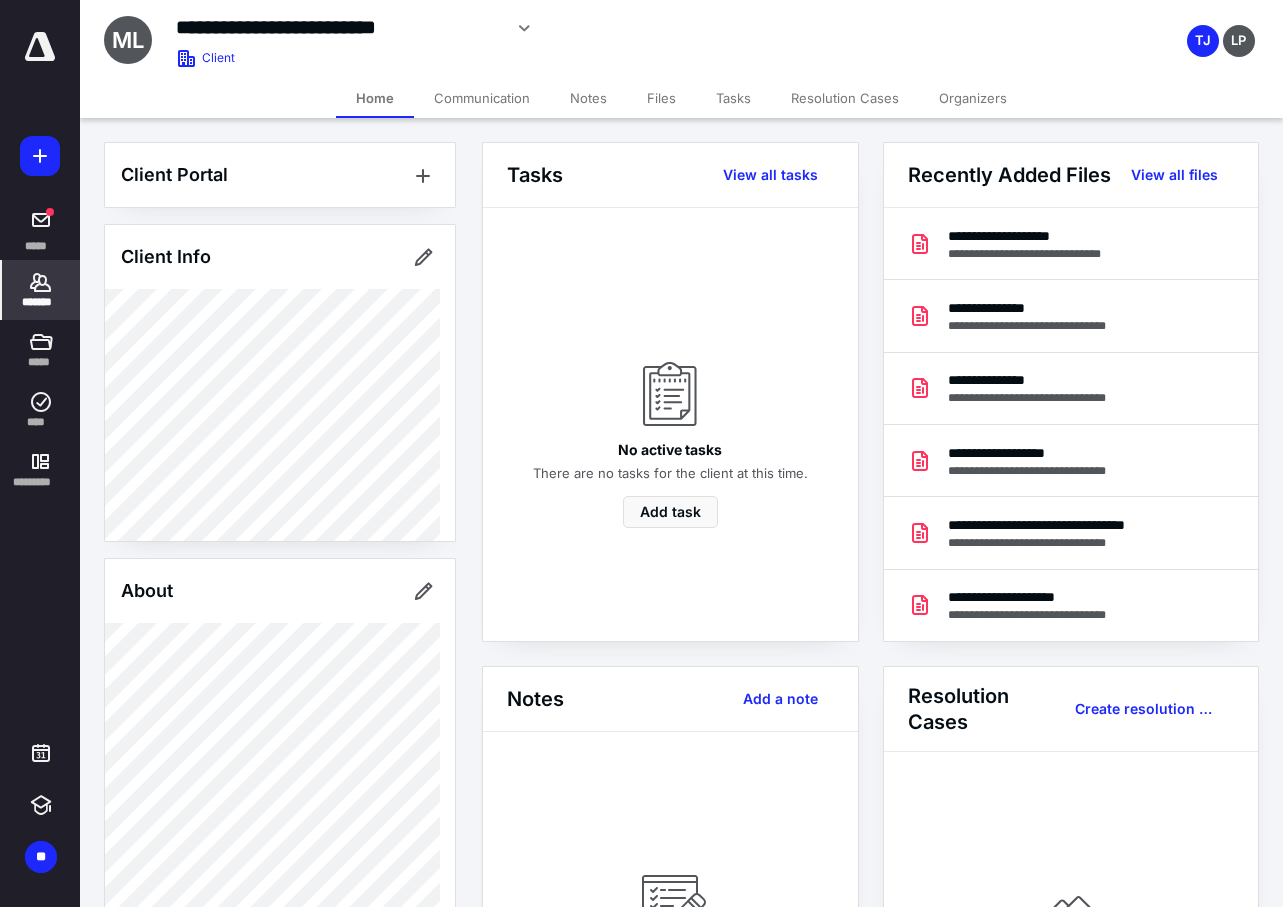 click on "Files" at bounding box center (661, 98) 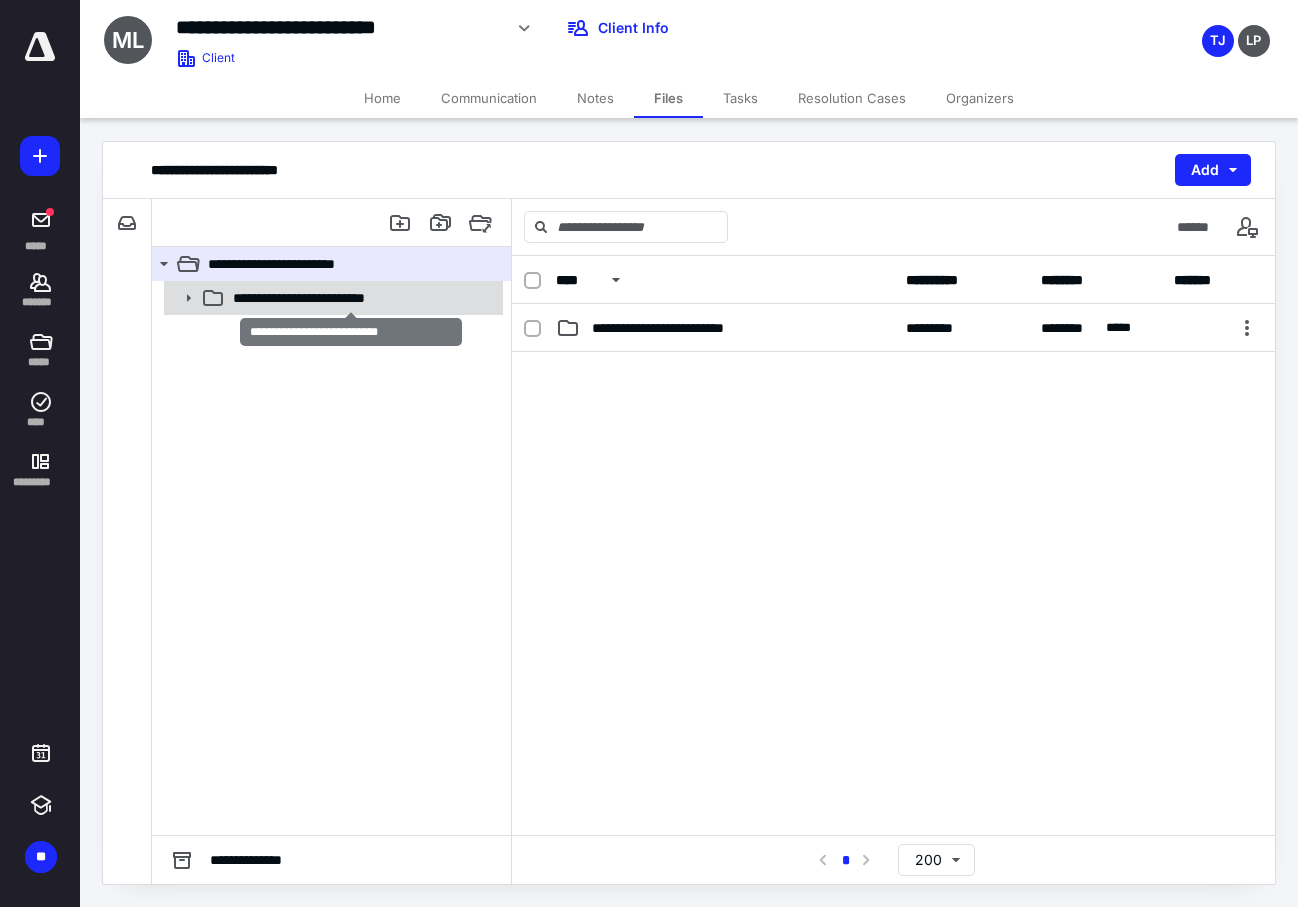 click on "**********" at bounding box center [351, 298] 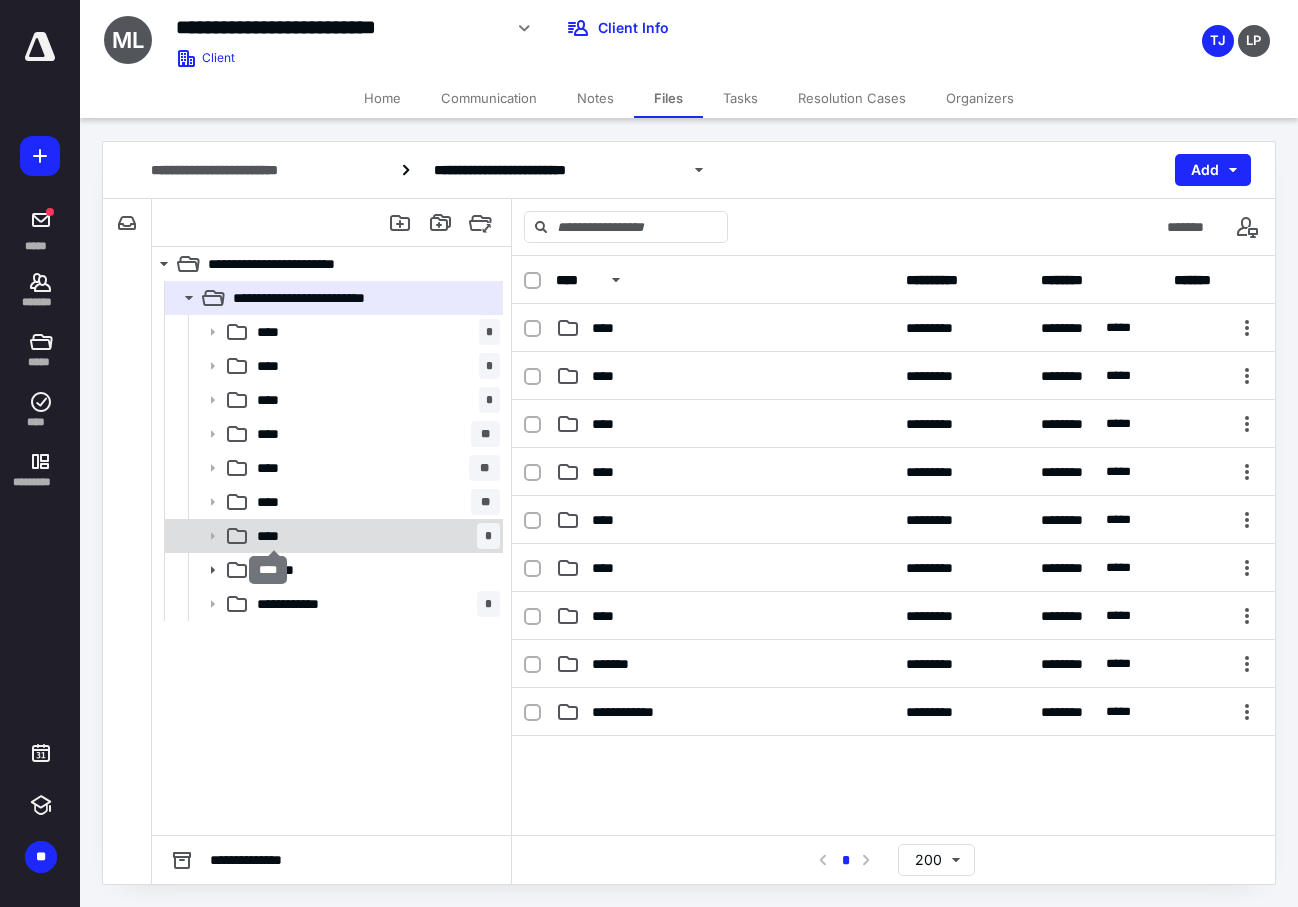 click on "****" at bounding box center [274, 536] 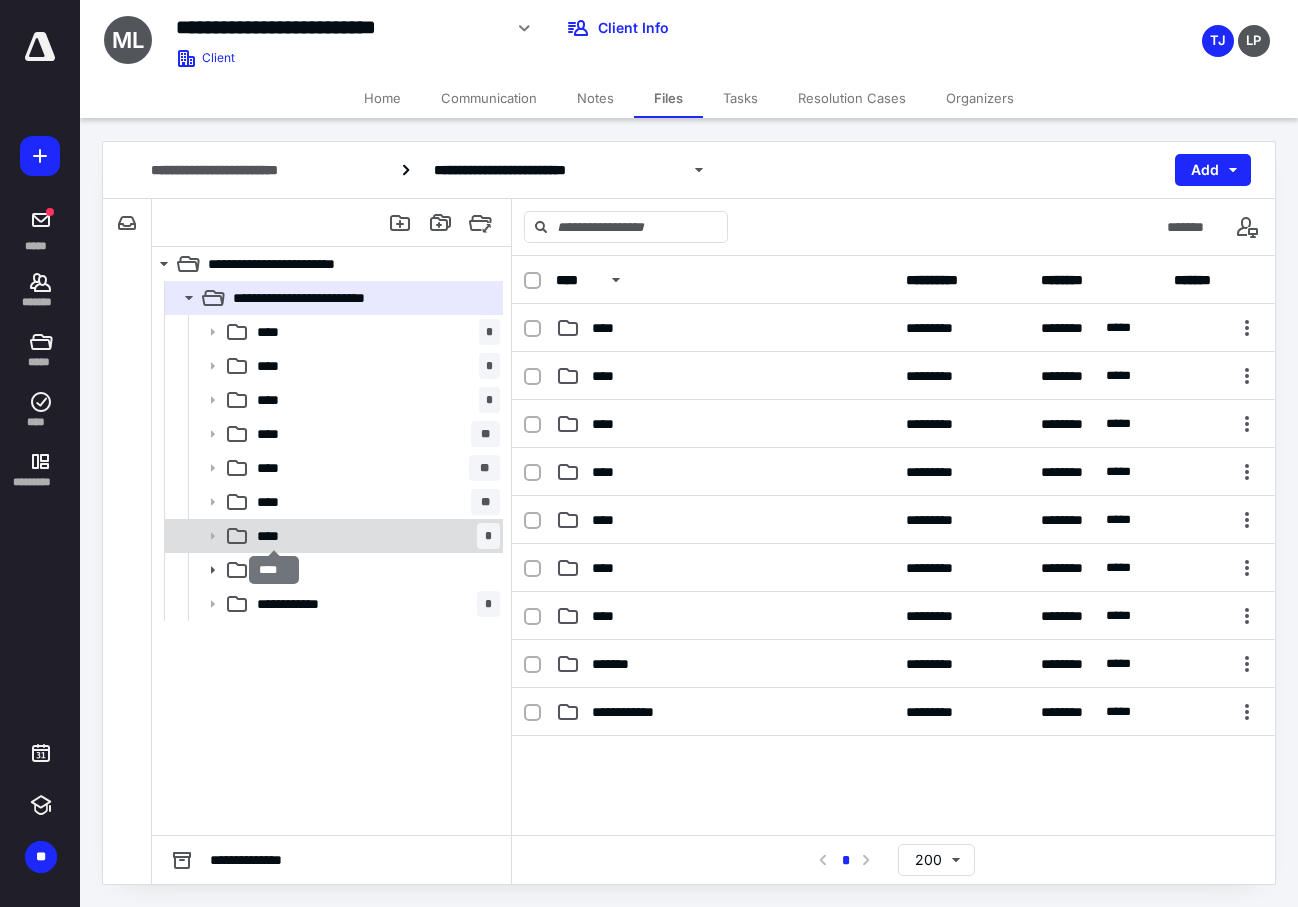 click on "****" at bounding box center (274, 536) 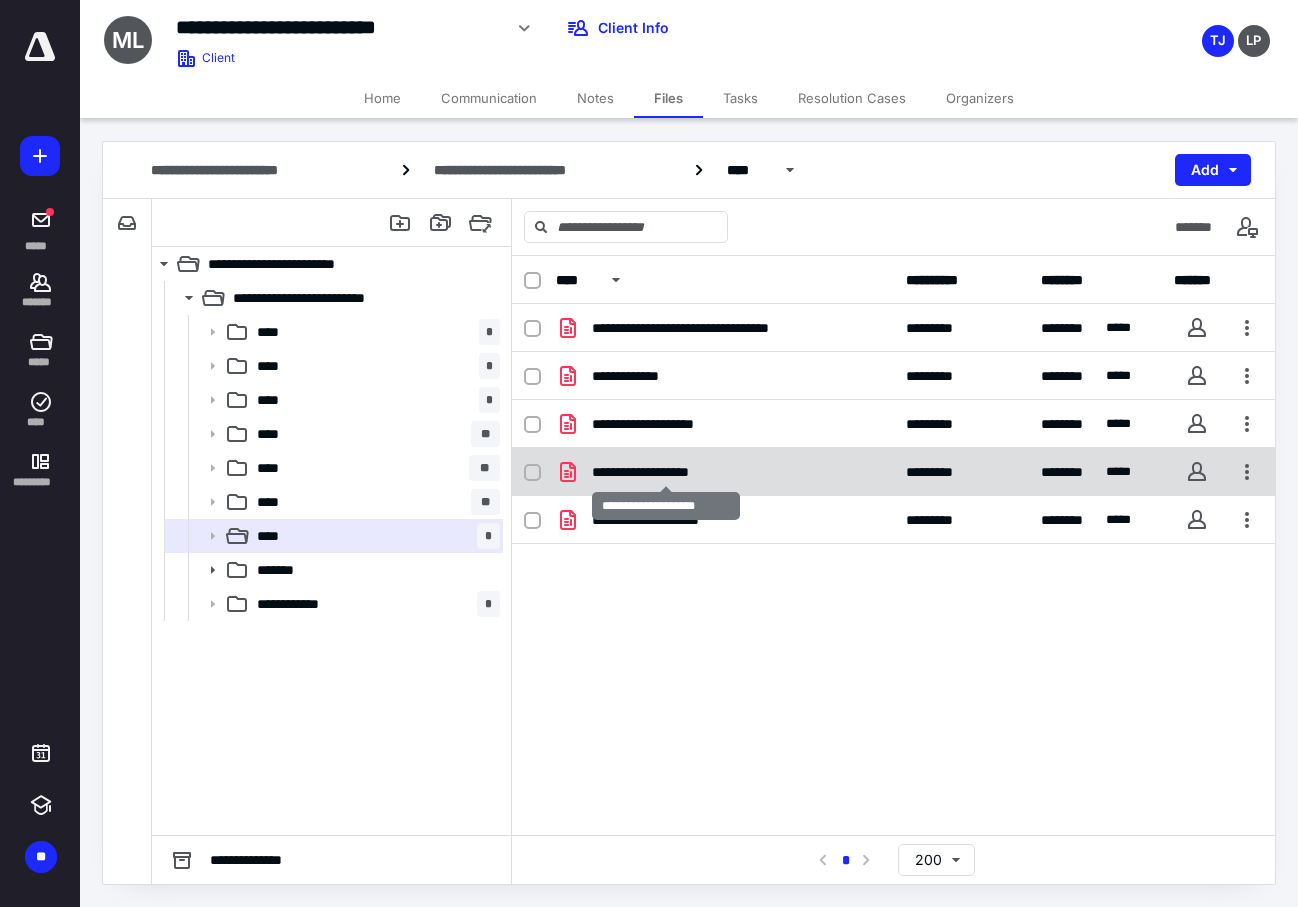 click on "**********" at bounding box center [666, 472] 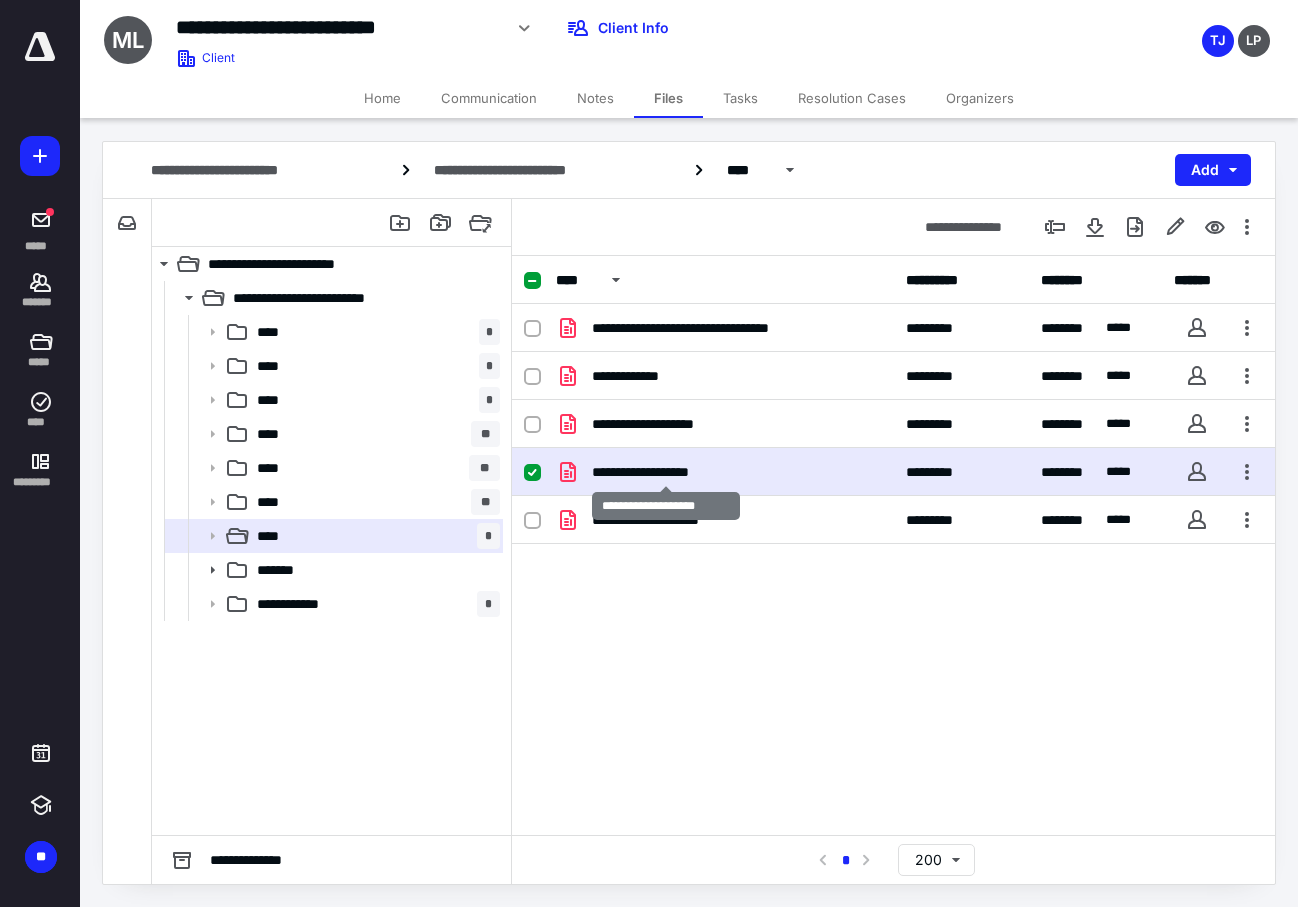 click on "**********" at bounding box center (666, 472) 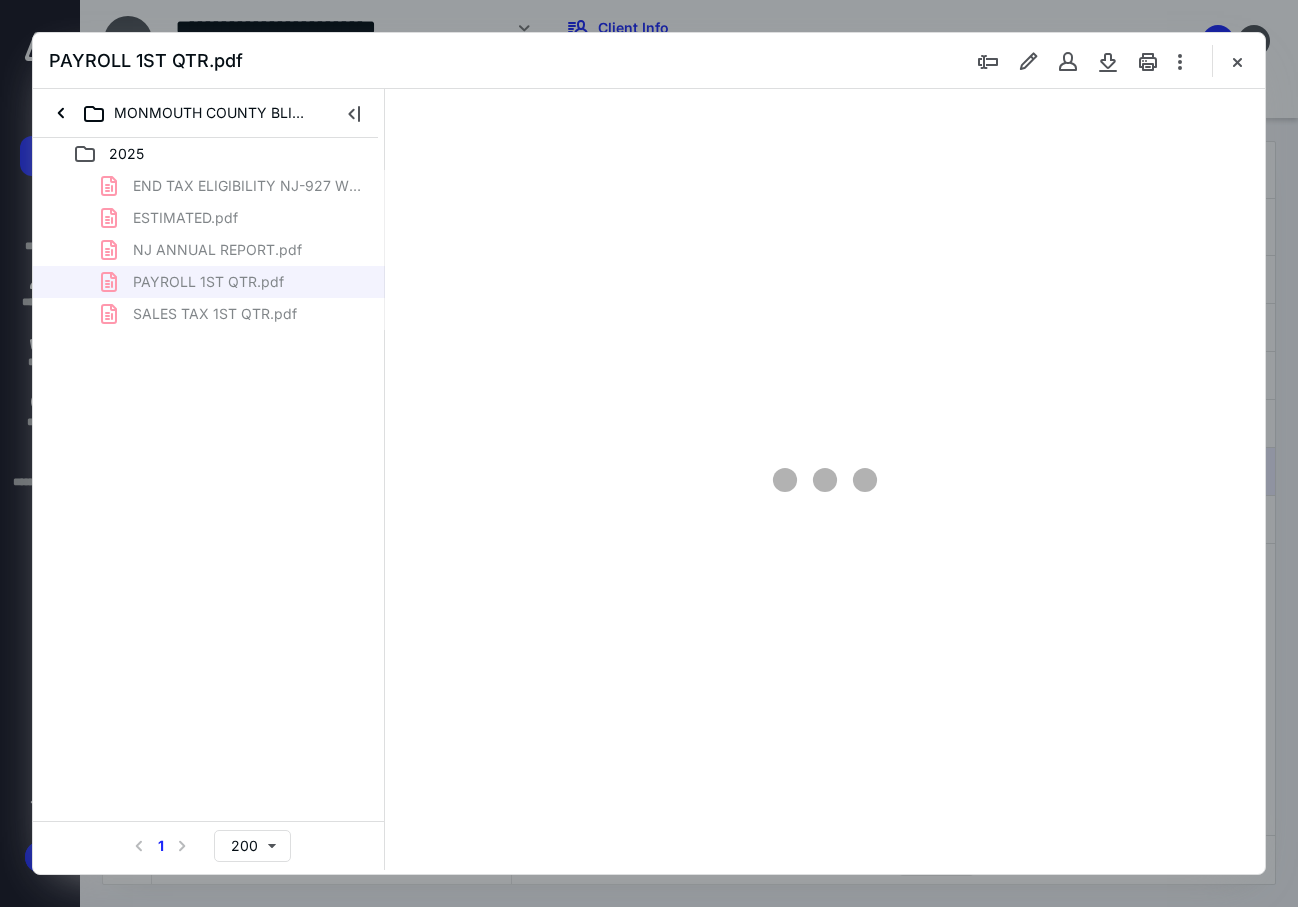 scroll, scrollTop: 0, scrollLeft: 0, axis: both 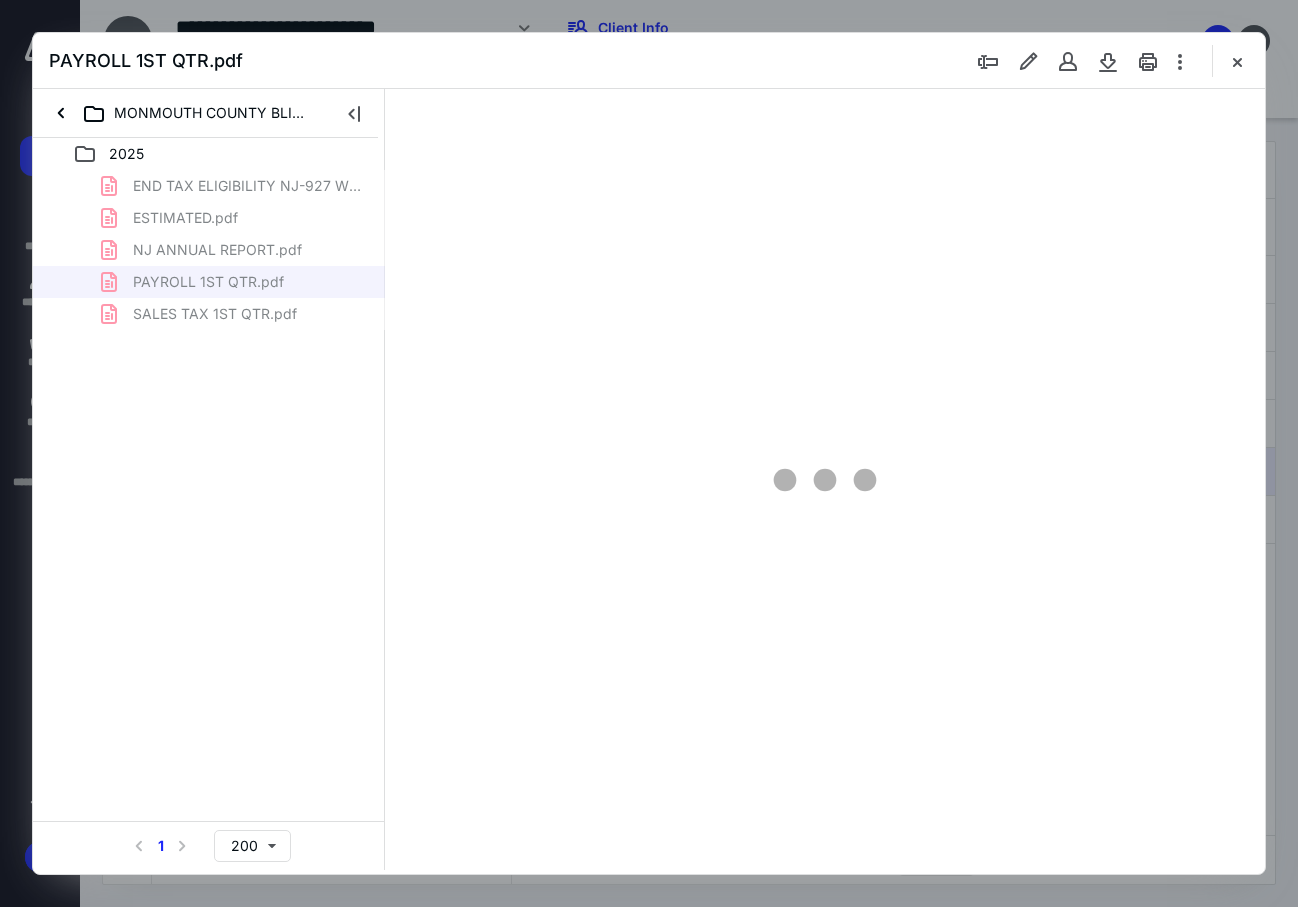 type on "85" 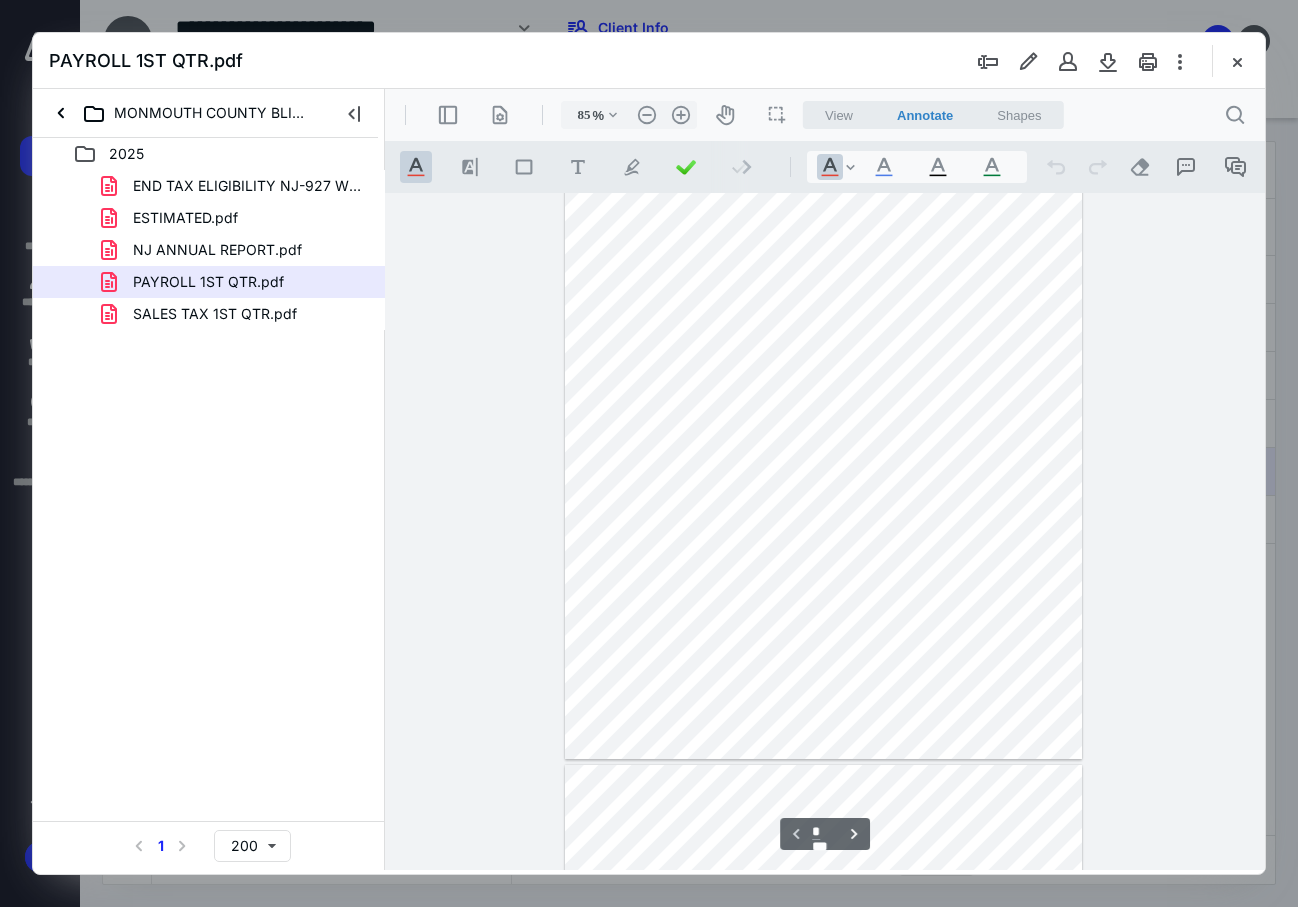 scroll, scrollTop: 507, scrollLeft: 0, axis: vertical 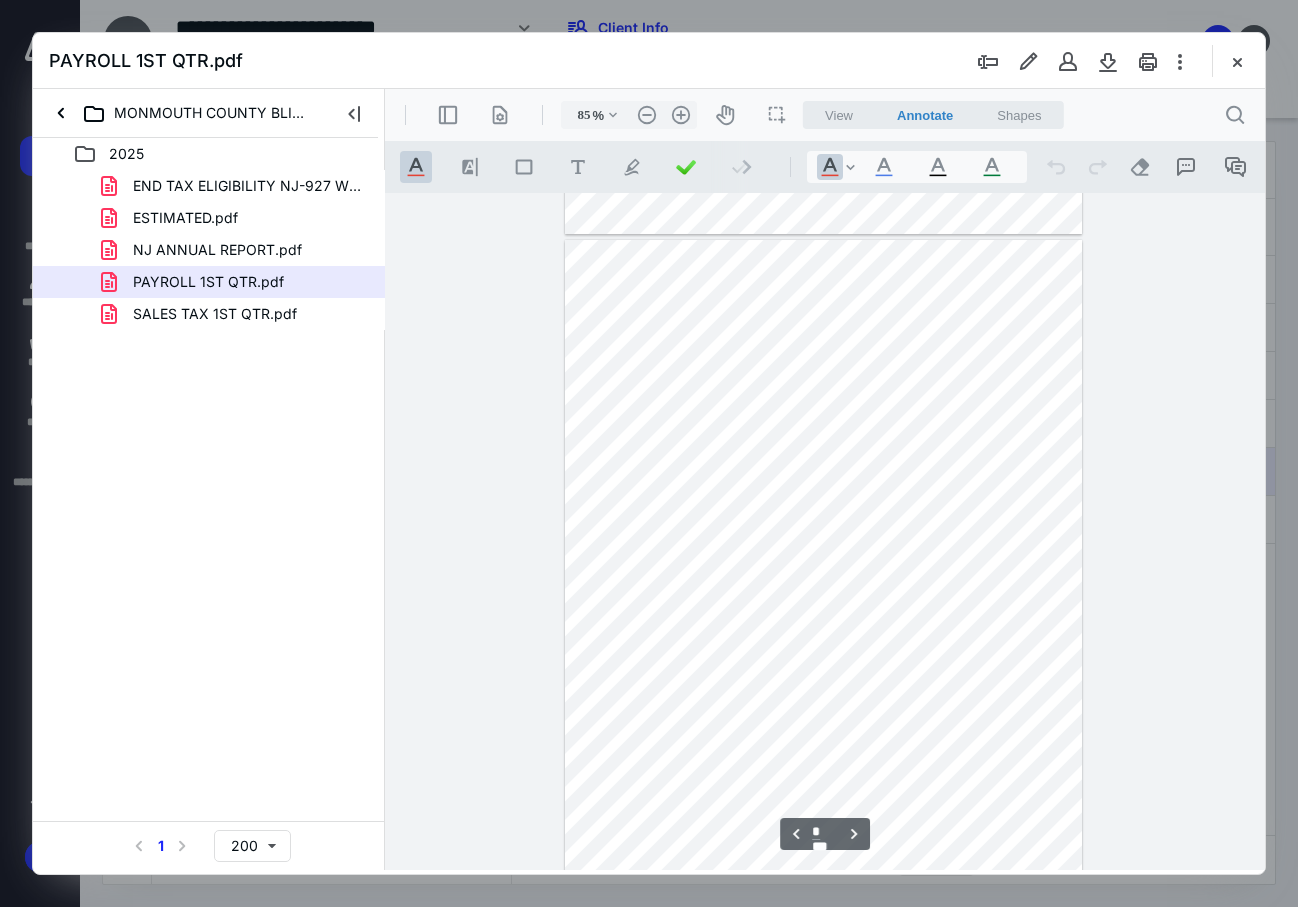type on "*" 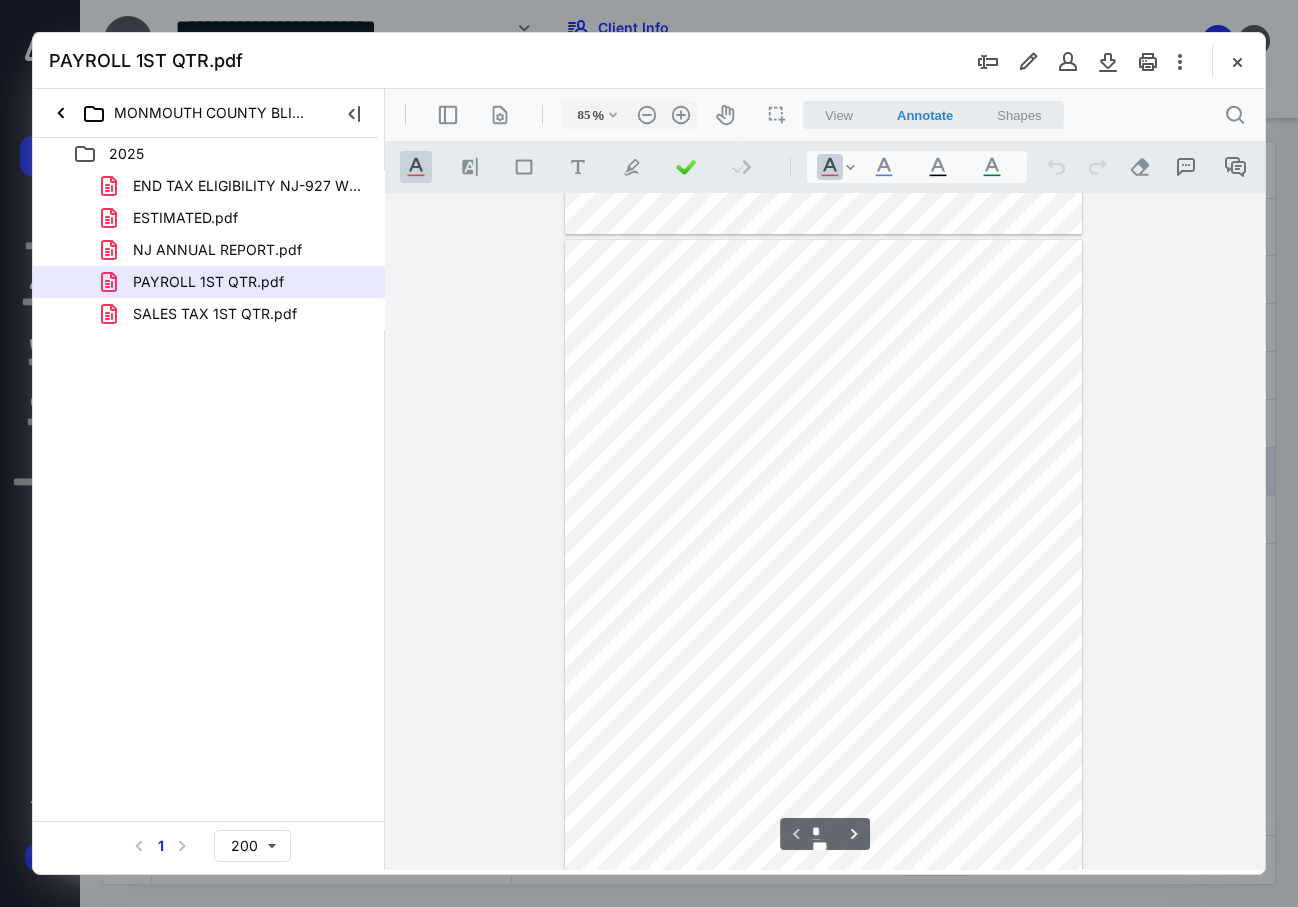 scroll, scrollTop: 307, scrollLeft: 0, axis: vertical 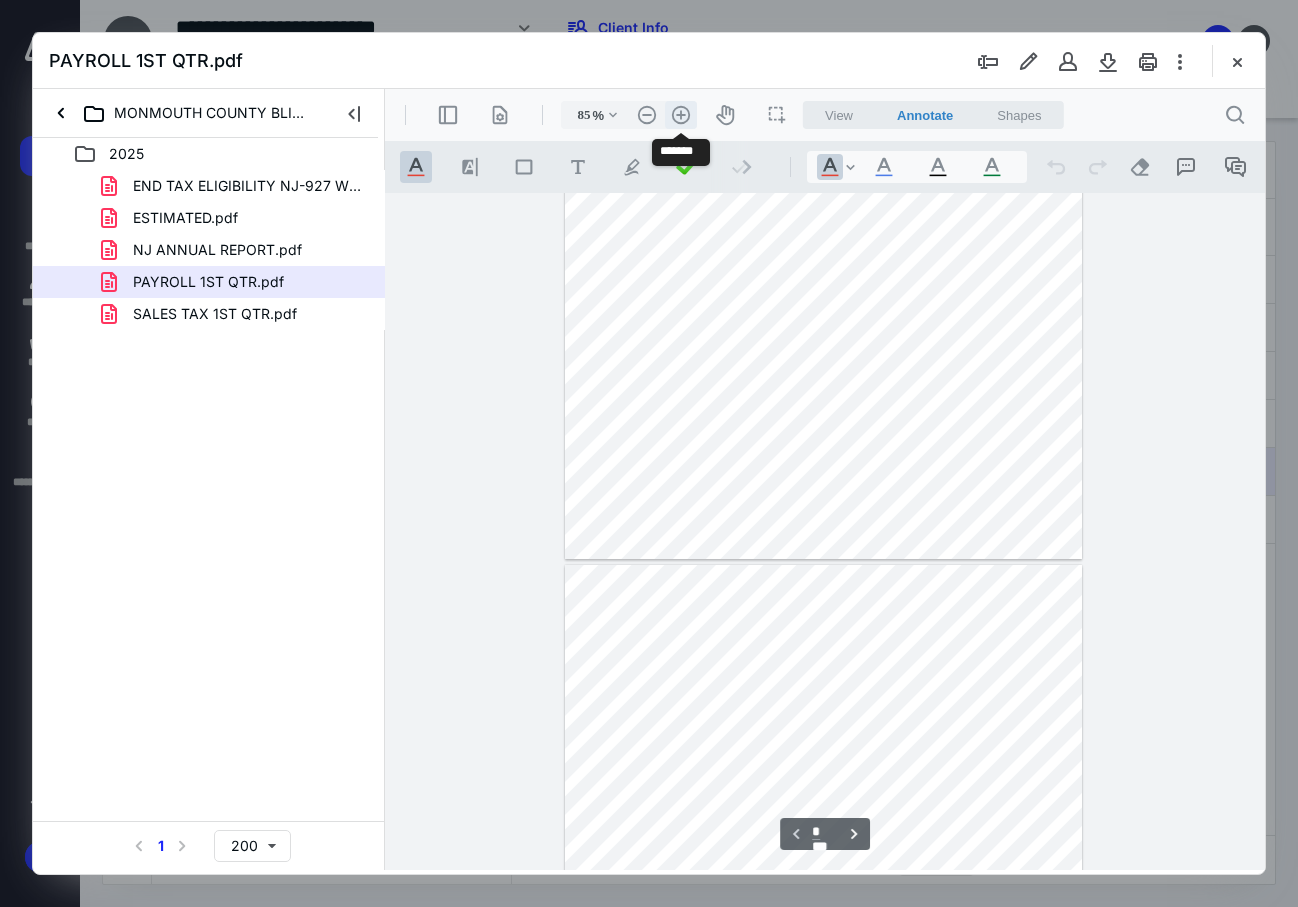 click on ".cls-1{fill:#abb0c4;} icon - header - zoom - in - line" at bounding box center (681, 115) 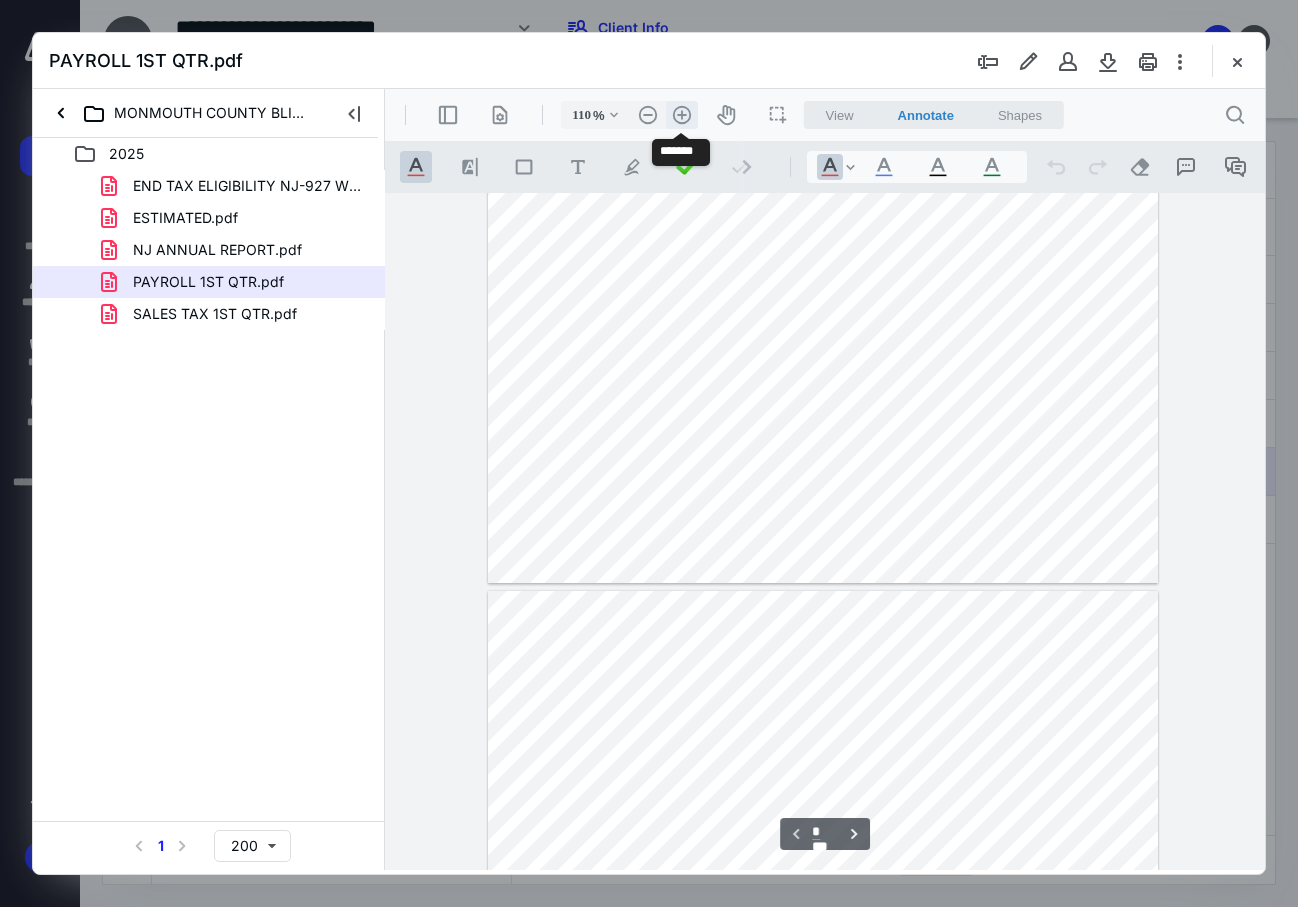 click on ".cls-1{fill:#abb0c4;} icon - header - zoom - in - line" at bounding box center [682, 115] 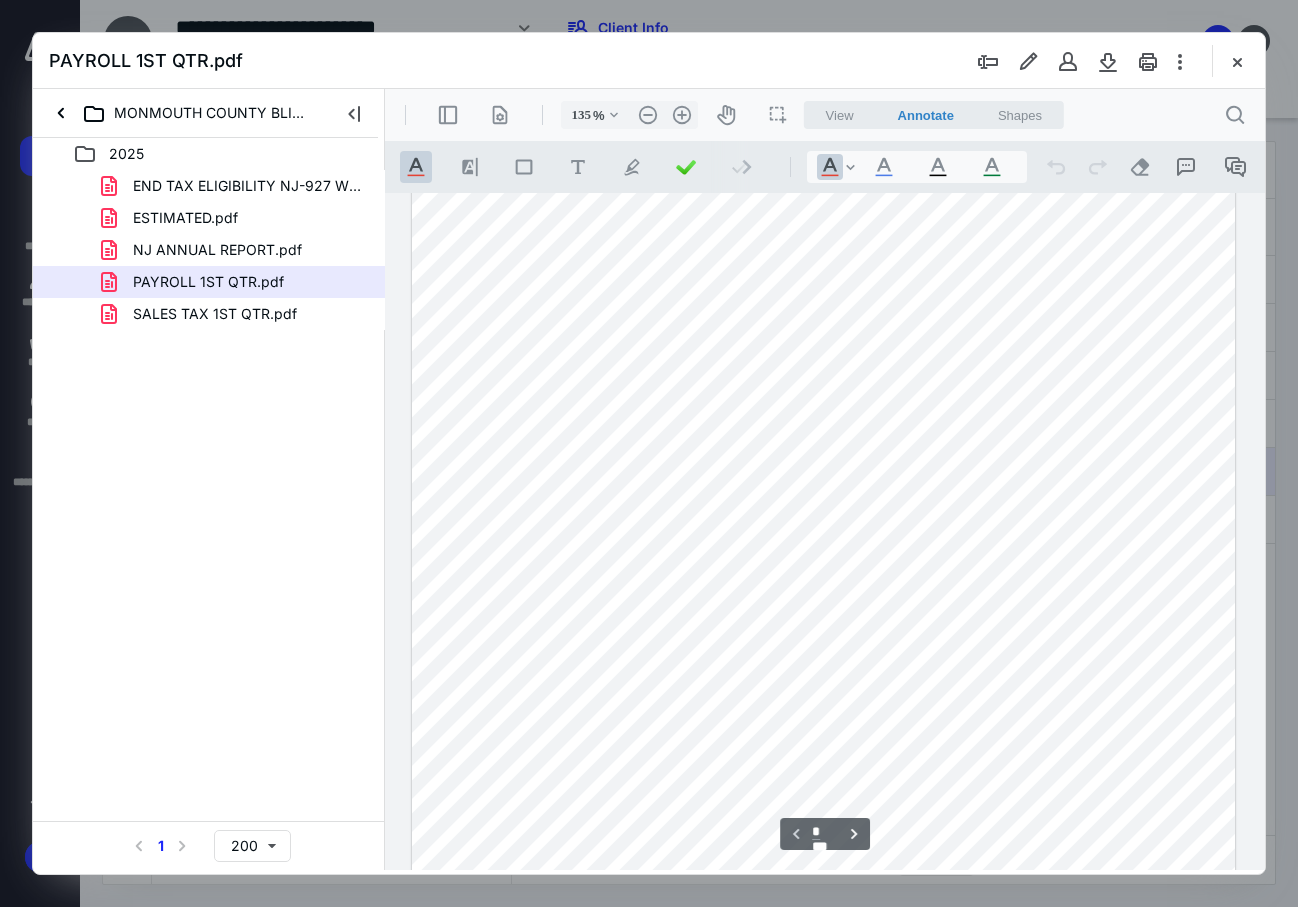 scroll, scrollTop: 0, scrollLeft: 0, axis: both 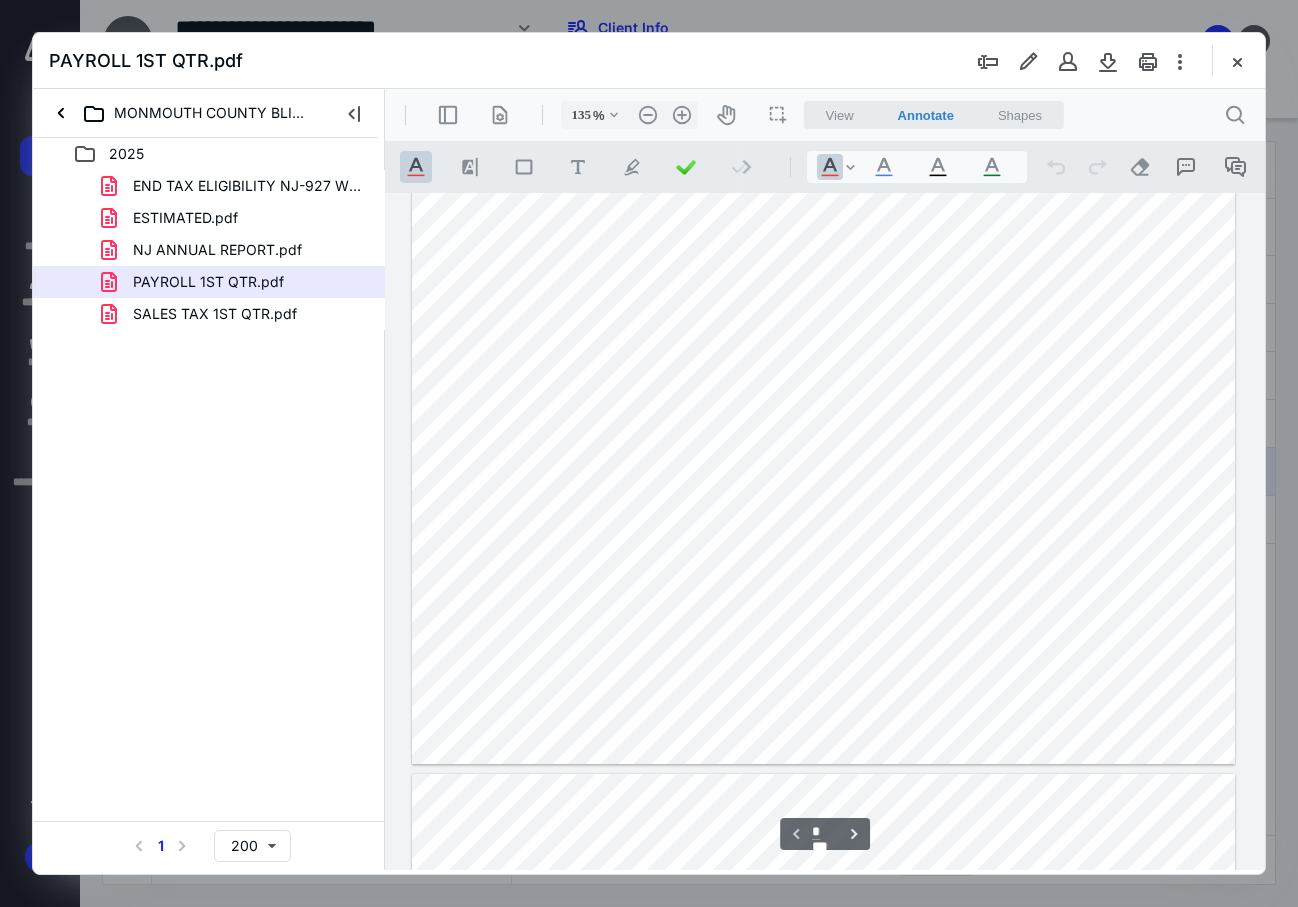type on "*" 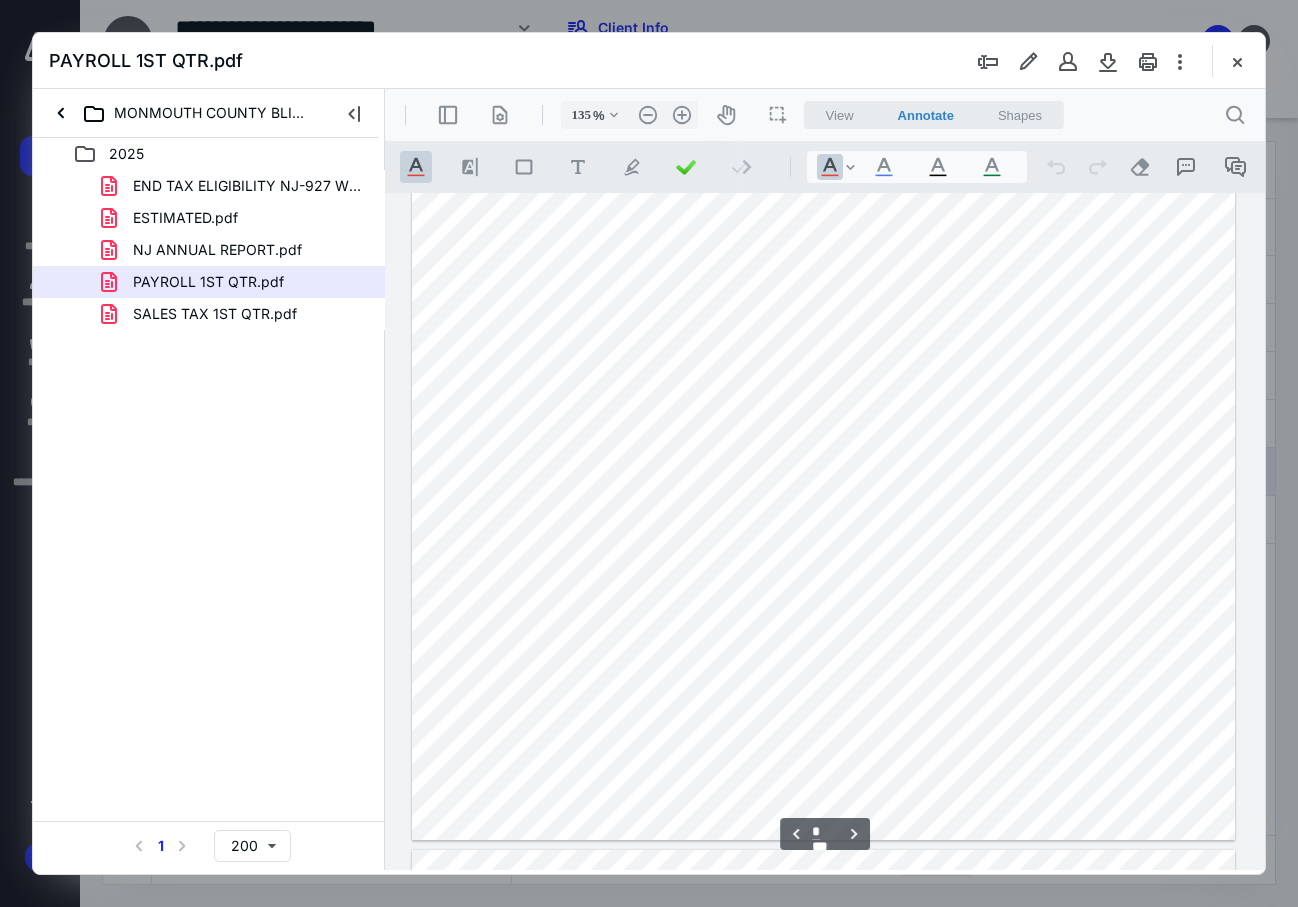 scroll, scrollTop: 1200, scrollLeft: 0, axis: vertical 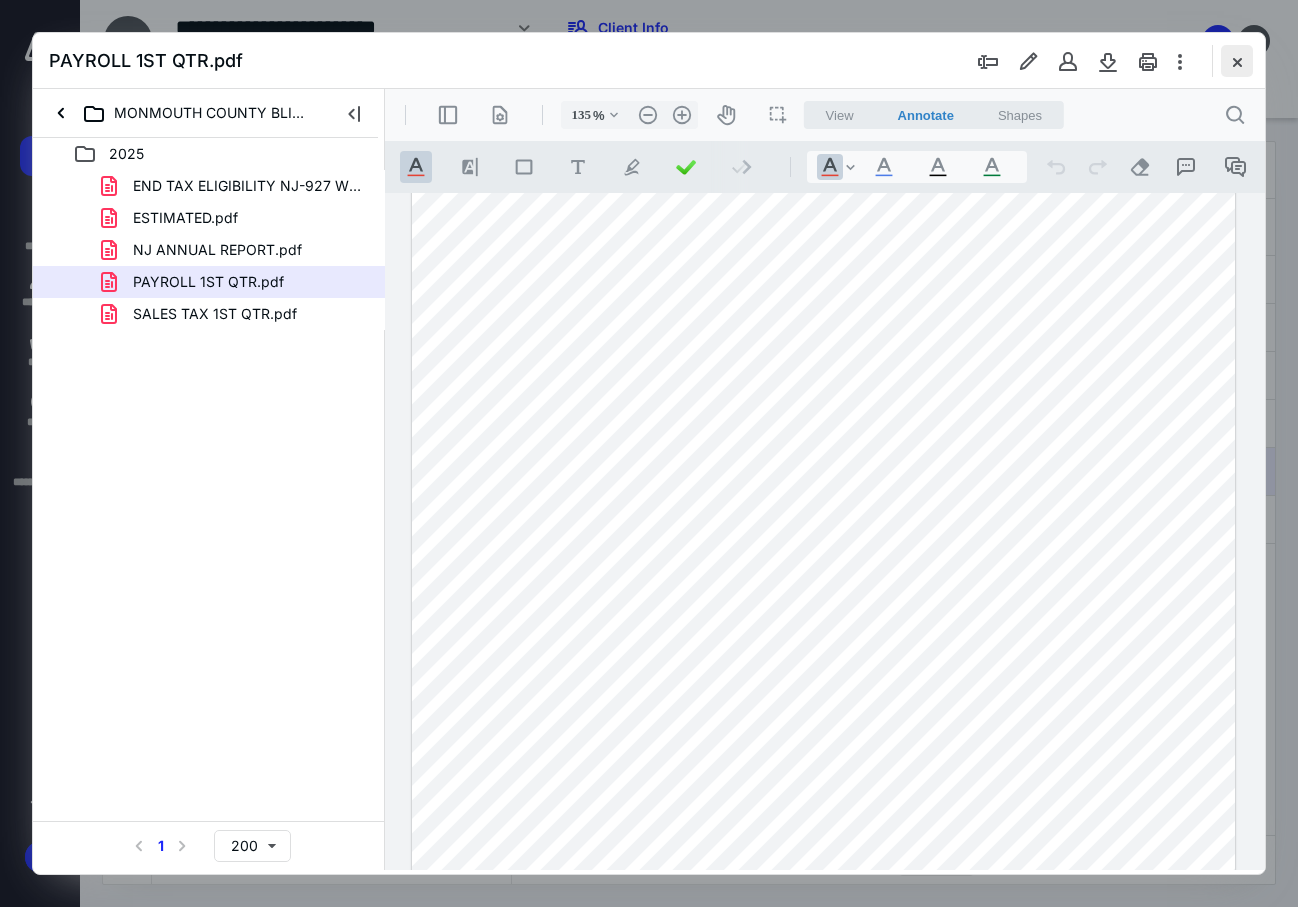 click at bounding box center (1237, 61) 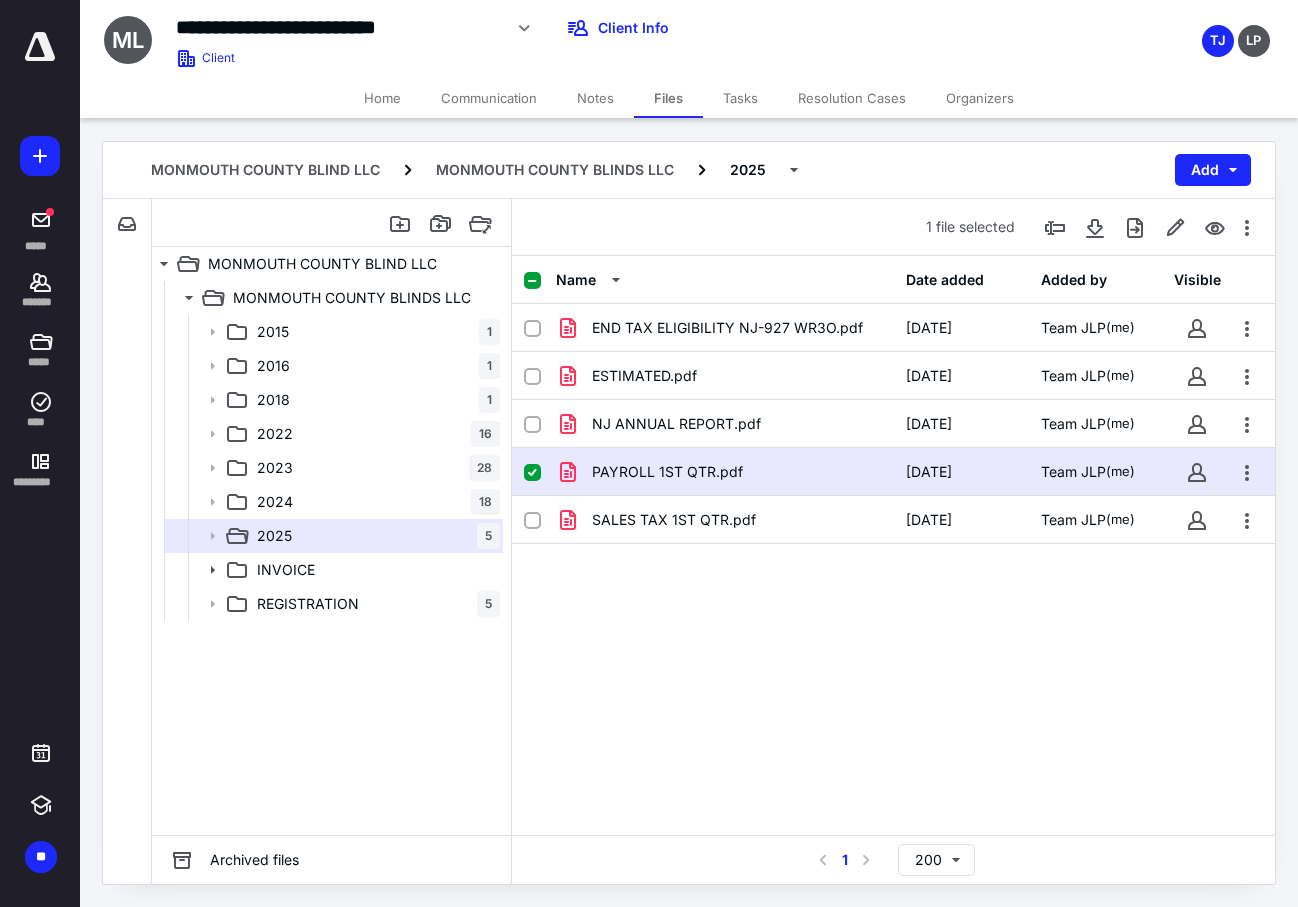 drag, startPoint x: 1181, startPoint y: 663, endPoint x: 1085, endPoint y: 614, distance: 107.78219 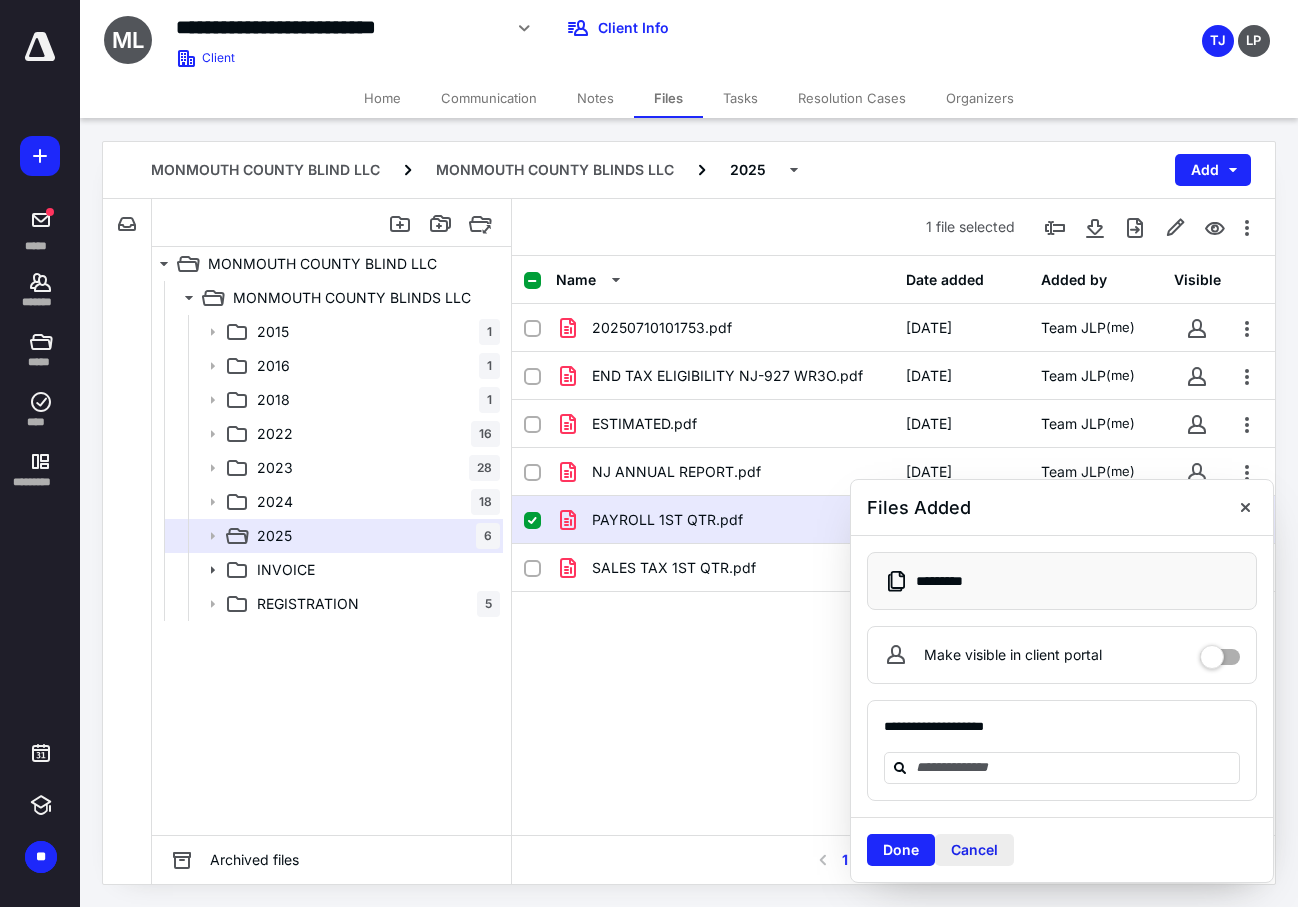 click on "Cancel" at bounding box center (974, 850) 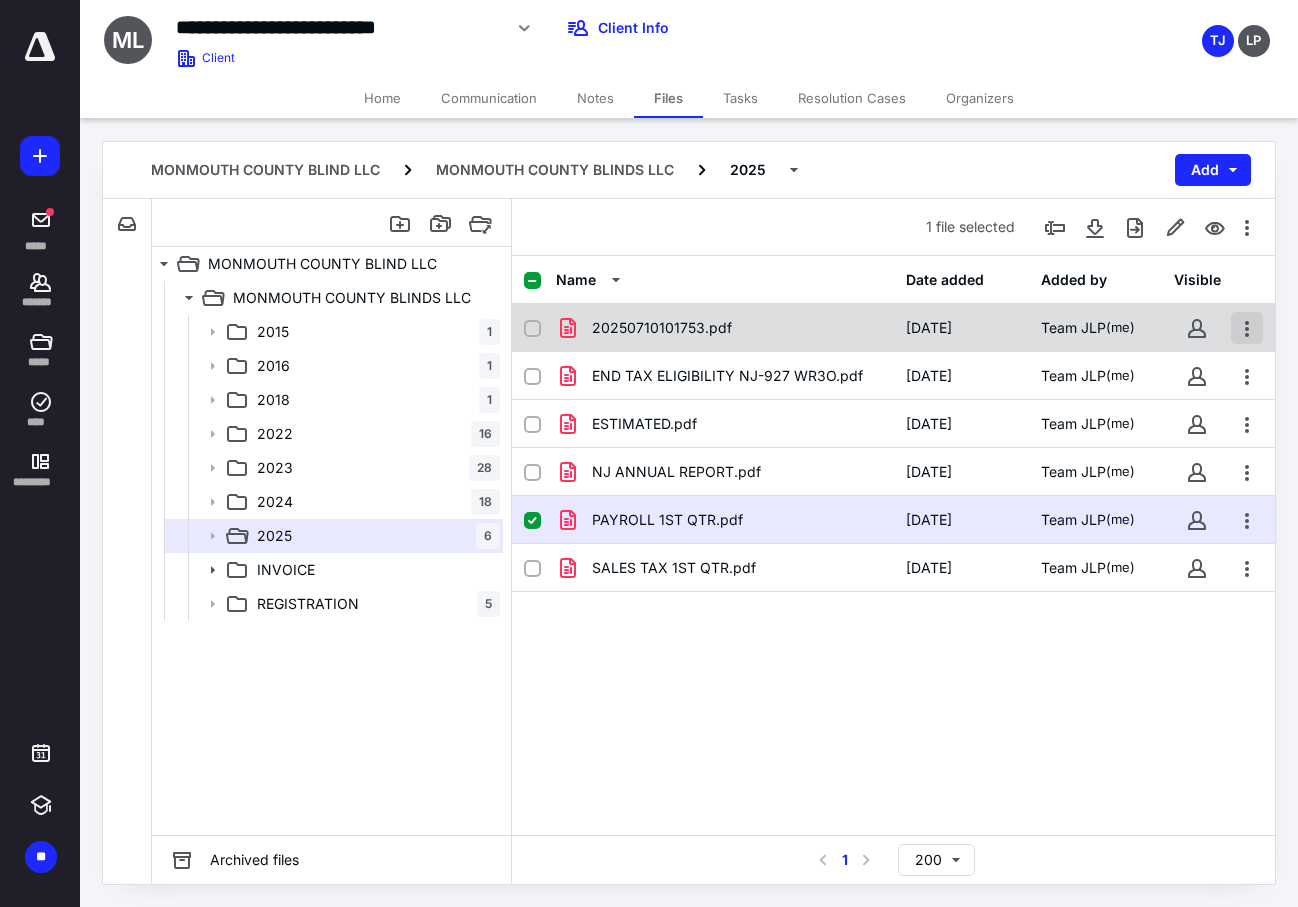 click at bounding box center (1247, 328) 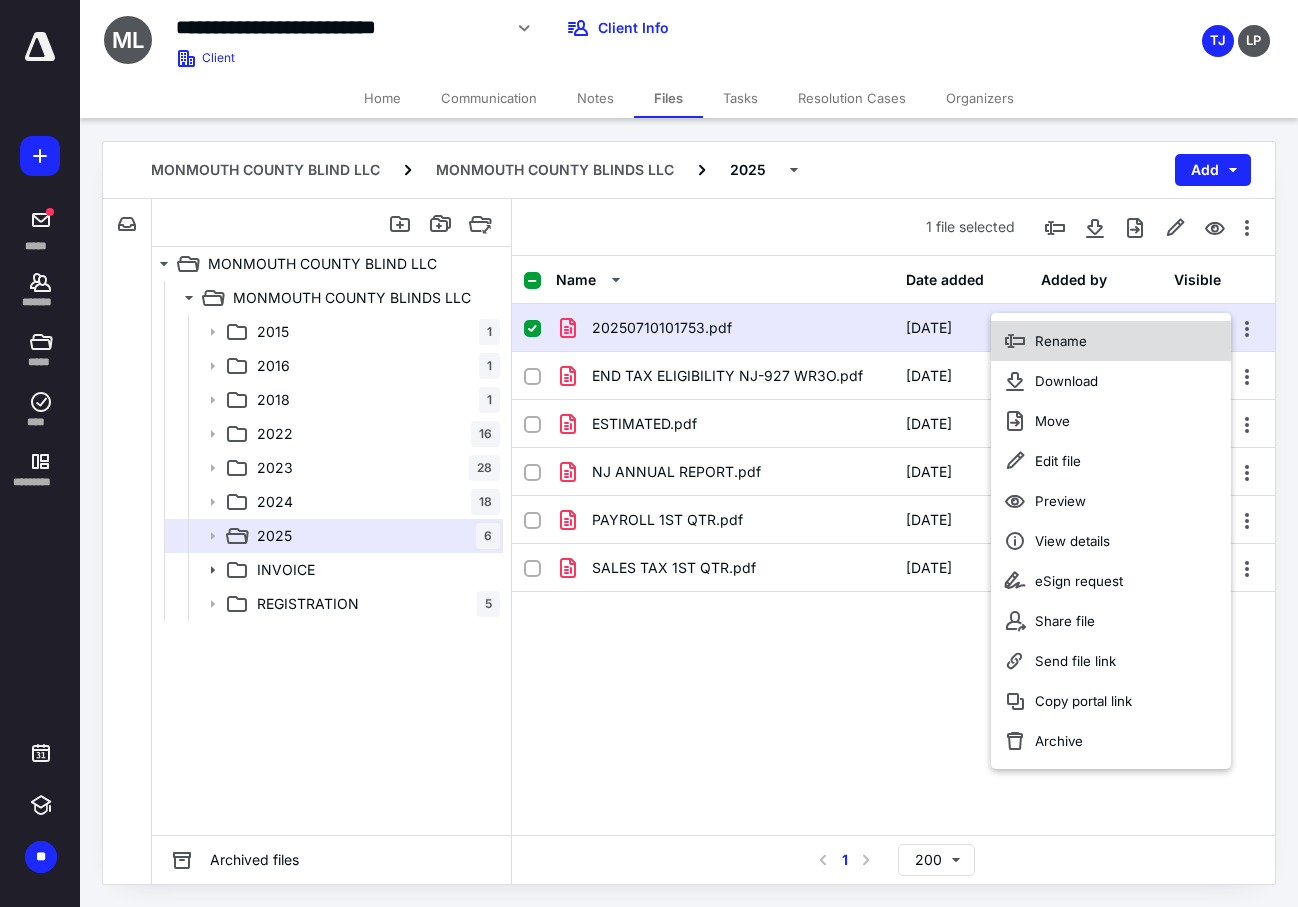 click on "Rename" at bounding box center [1111, 341] 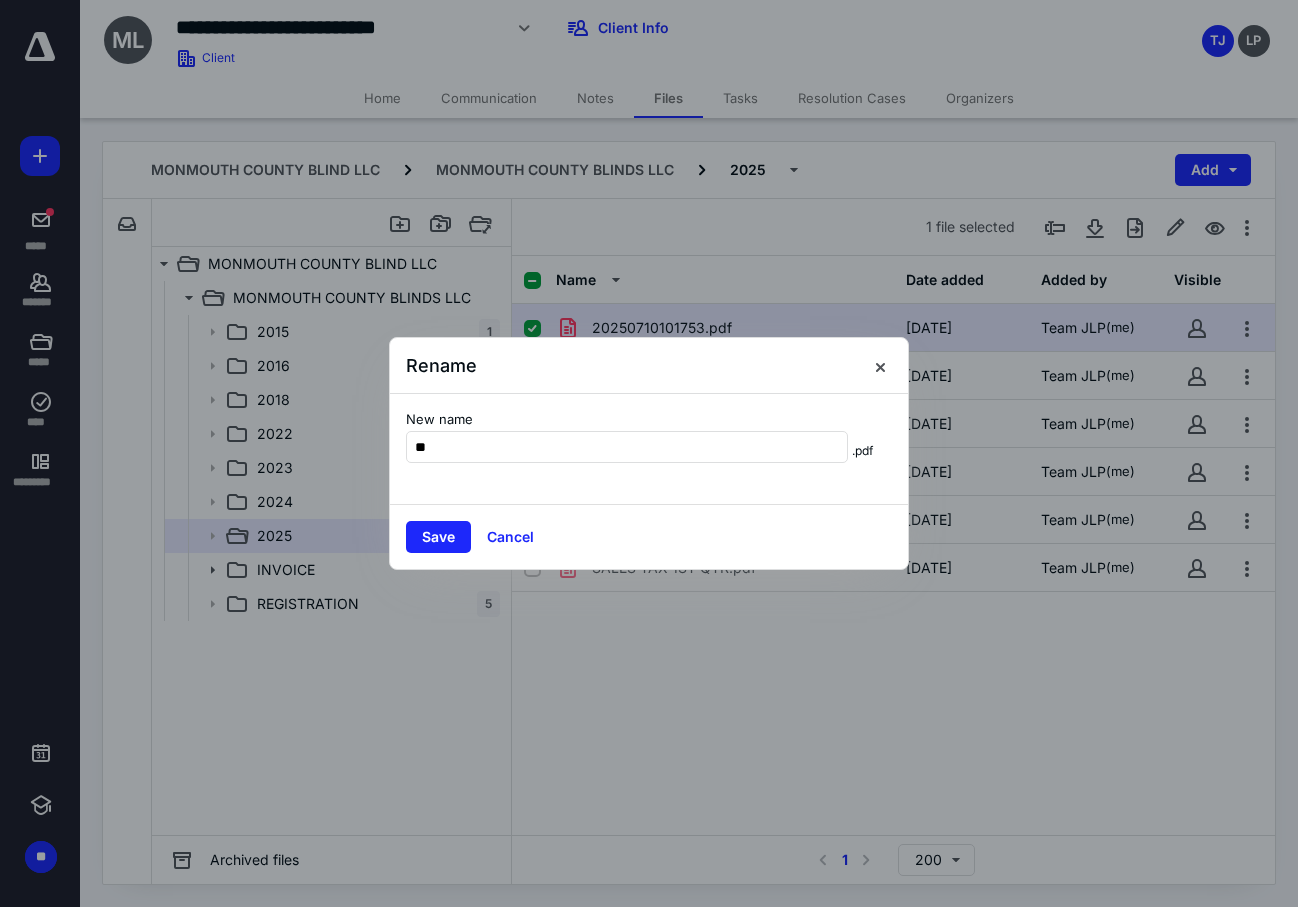 type on "*" 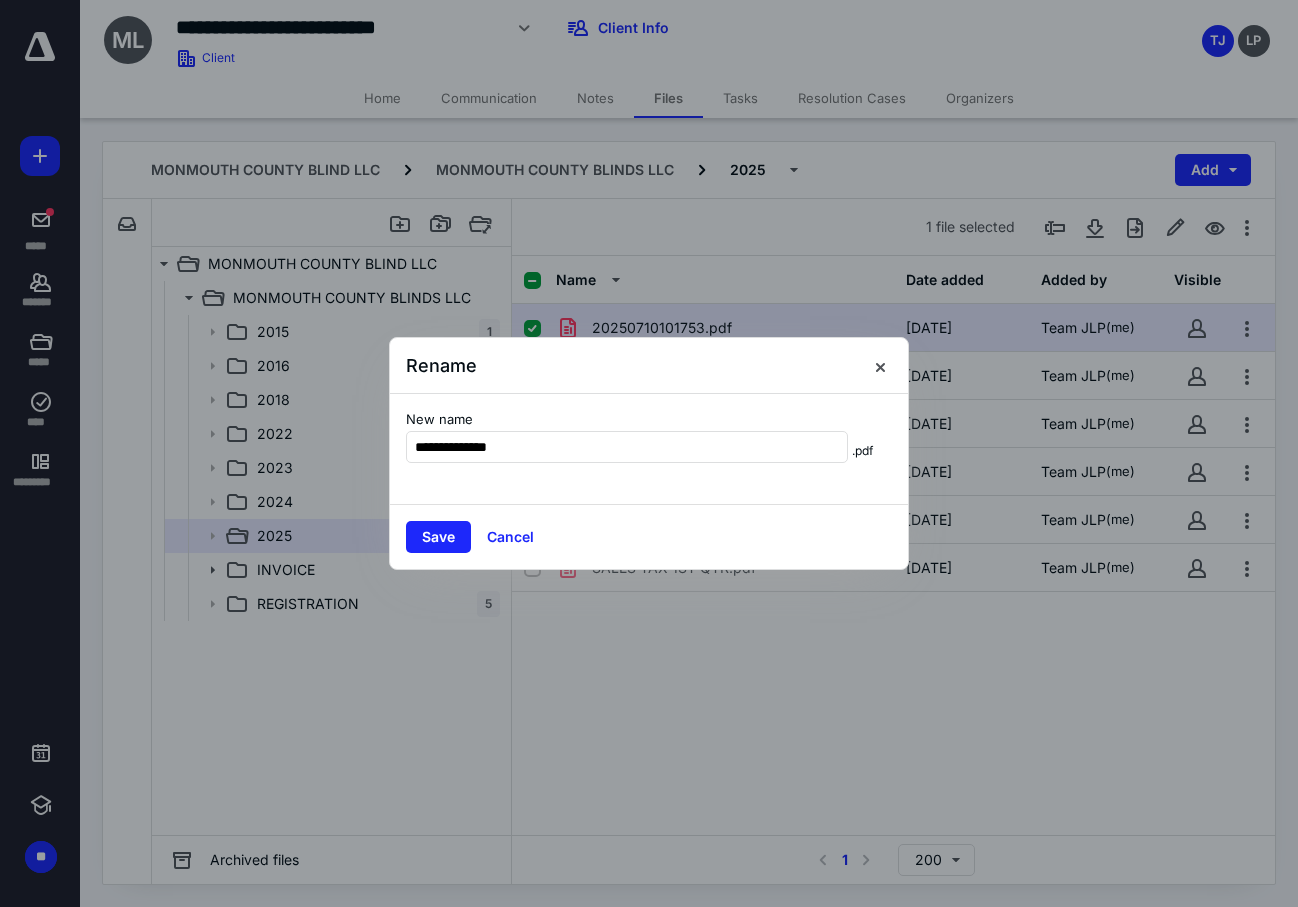 type on "**********" 